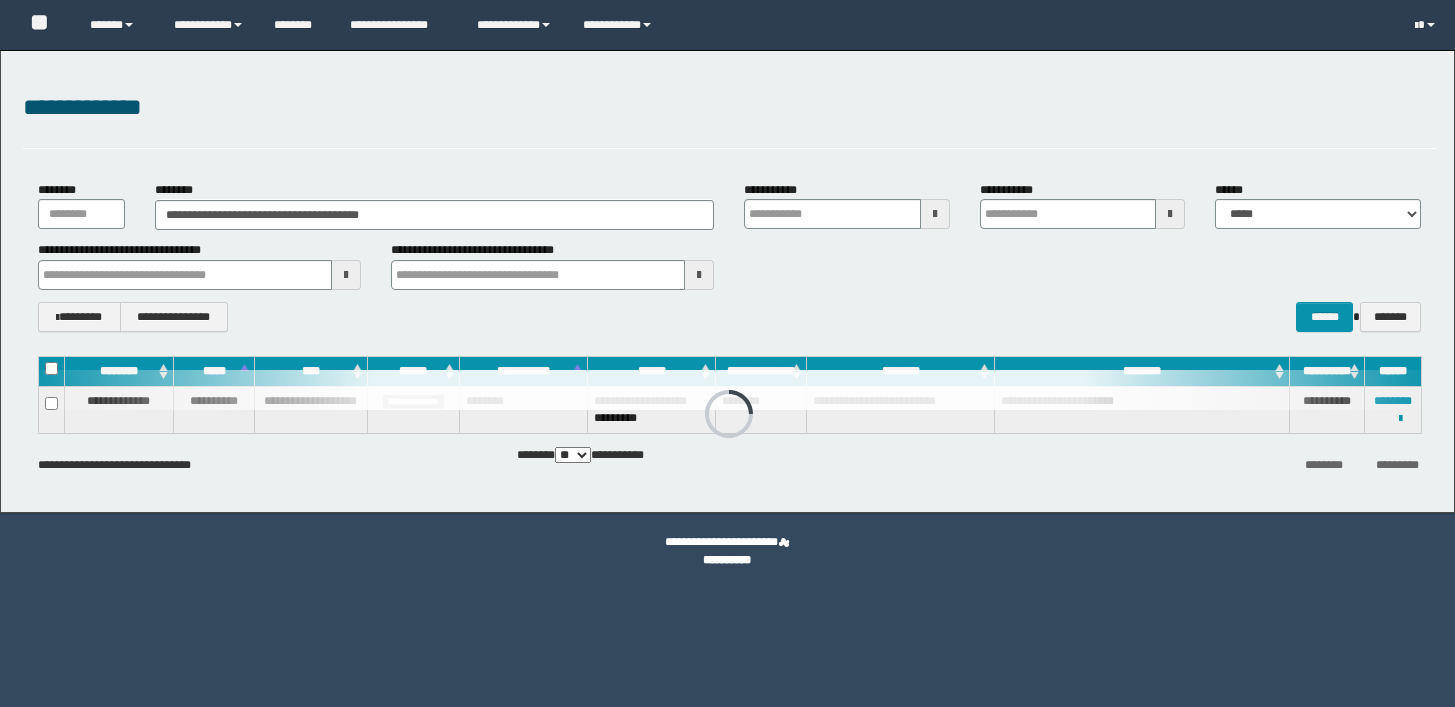scroll, scrollTop: 0, scrollLeft: 0, axis: both 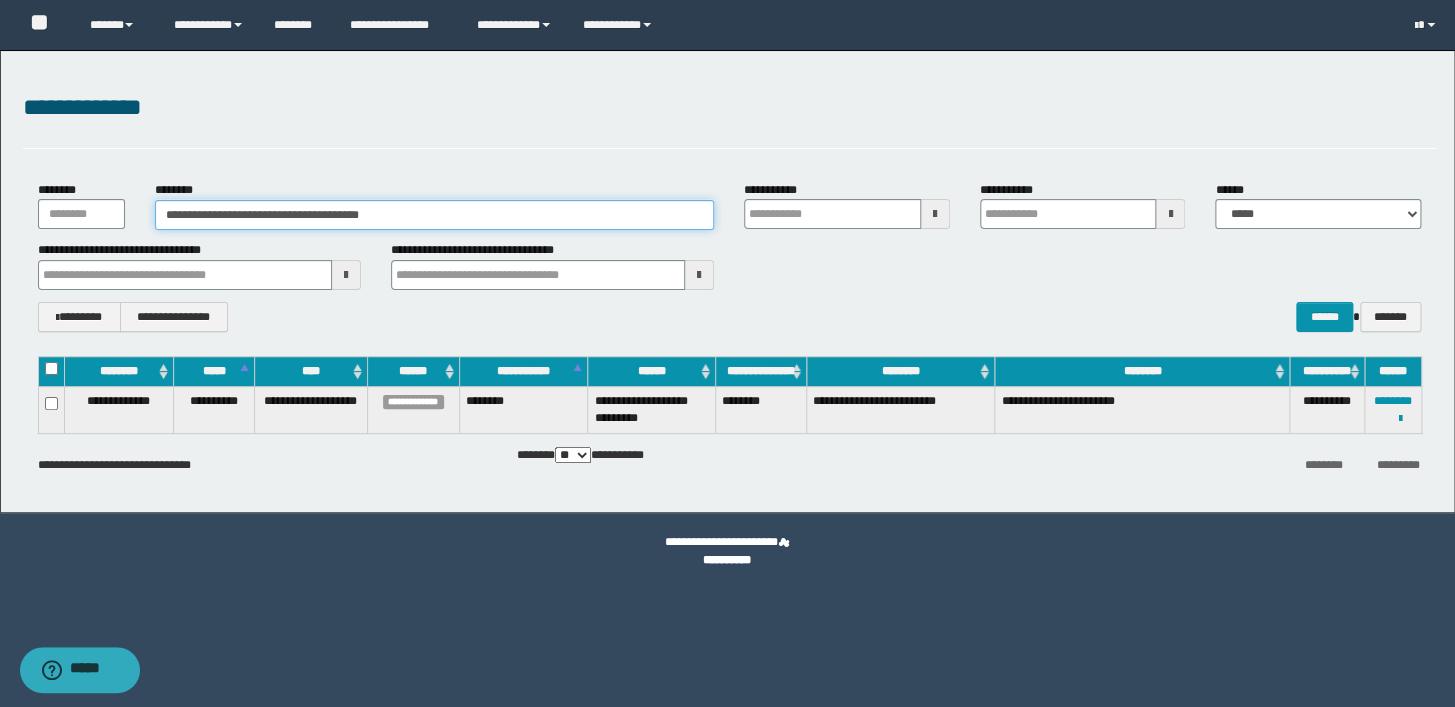 drag, startPoint x: 429, startPoint y: 218, endPoint x: 37, endPoint y: 191, distance: 392.92874 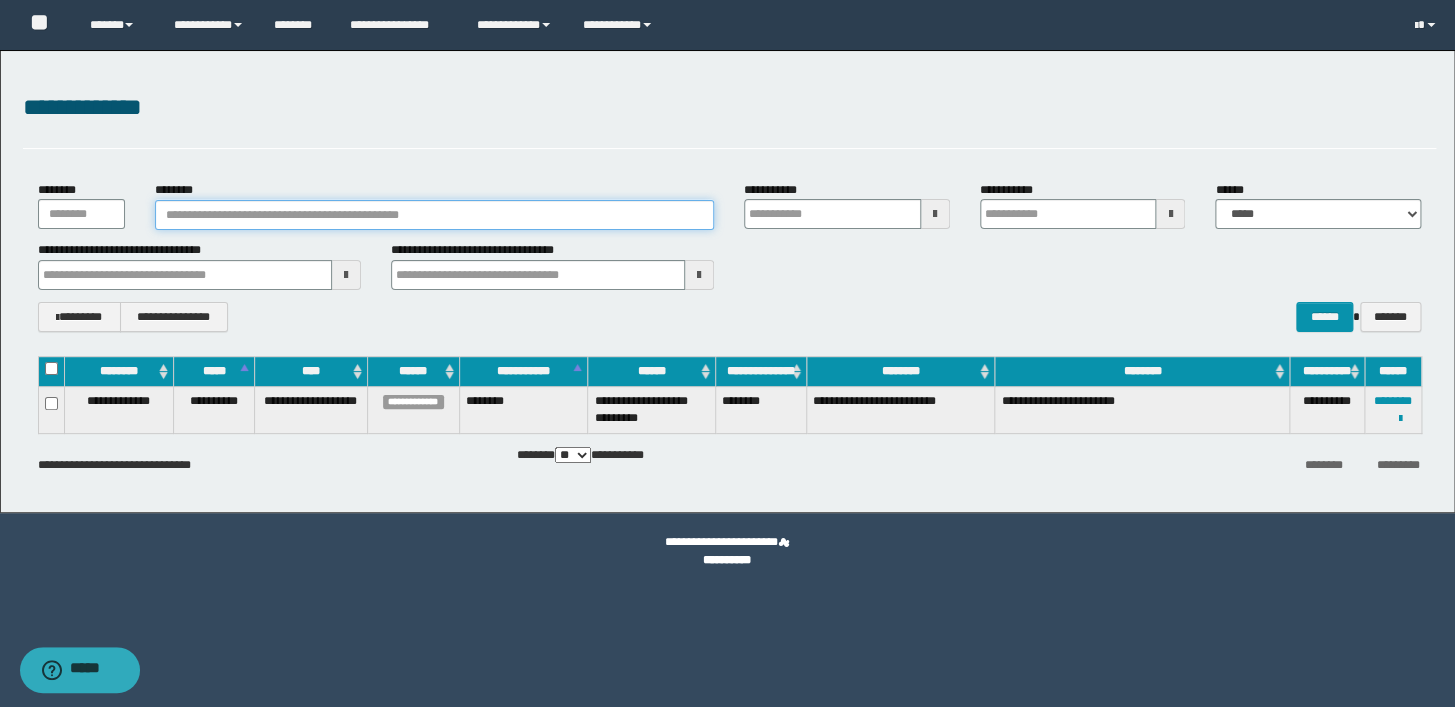 paste on "********" 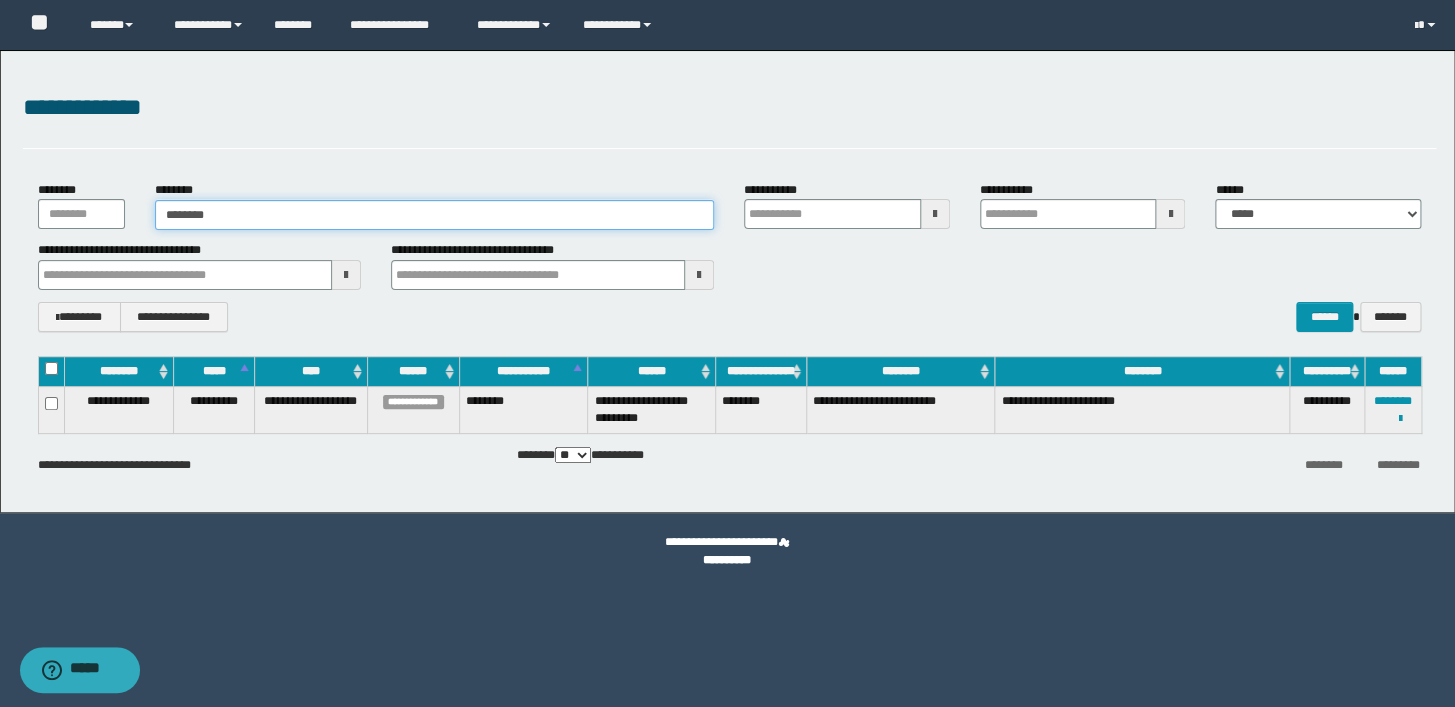 type on "********" 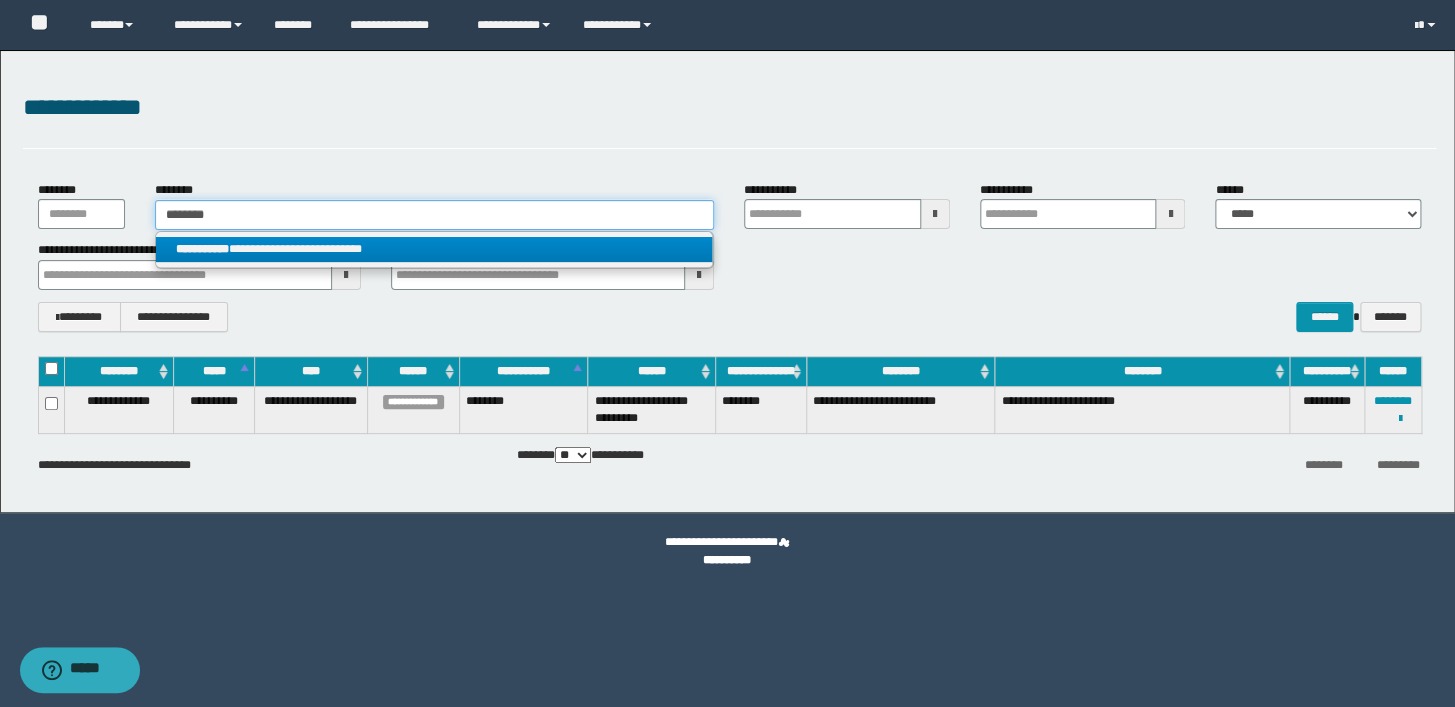 type on "********" 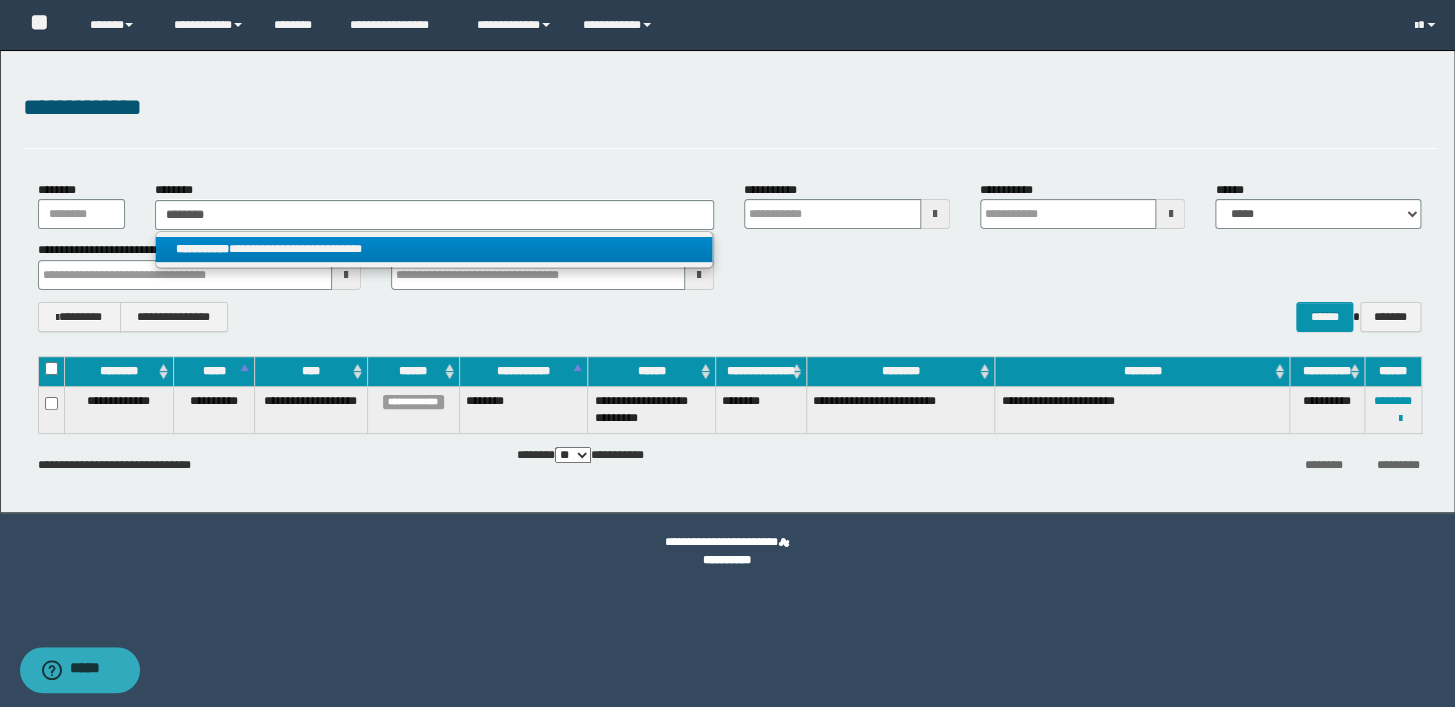 click on "**********" at bounding box center [434, 249] 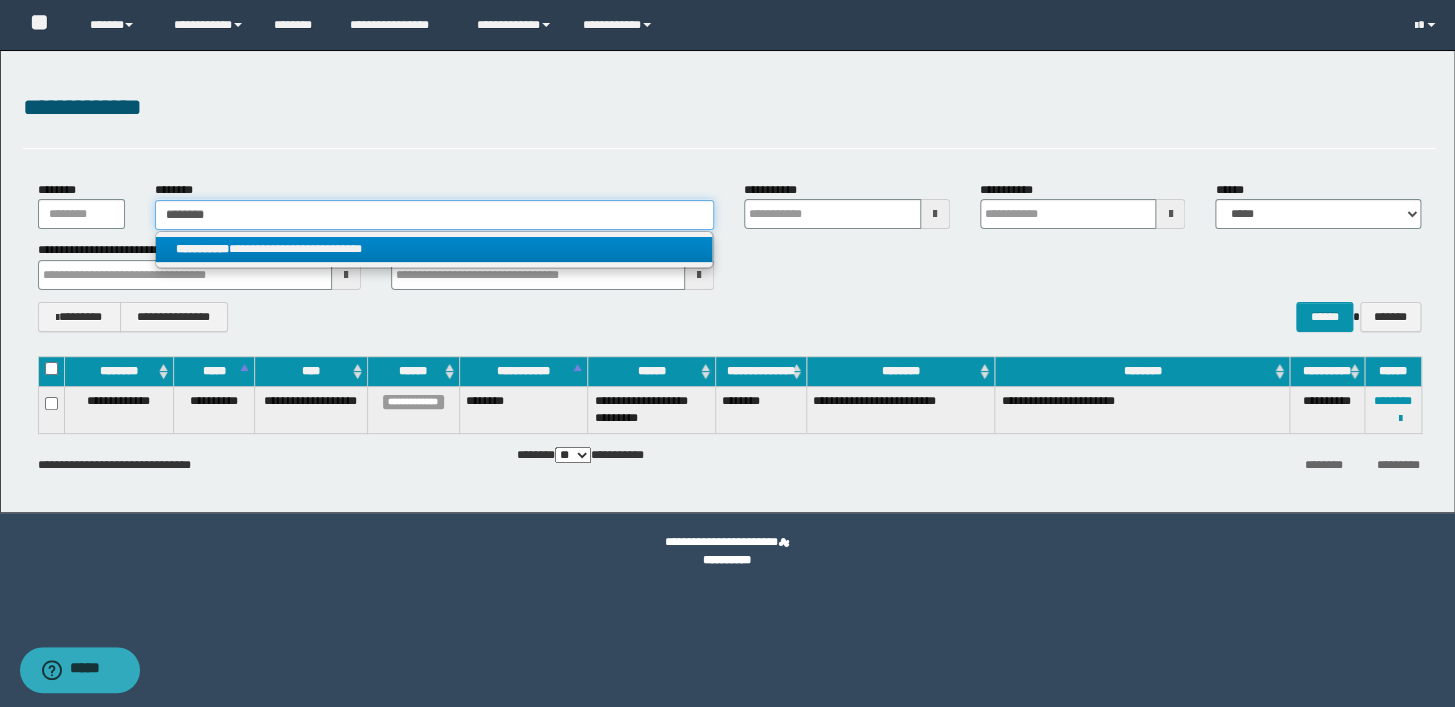 type 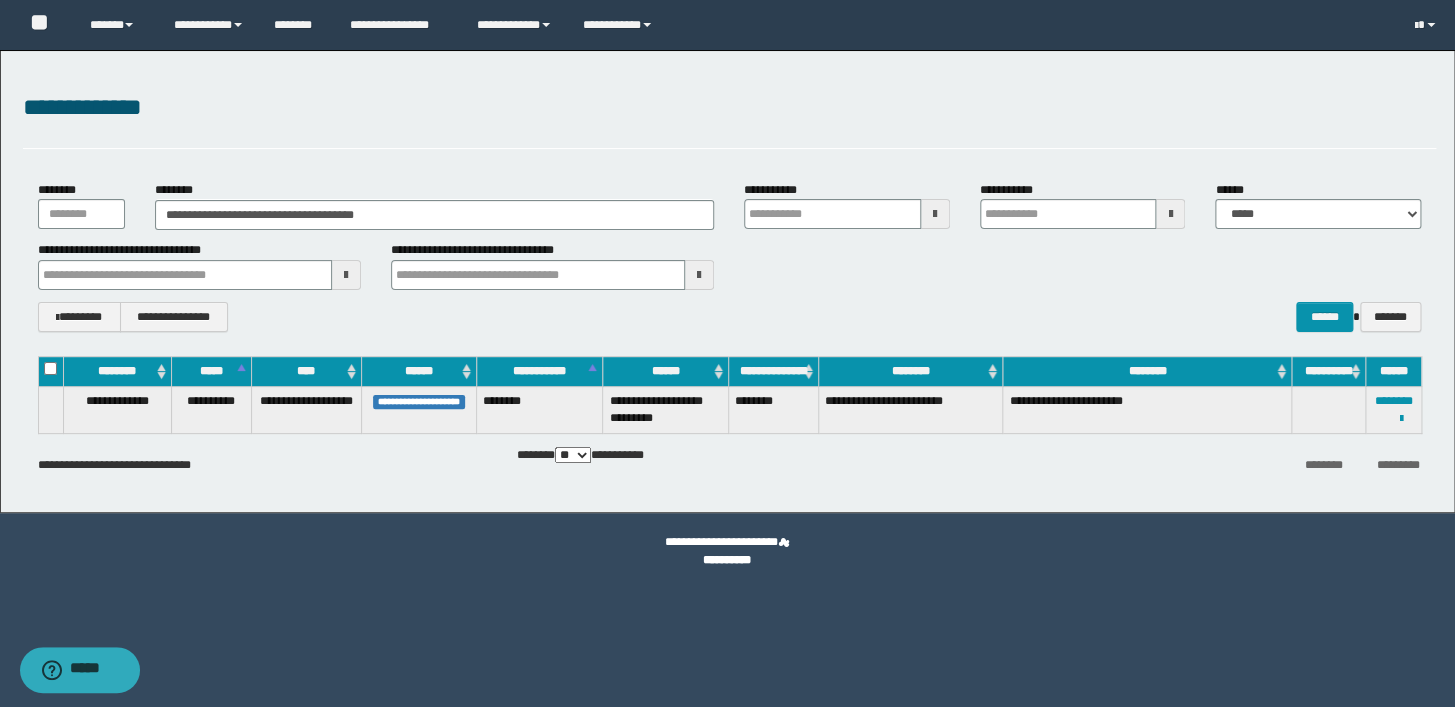 click on "**********" at bounding box center (729, 317) 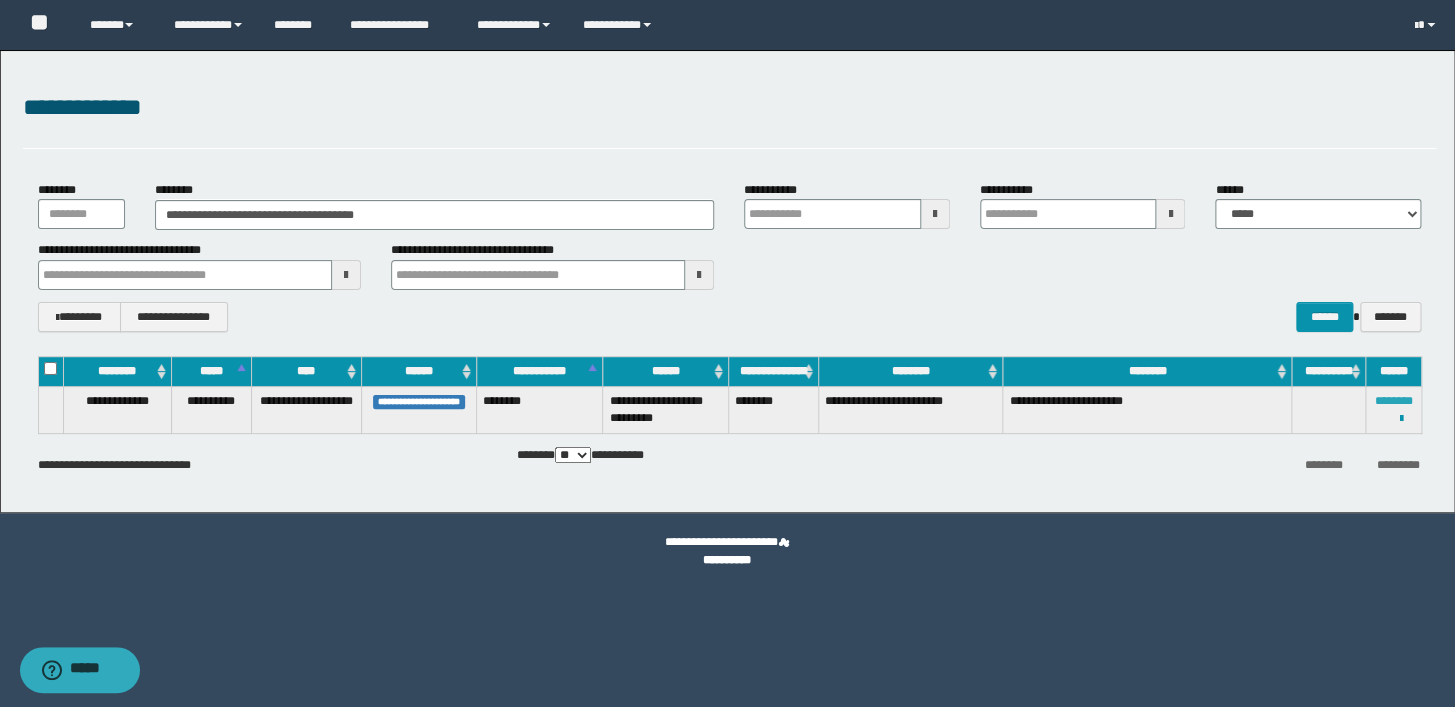 click on "********" at bounding box center [1393, 401] 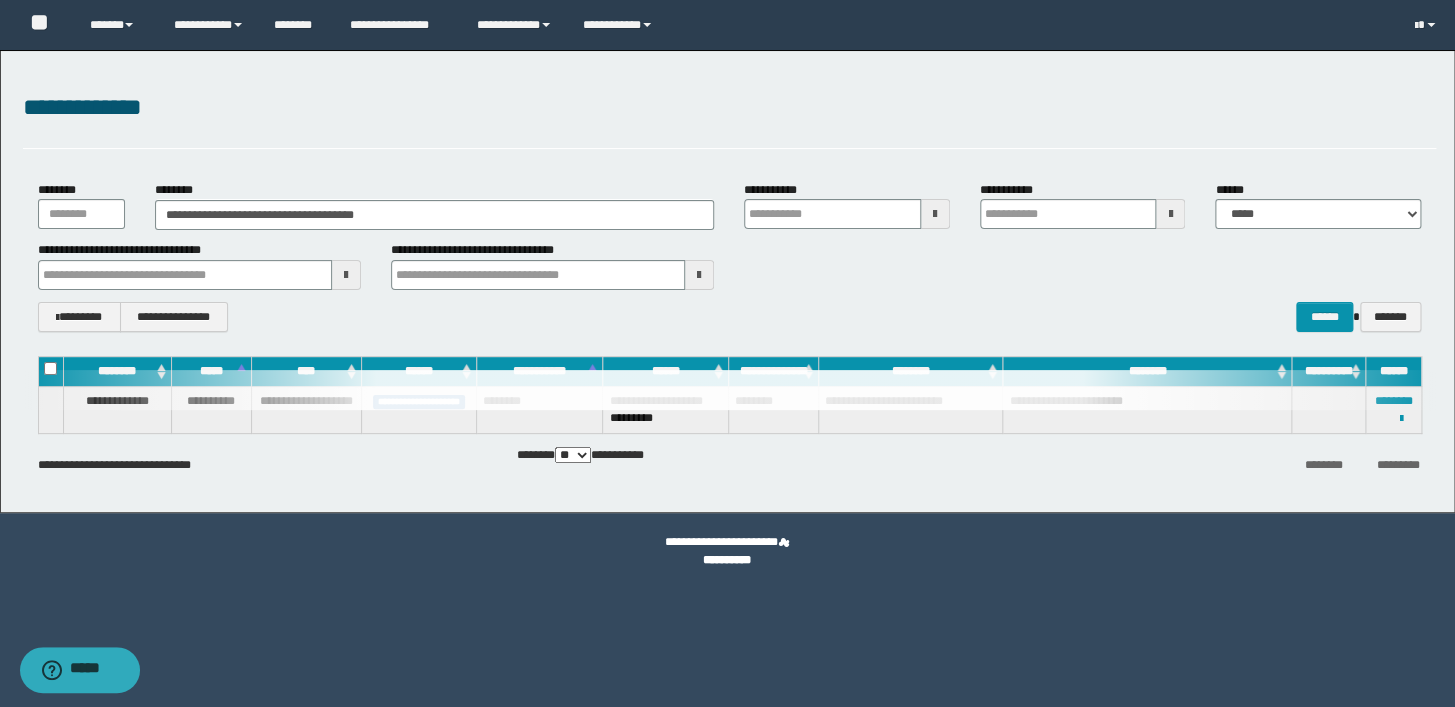 click on "**********" at bounding box center [729, 265] 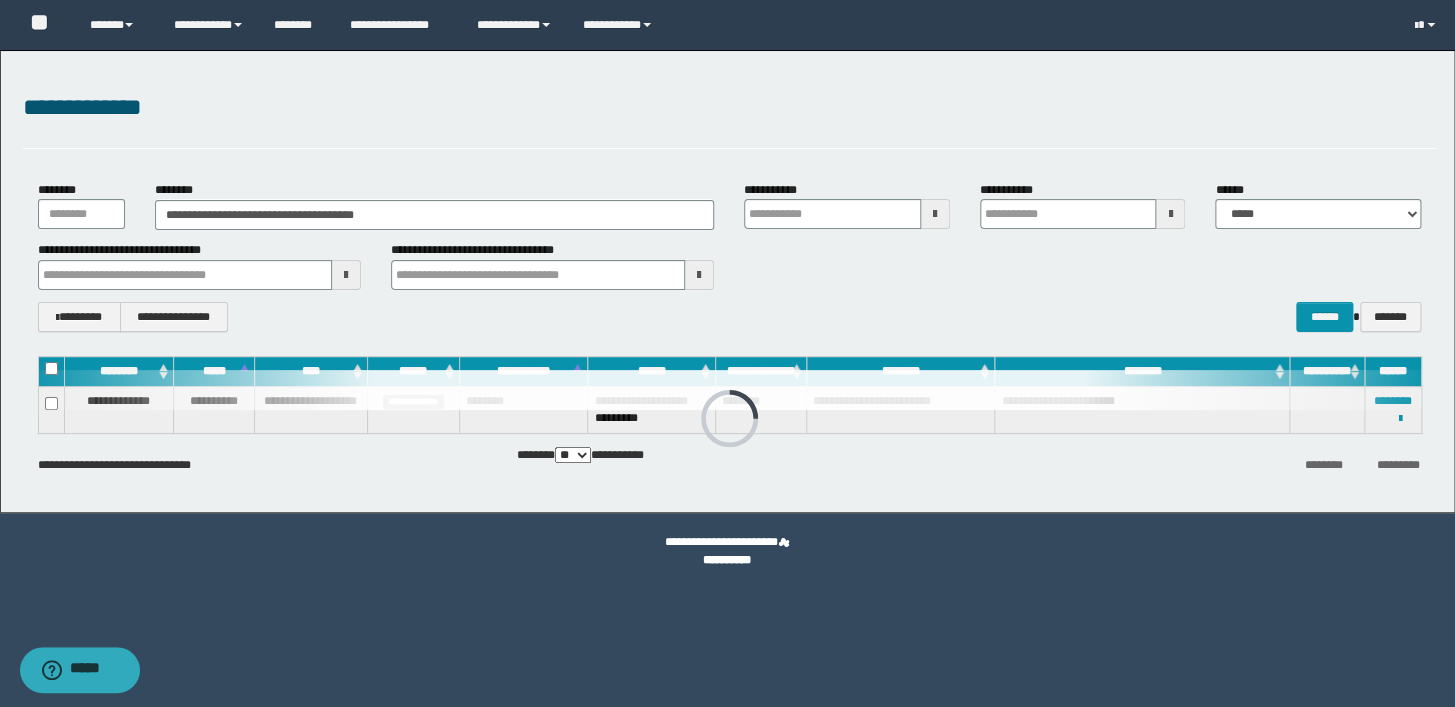 click on "**********" at bounding box center [727, 552] 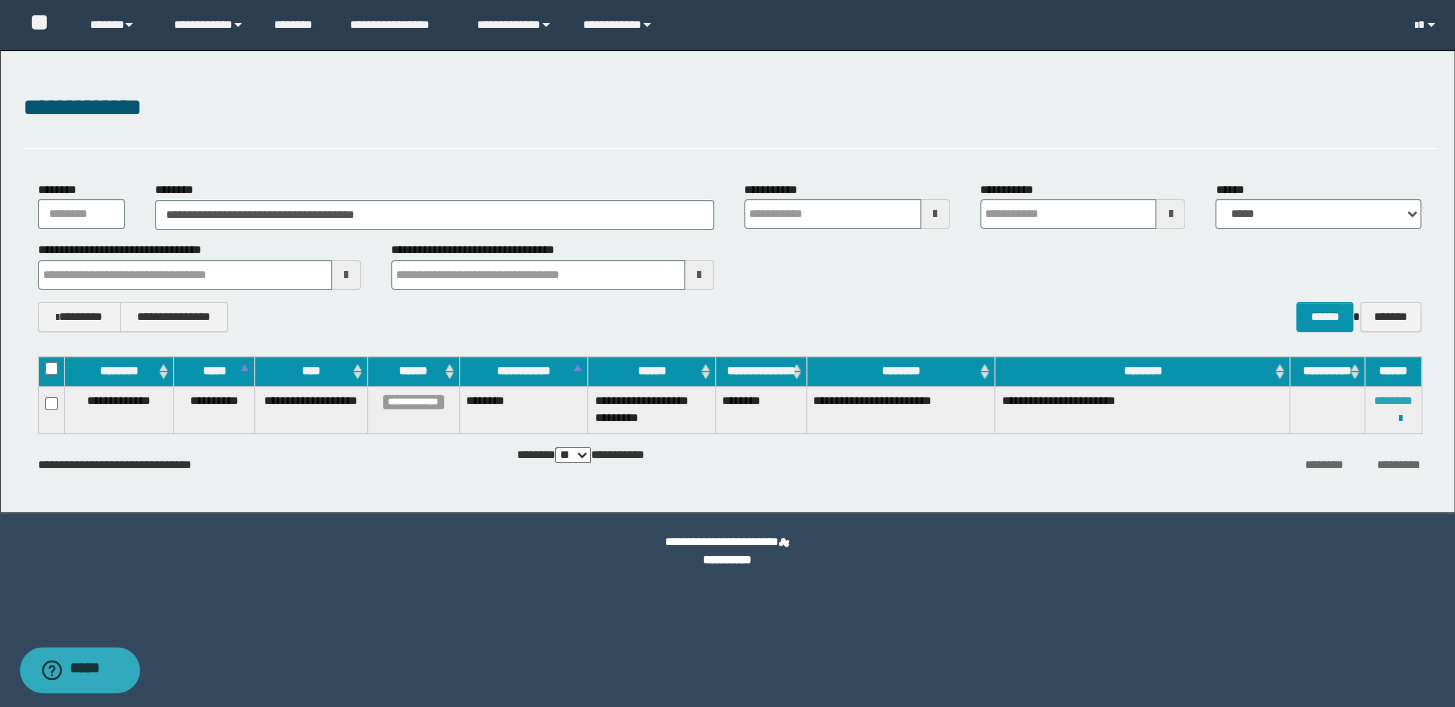 click on "********" at bounding box center [1393, 401] 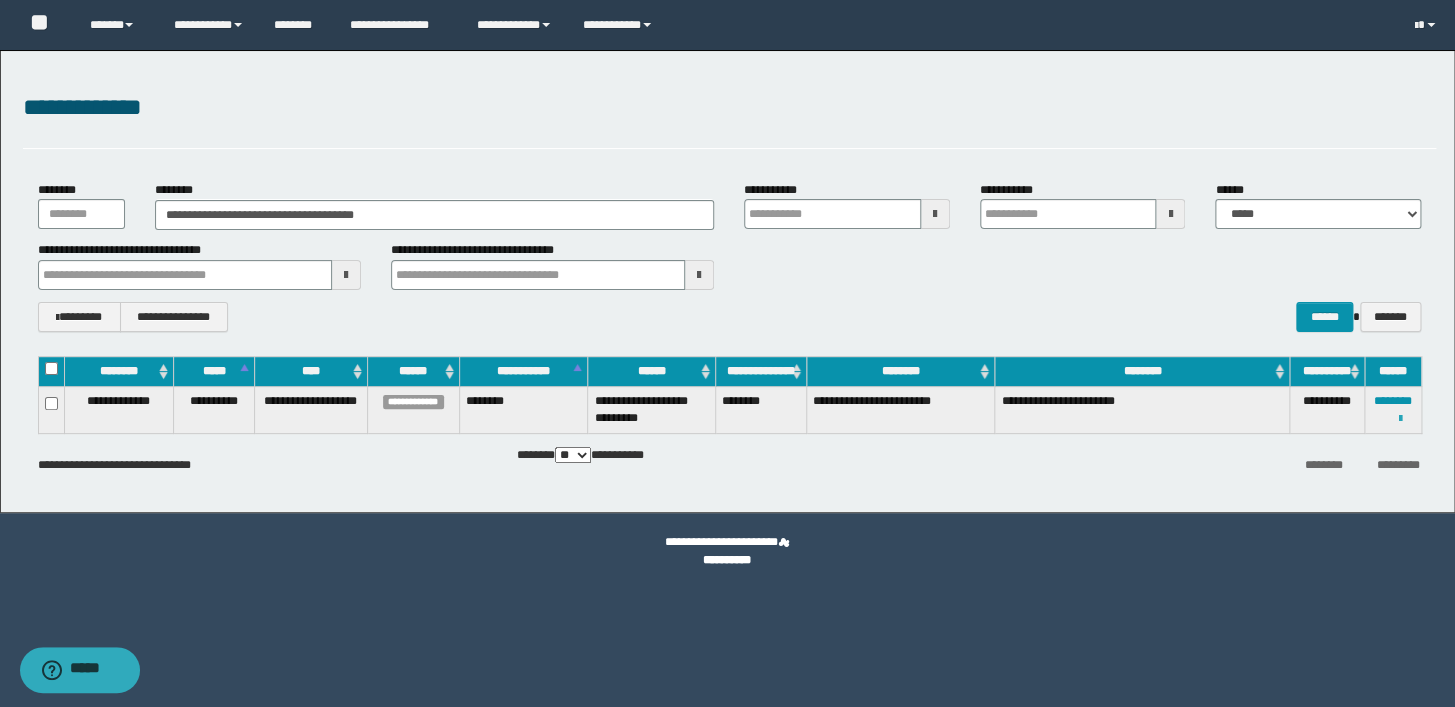 click at bounding box center (1400, 419) 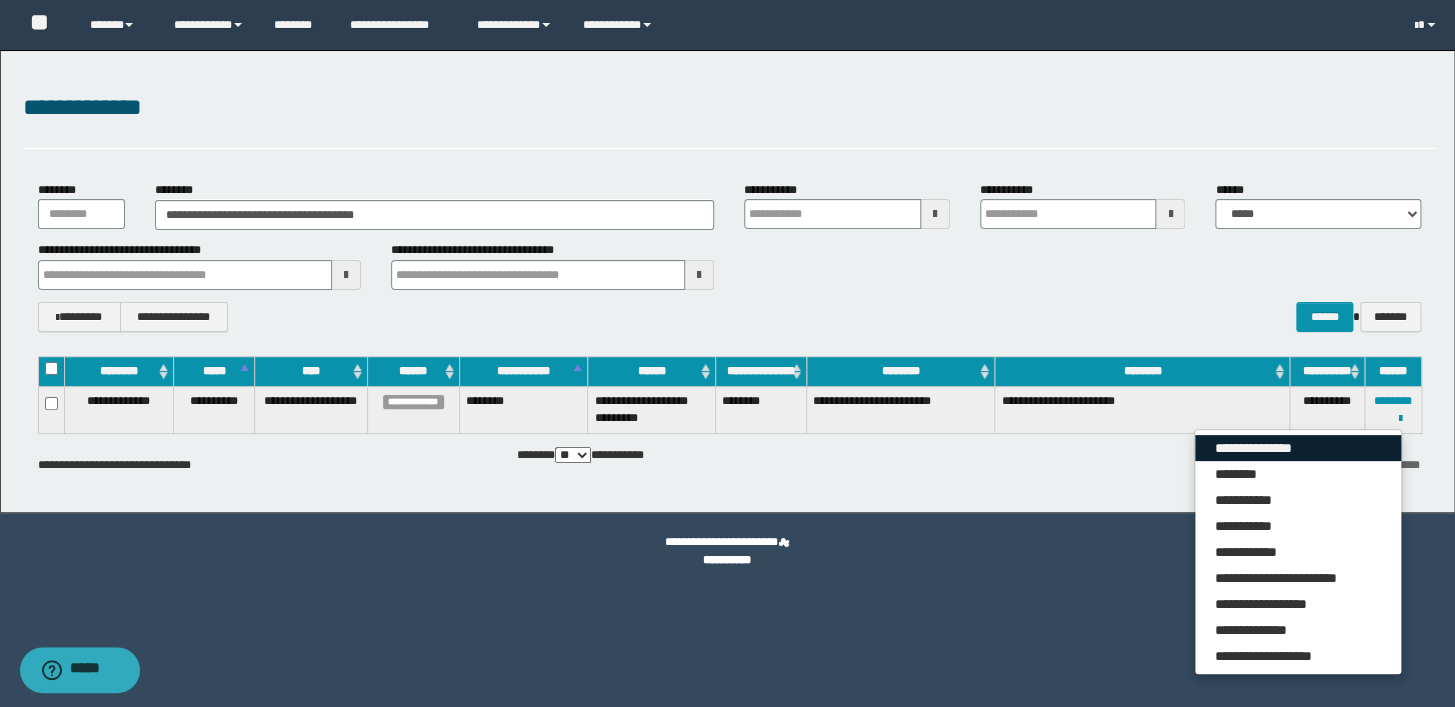 click on "**********" at bounding box center (1298, 448) 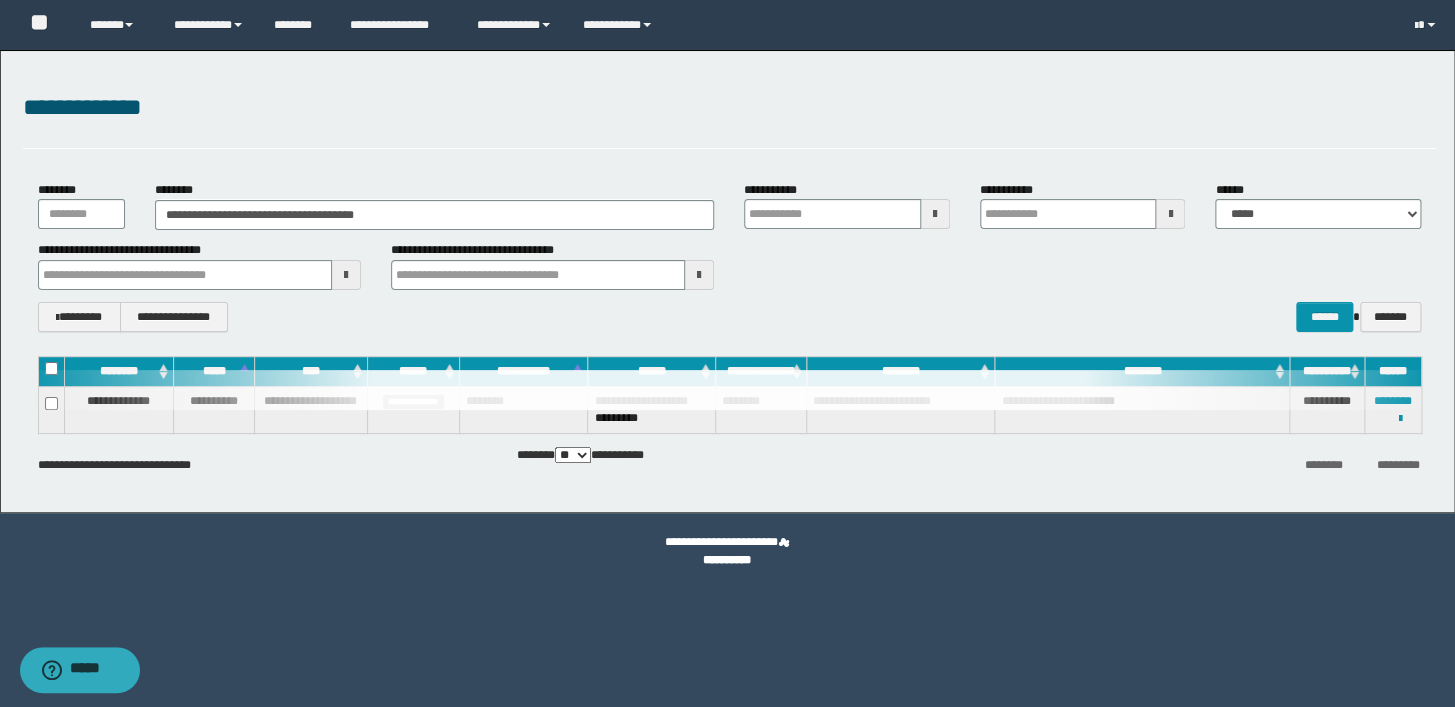 click on "**********" at bounding box center (729, 256) 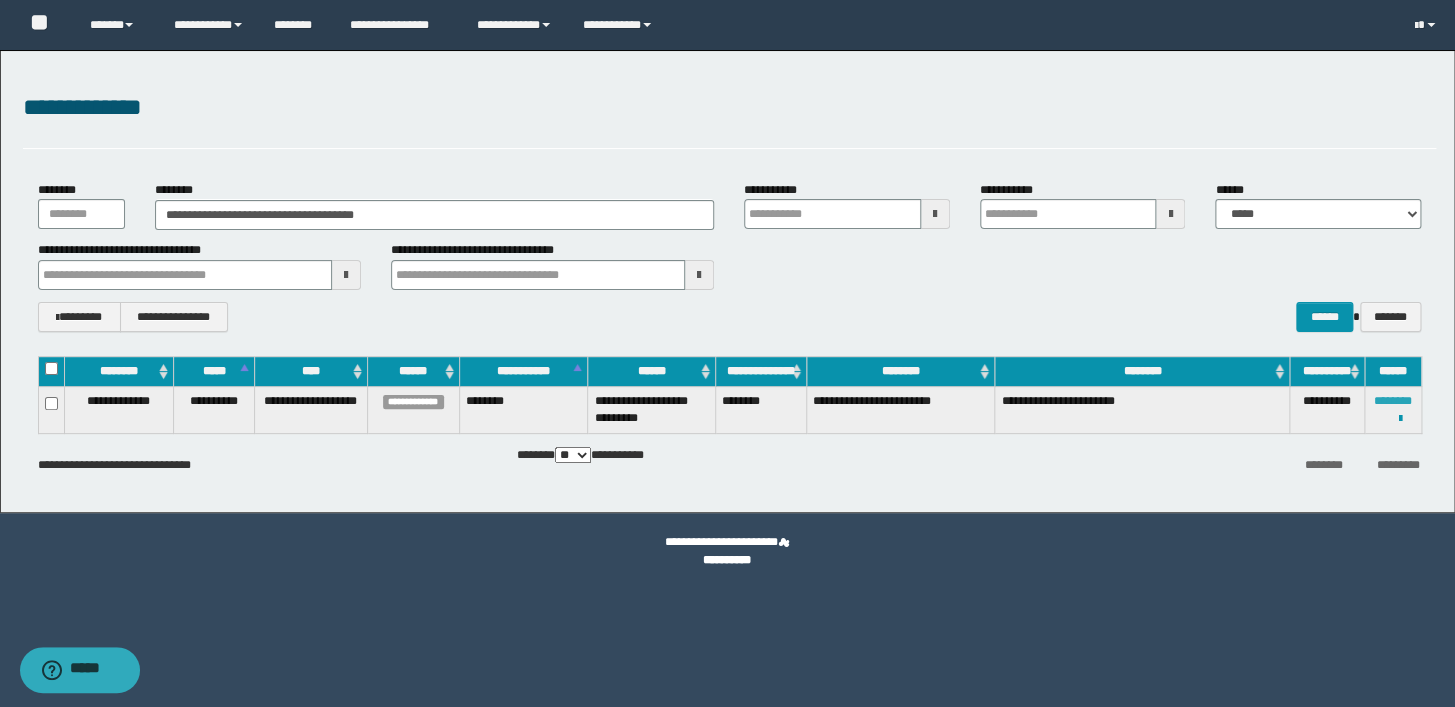 click on "********" at bounding box center [1393, 401] 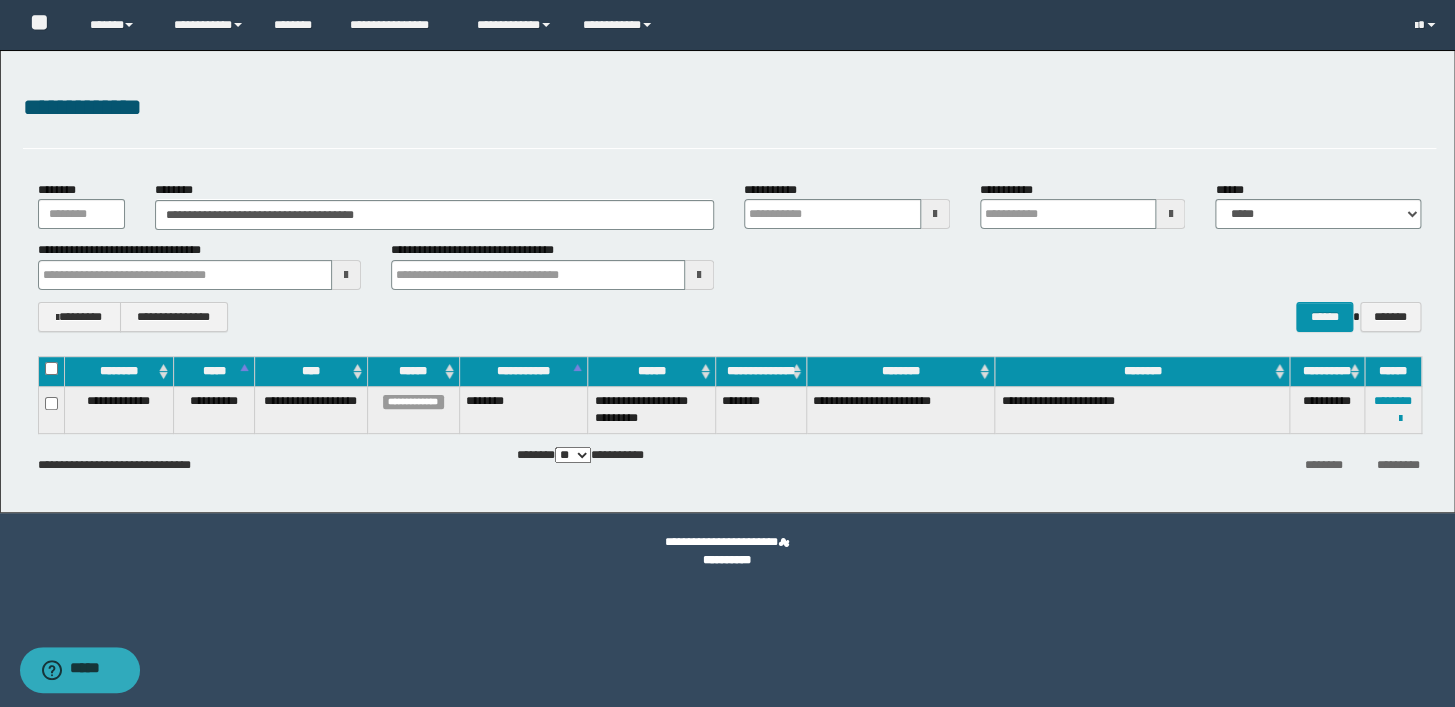 drag, startPoint x: 986, startPoint y: 133, endPoint x: 1002, endPoint y: 121, distance: 20 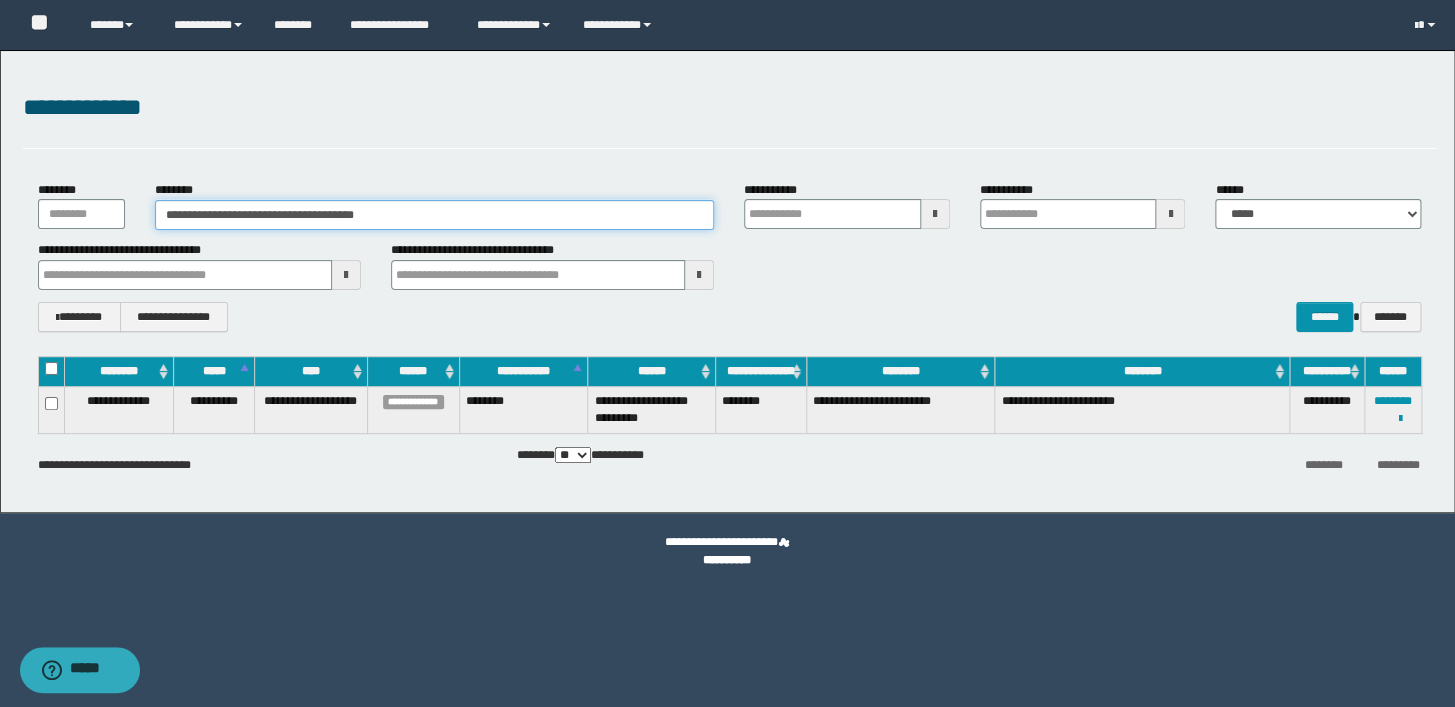 drag, startPoint x: 407, startPoint y: 210, endPoint x: 29, endPoint y: 193, distance: 378.38208 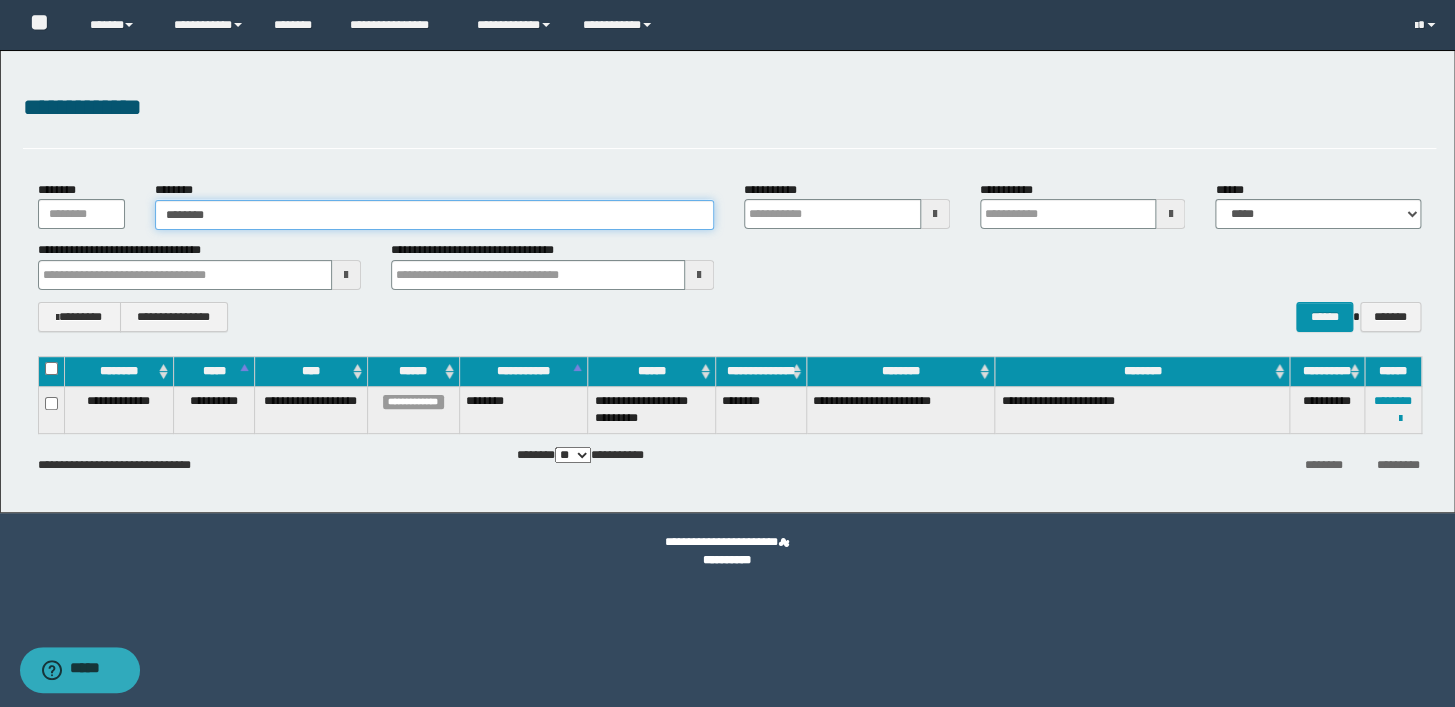 type on "********" 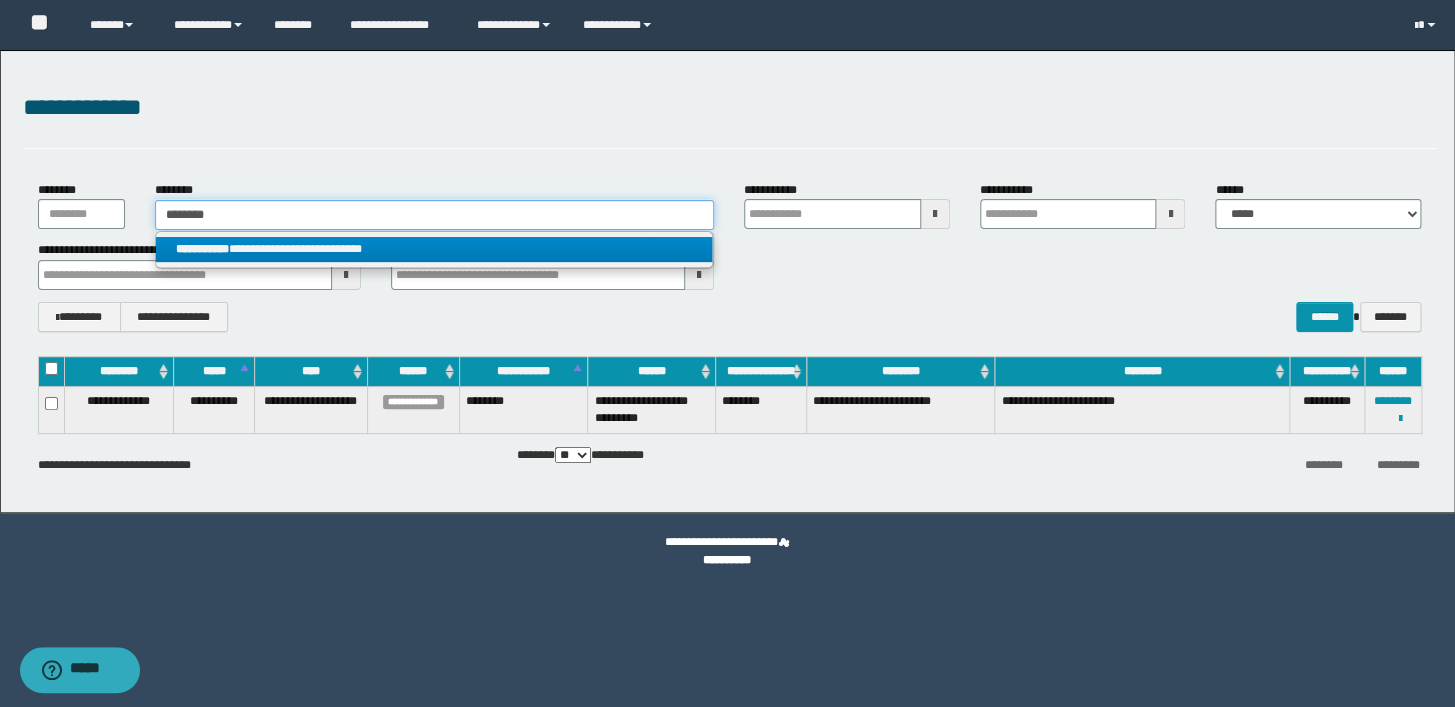 type on "********" 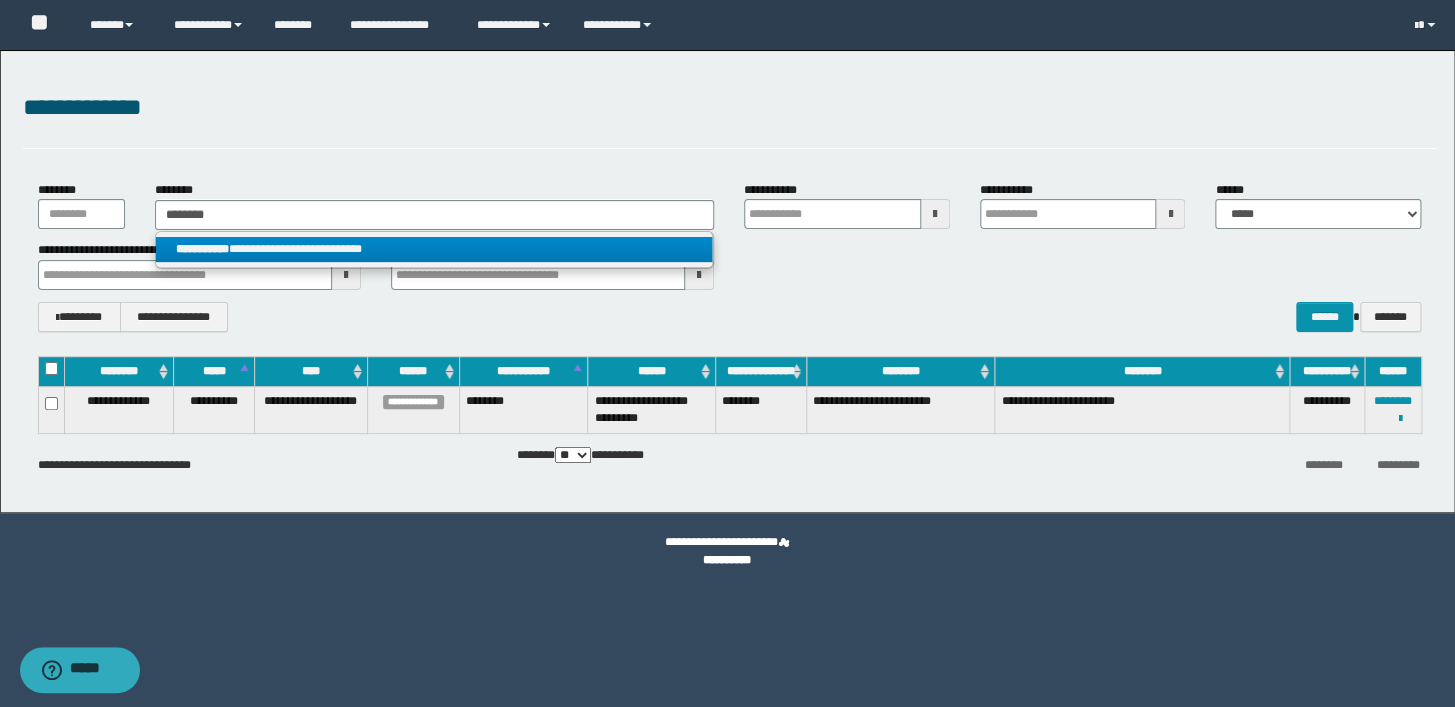 click on "**********" at bounding box center (434, 249) 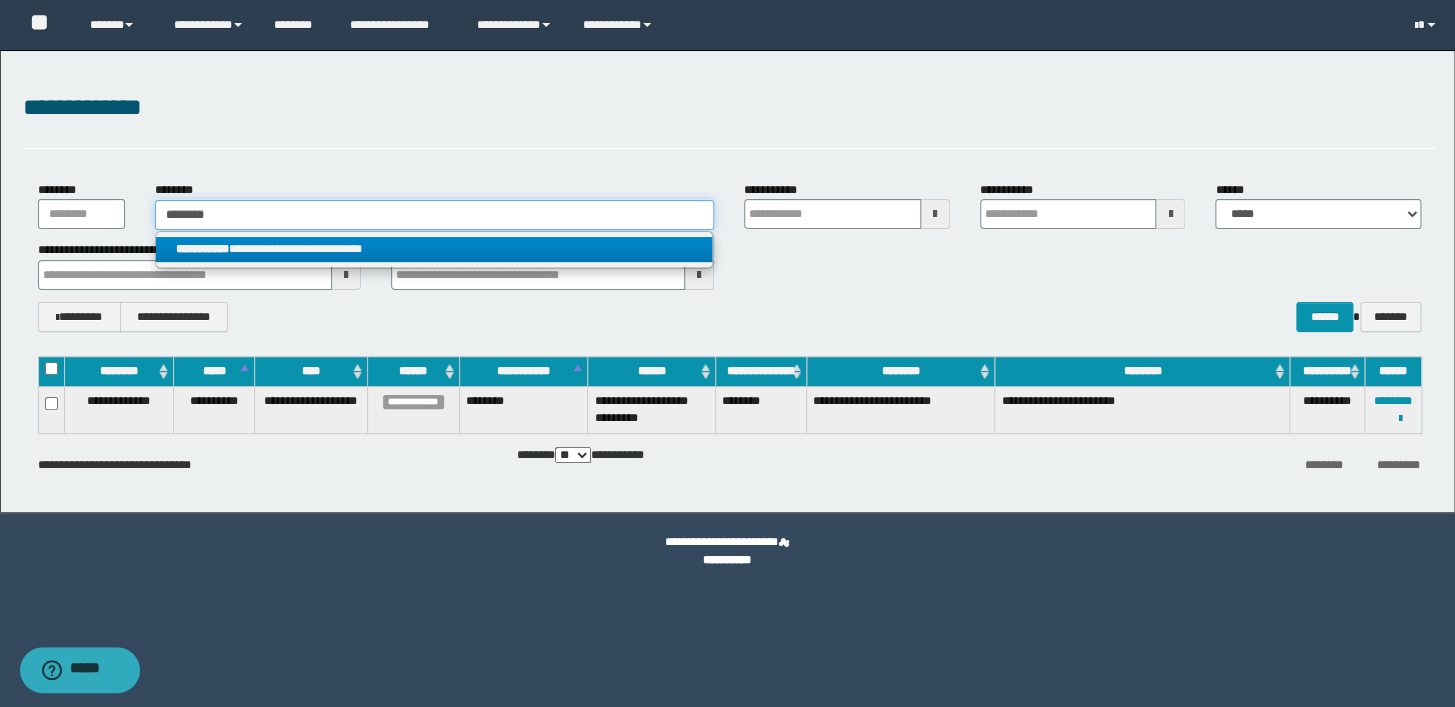 type 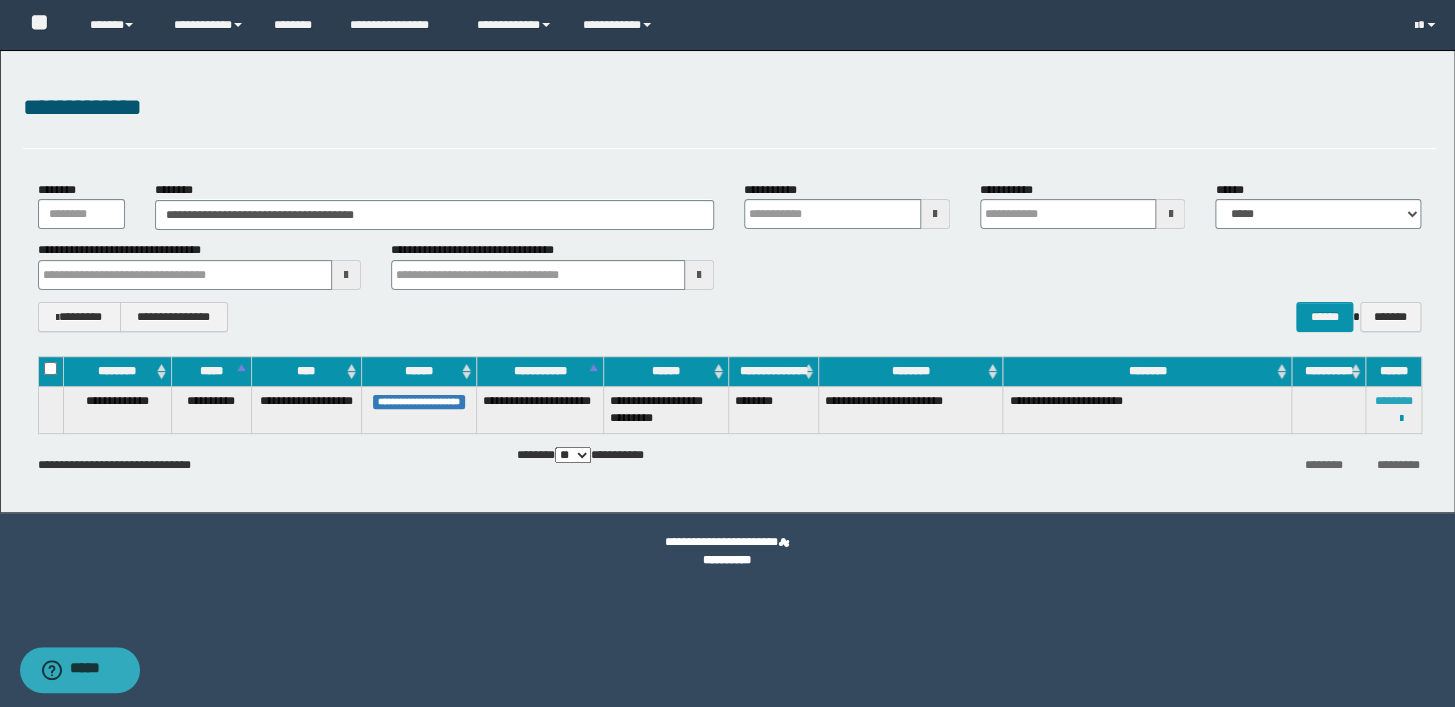 click on "********" at bounding box center (1393, 401) 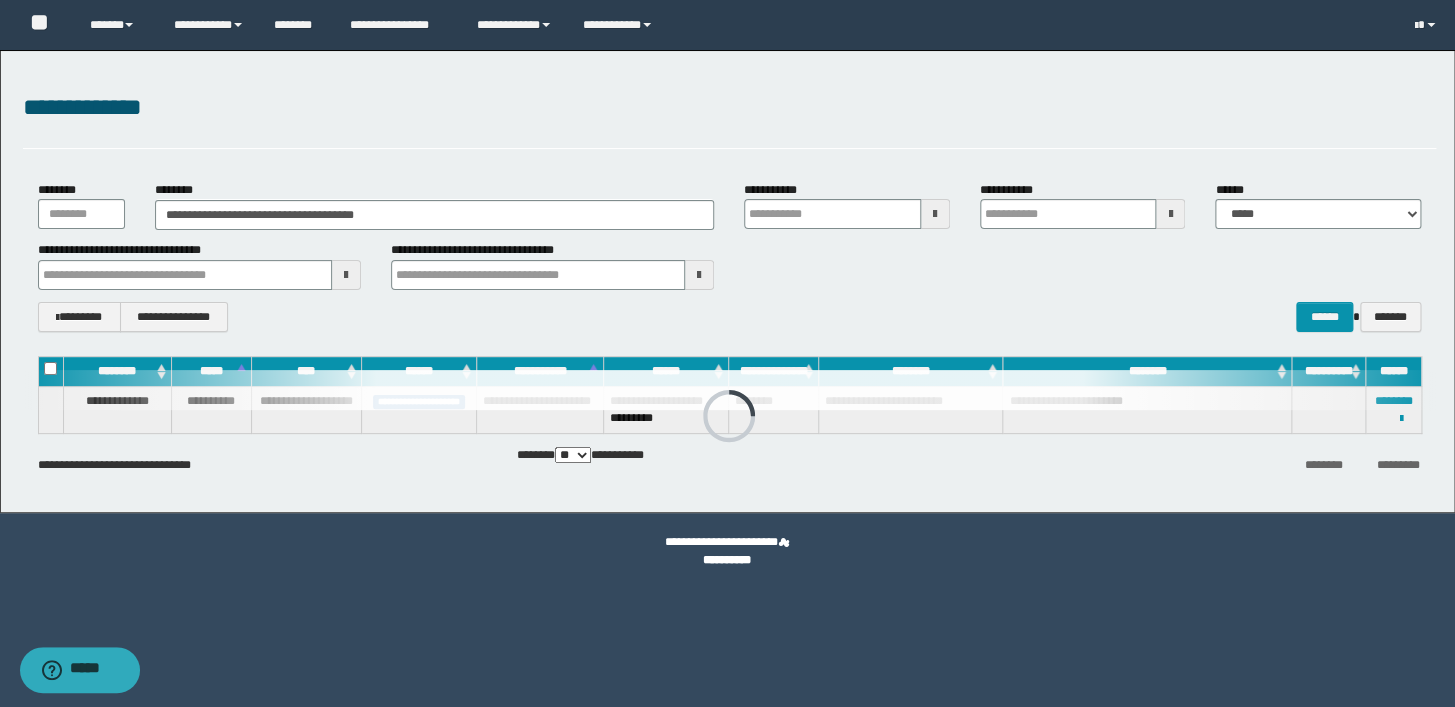click on "**********" at bounding box center [729, 108] 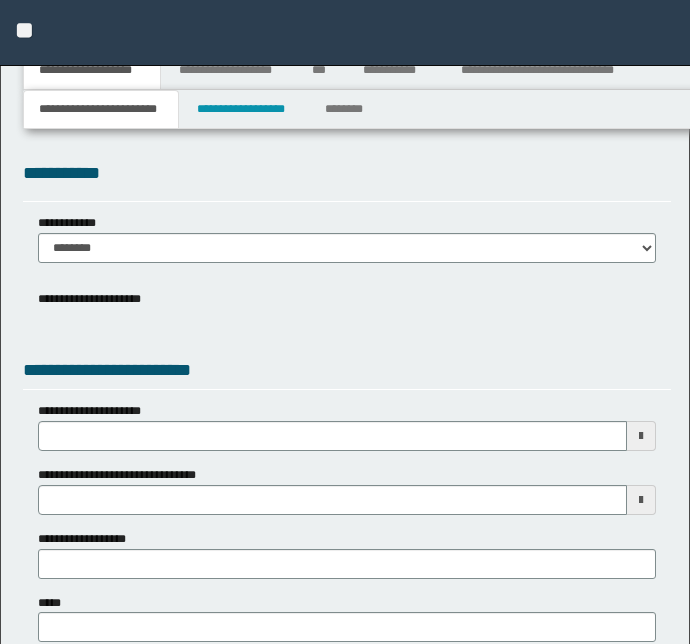 scroll, scrollTop: 0, scrollLeft: 0, axis: both 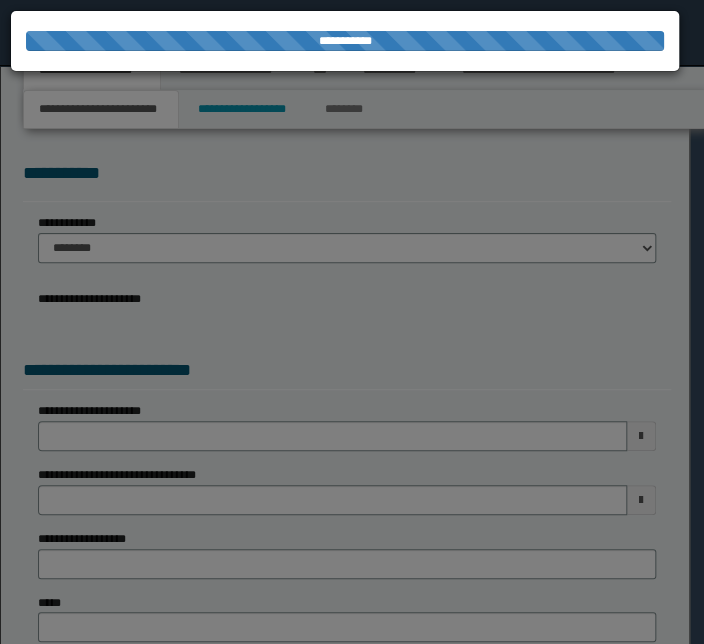 select on "*" 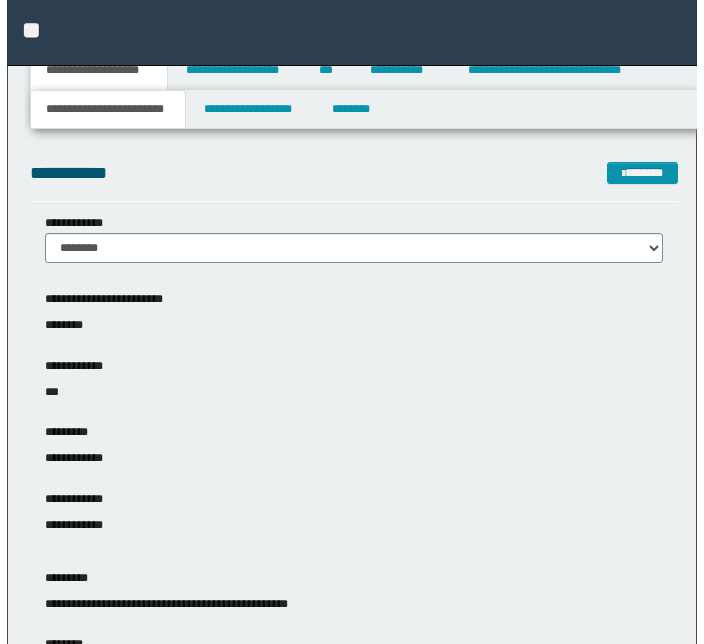 scroll, scrollTop: 0, scrollLeft: 0, axis: both 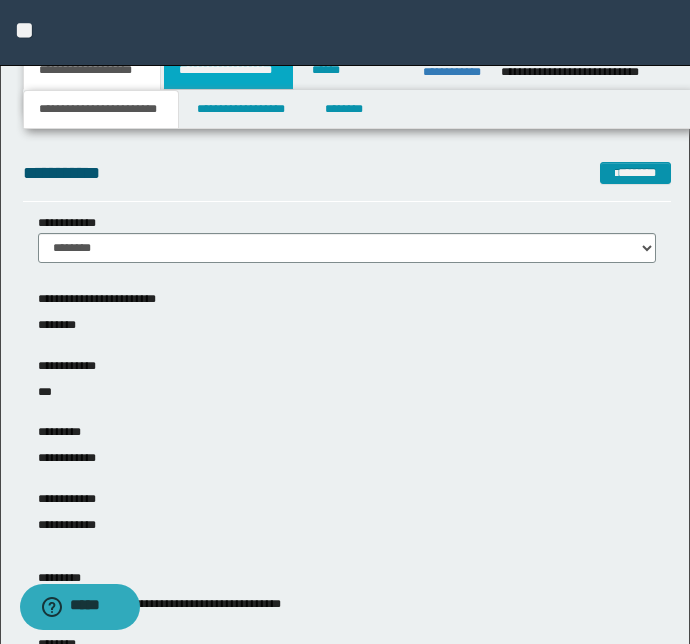 click on "**********" at bounding box center (228, 70) 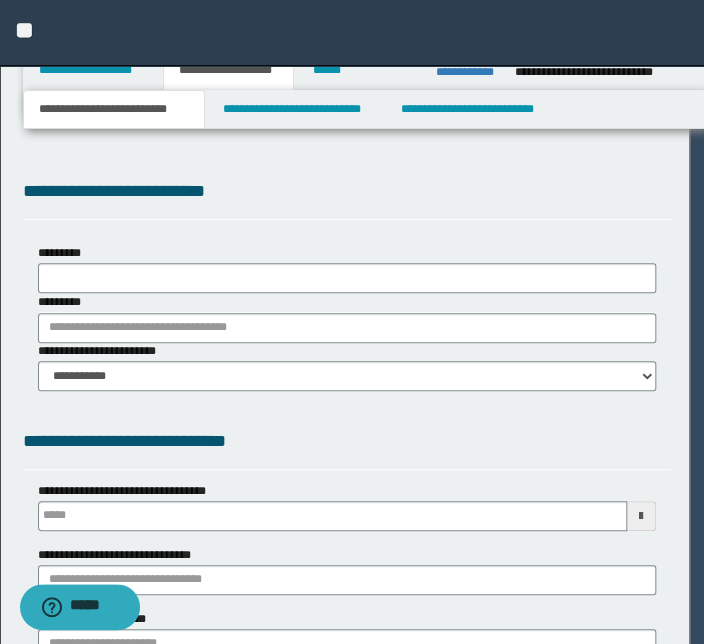 type 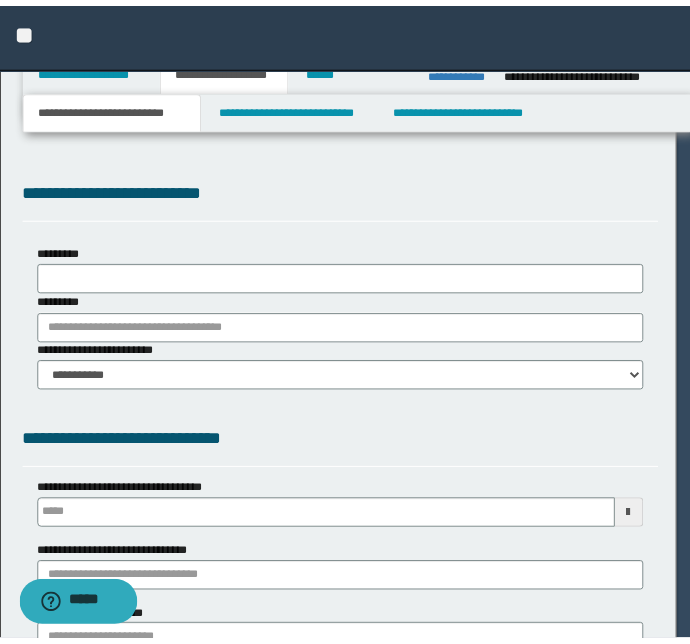 scroll, scrollTop: 0, scrollLeft: 0, axis: both 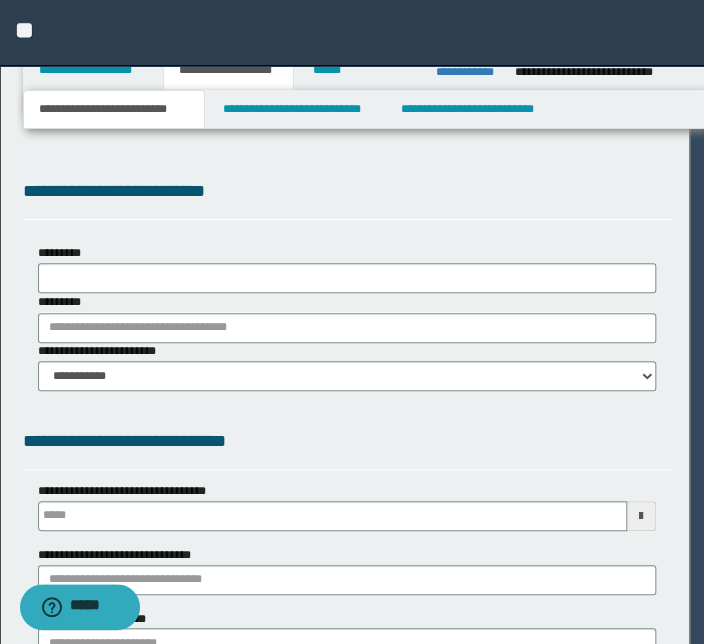 select on "*" 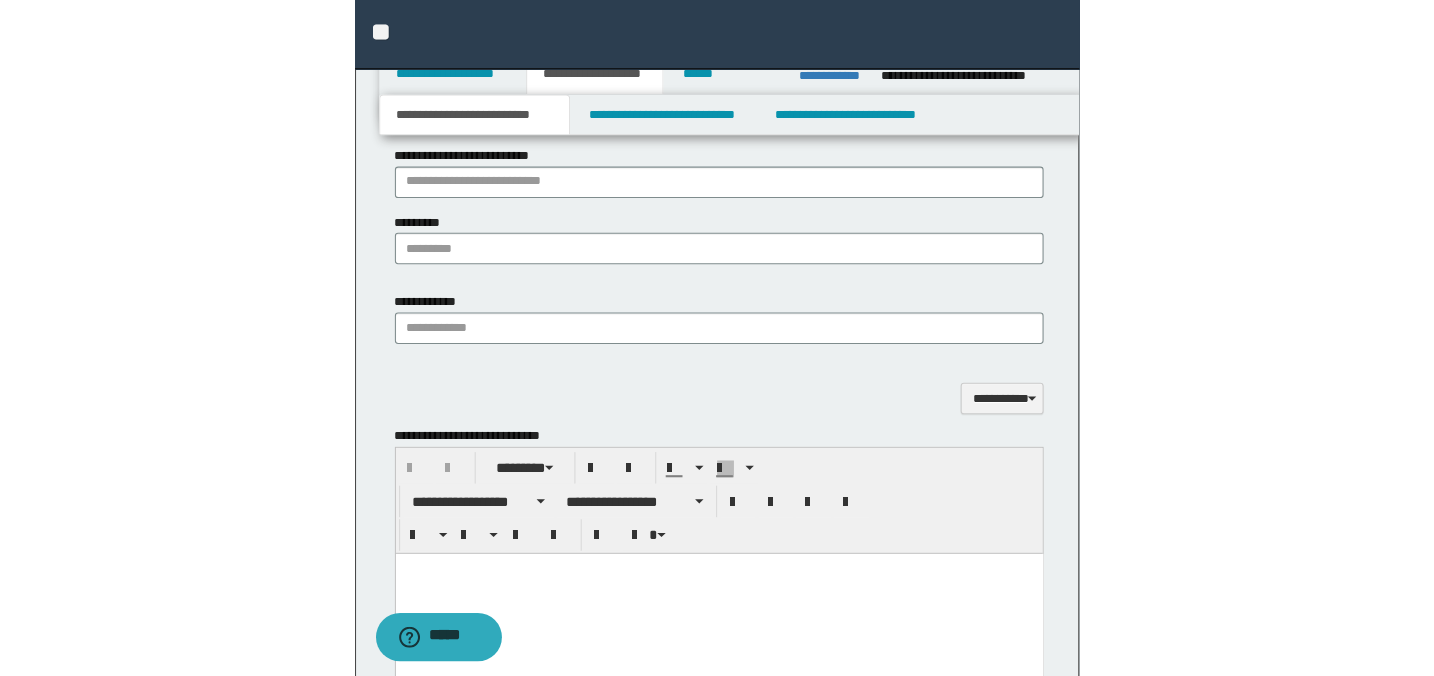 scroll, scrollTop: 1363, scrollLeft: 0, axis: vertical 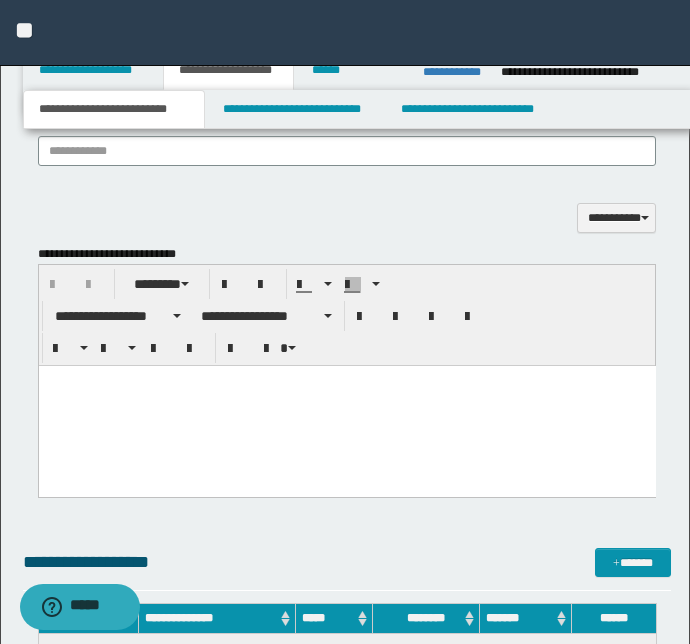 click at bounding box center [346, 405] 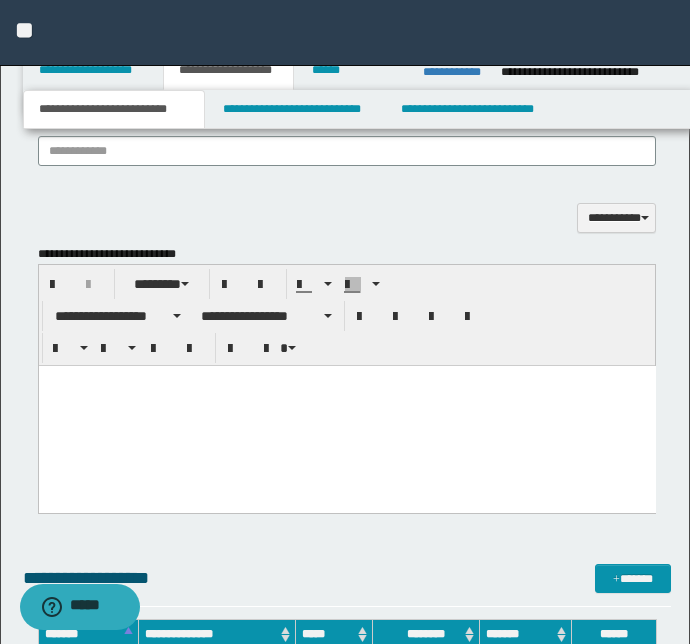 paste 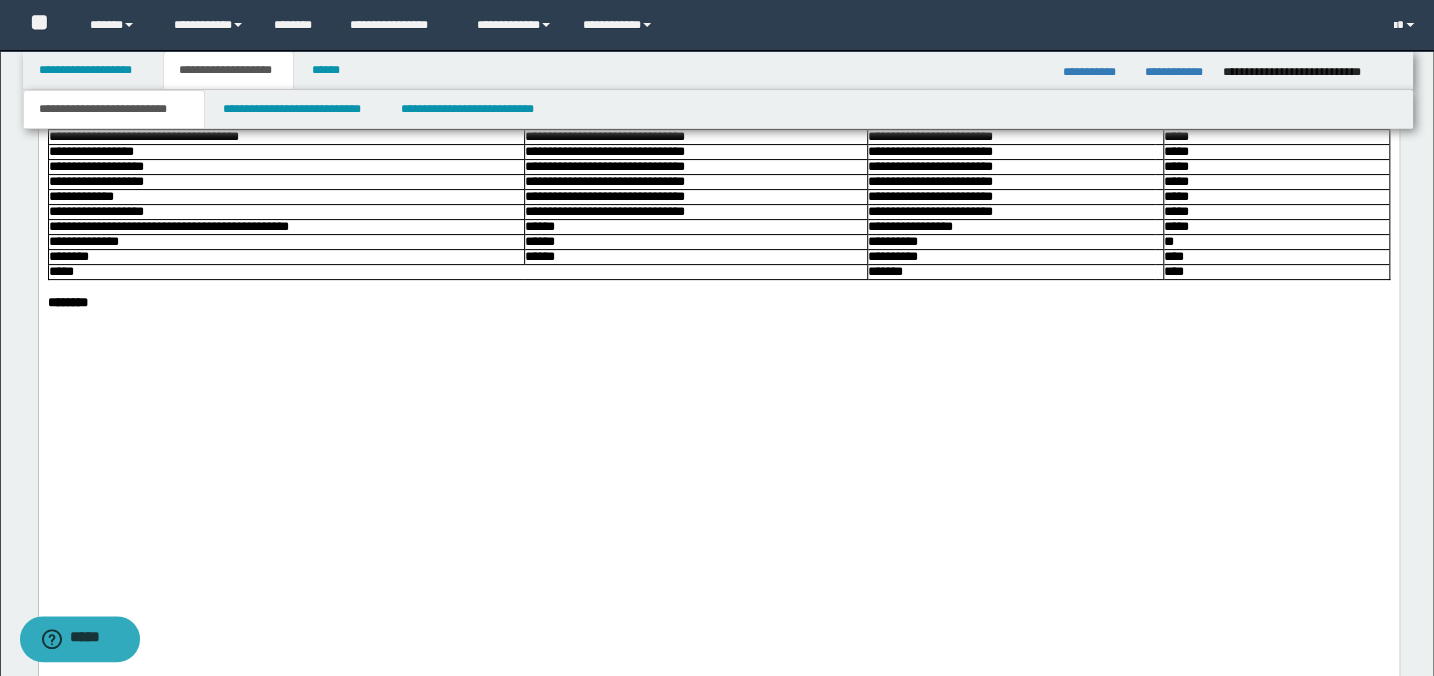 scroll, scrollTop: 4090, scrollLeft: 0, axis: vertical 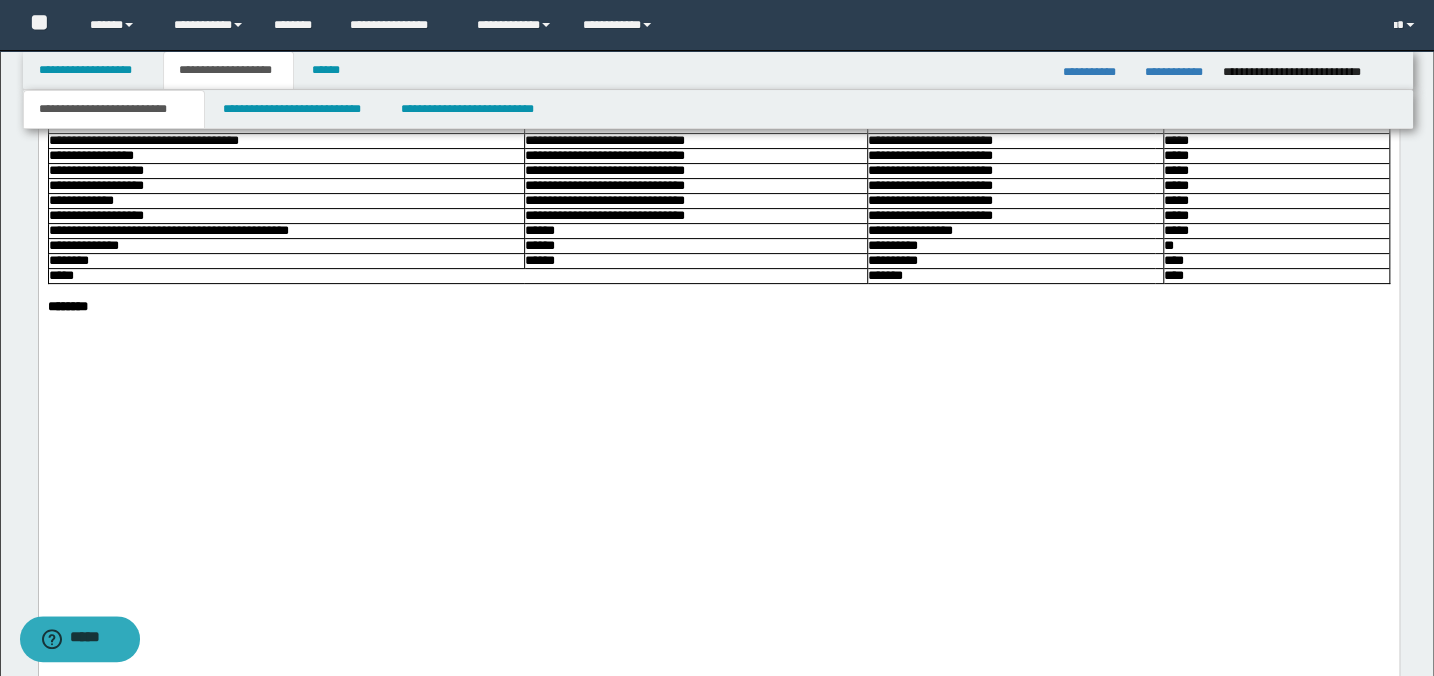 click on "**********" at bounding box center (738, 54) 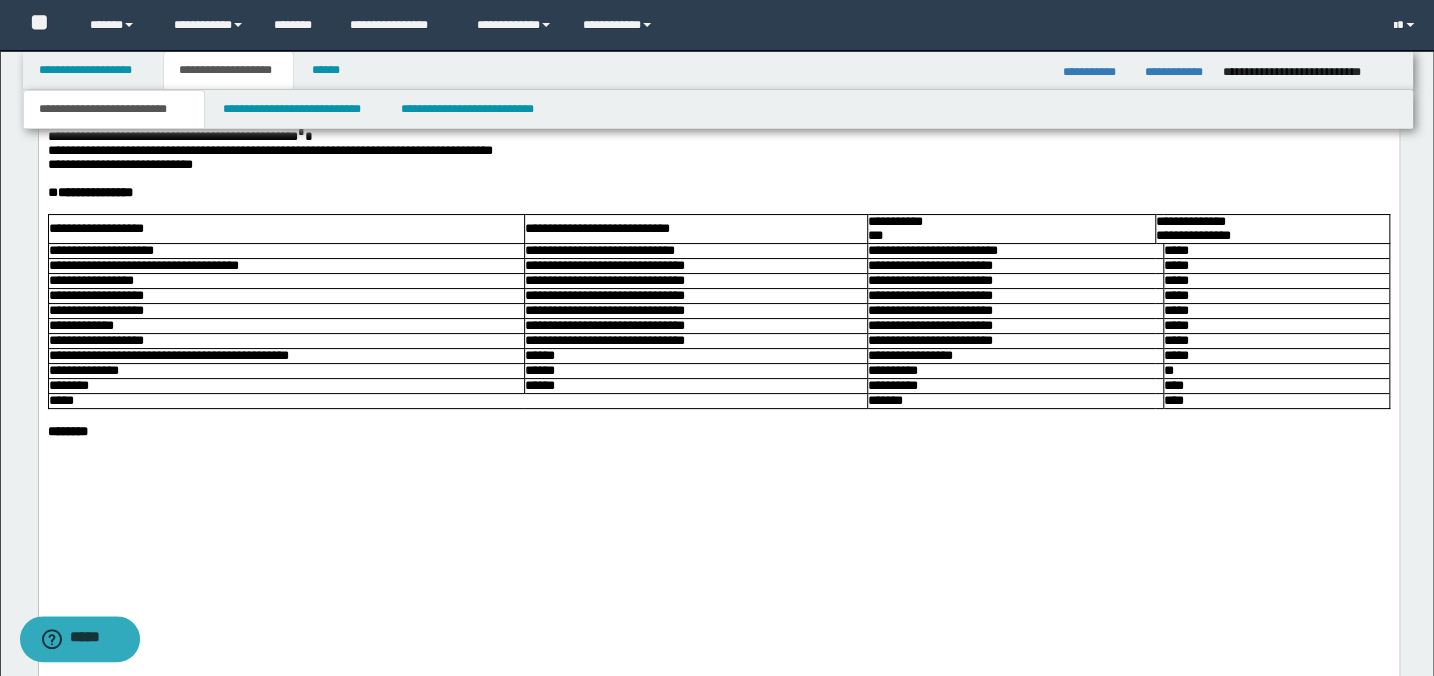 scroll, scrollTop: 3909, scrollLeft: 0, axis: vertical 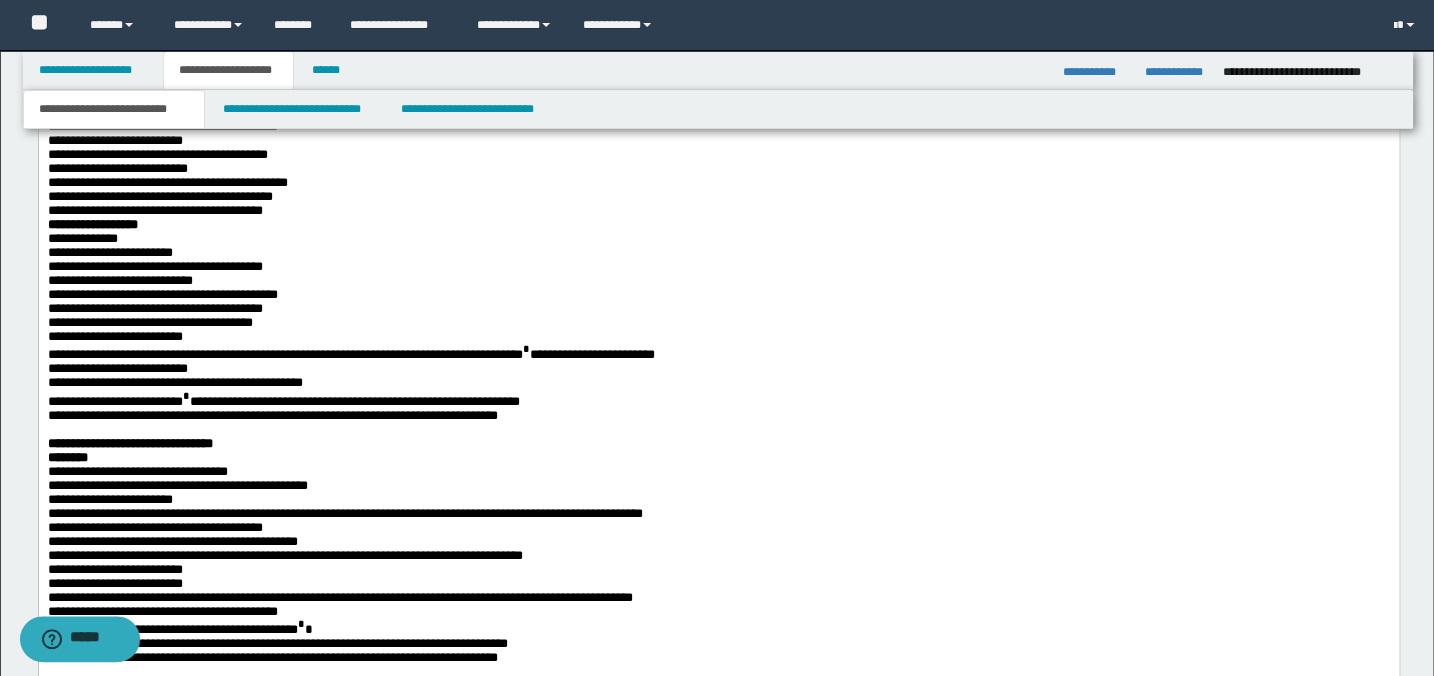 click on "**********" at bounding box center [718, 212] 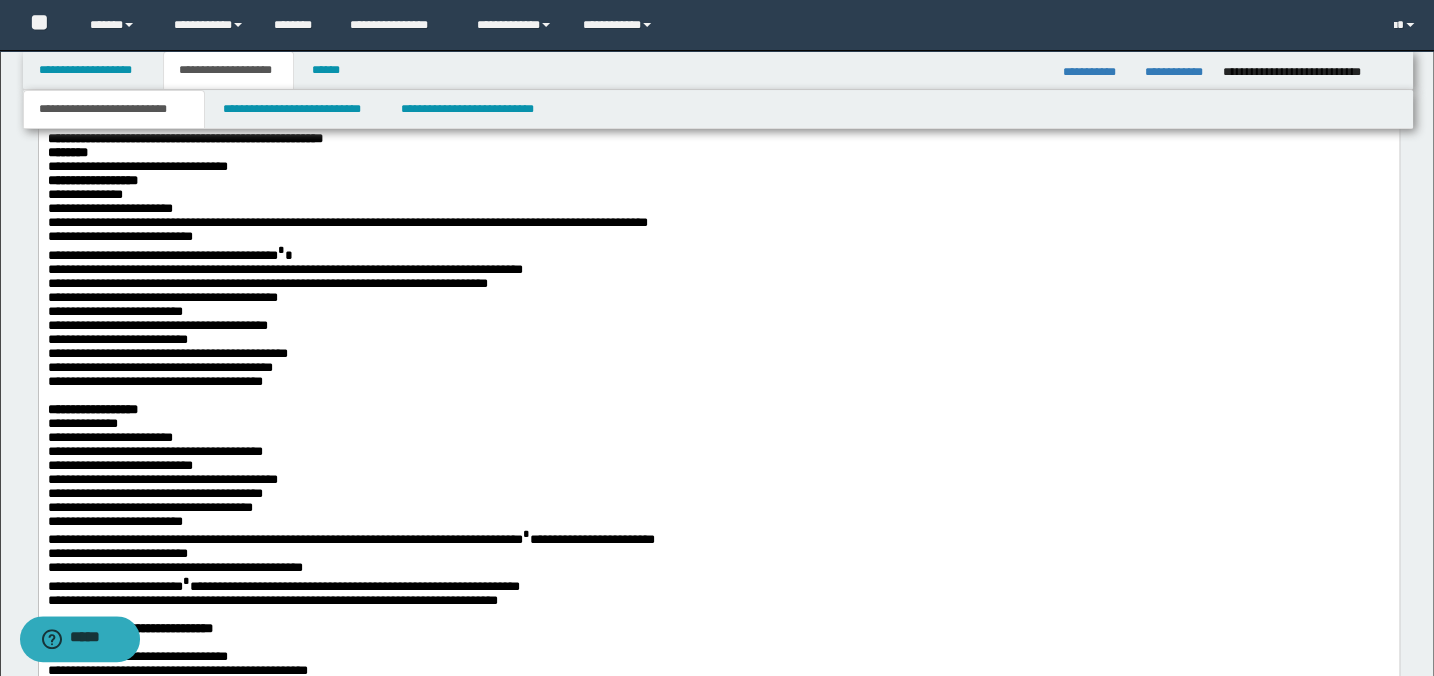 scroll, scrollTop: 2000, scrollLeft: 0, axis: vertical 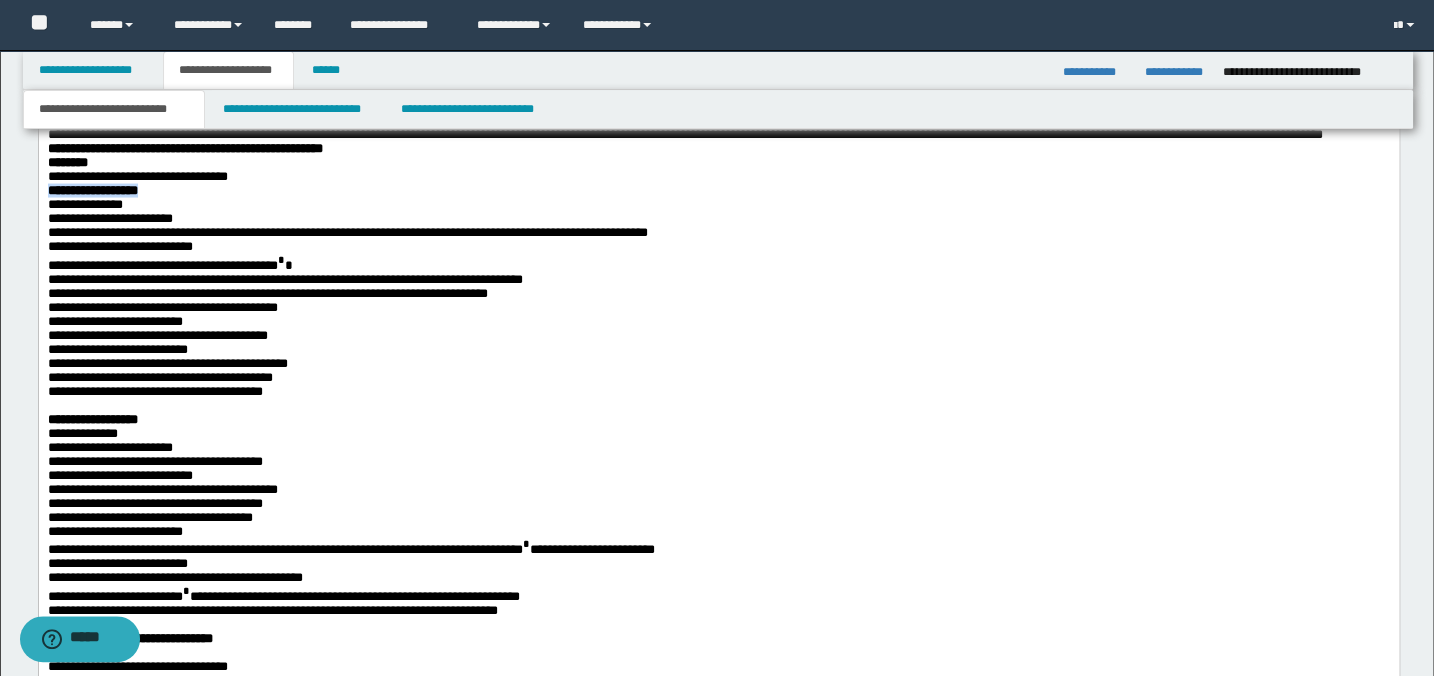 click on "**********" at bounding box center [718, 796] 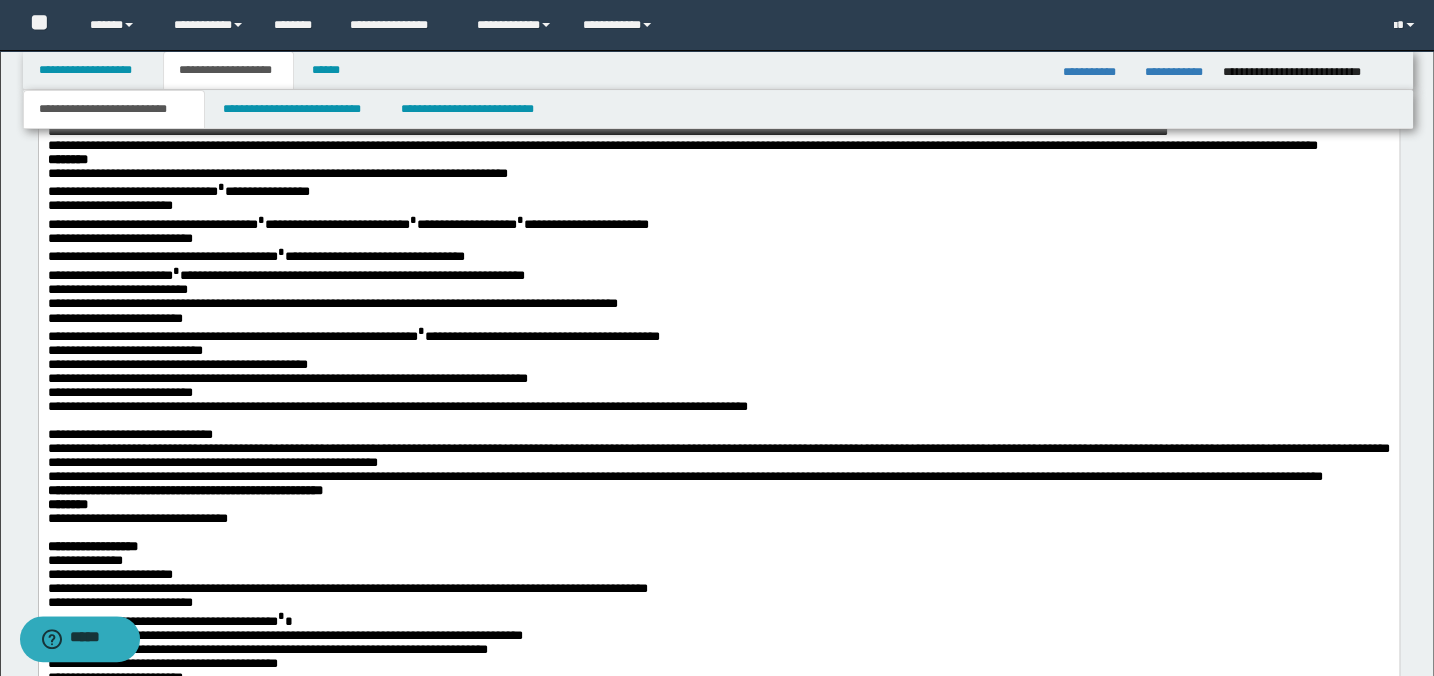scroll, scrollTop: 1636, scrollLeft: 0, axis: vertical 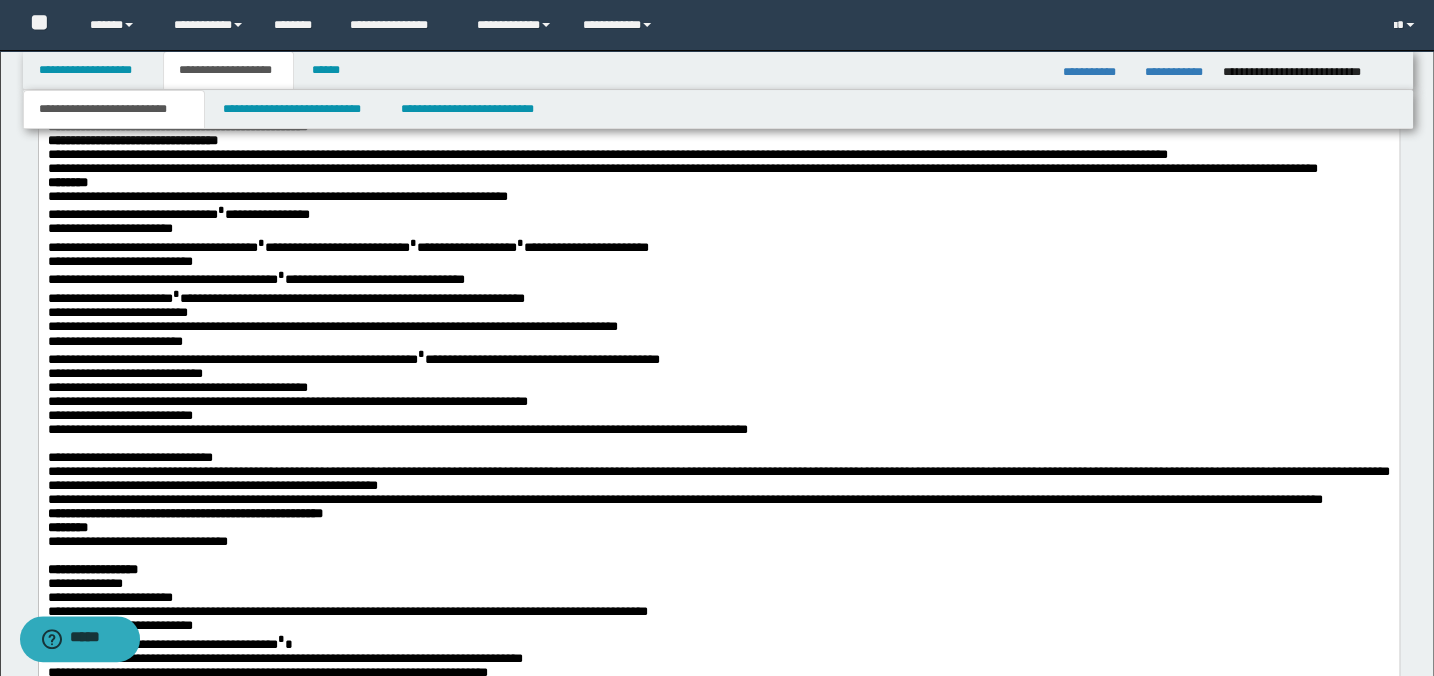 click on "**********" at bounding box center [718, 170] 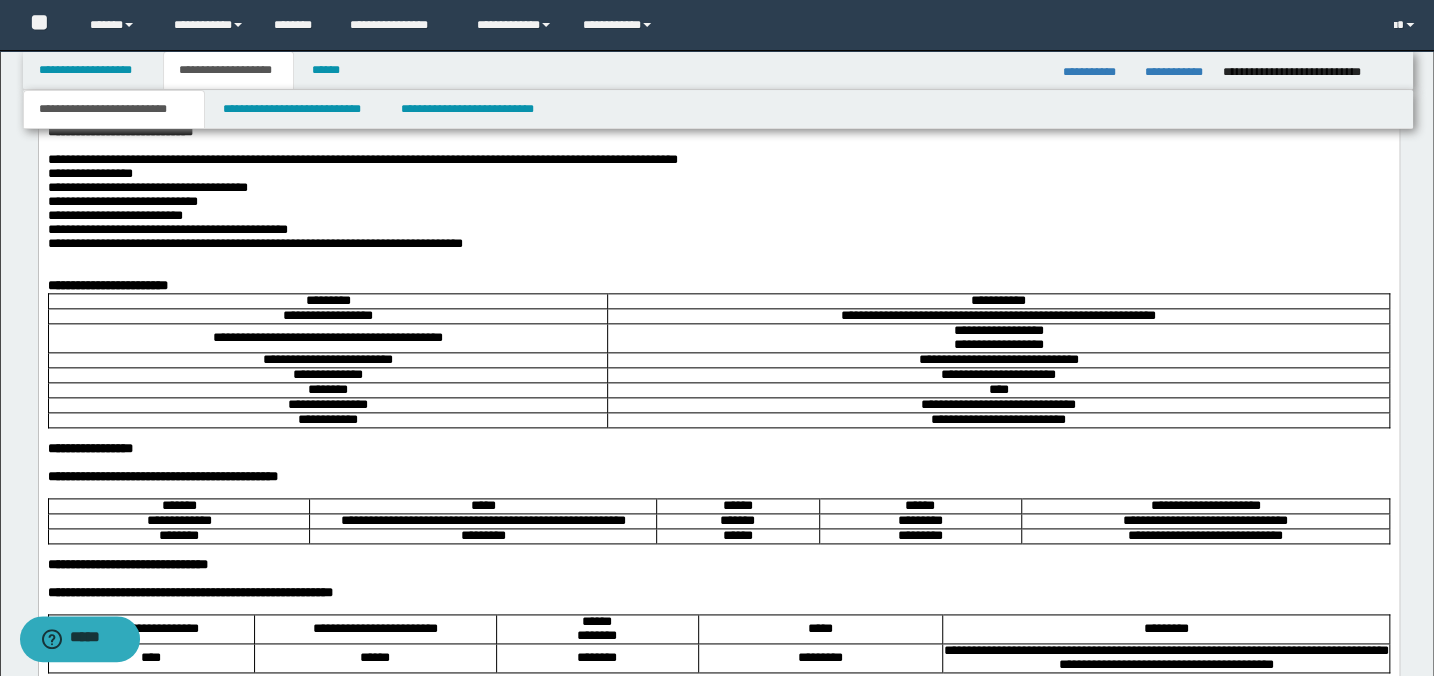 scroll, scrollTop: 1000, scrollLeft: 0, axis: vertical 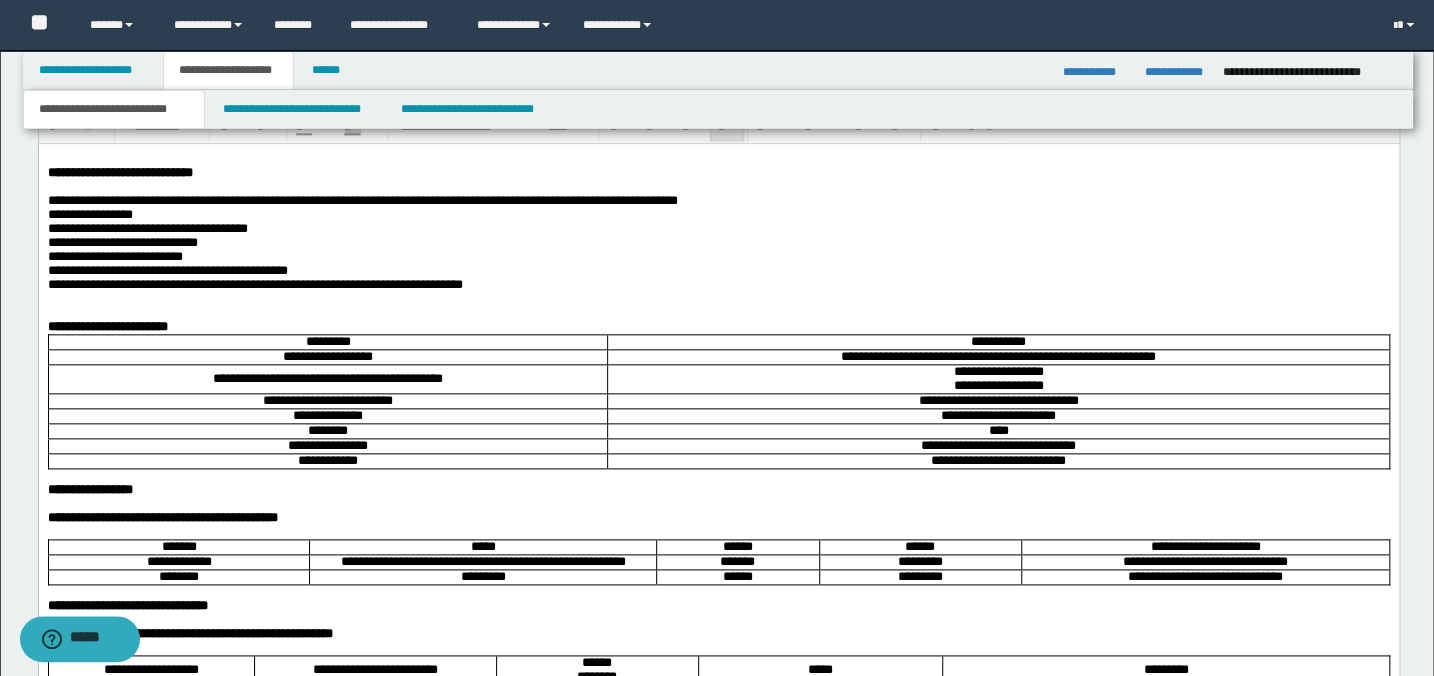 click on "**********" at bounding box center (718, 327) 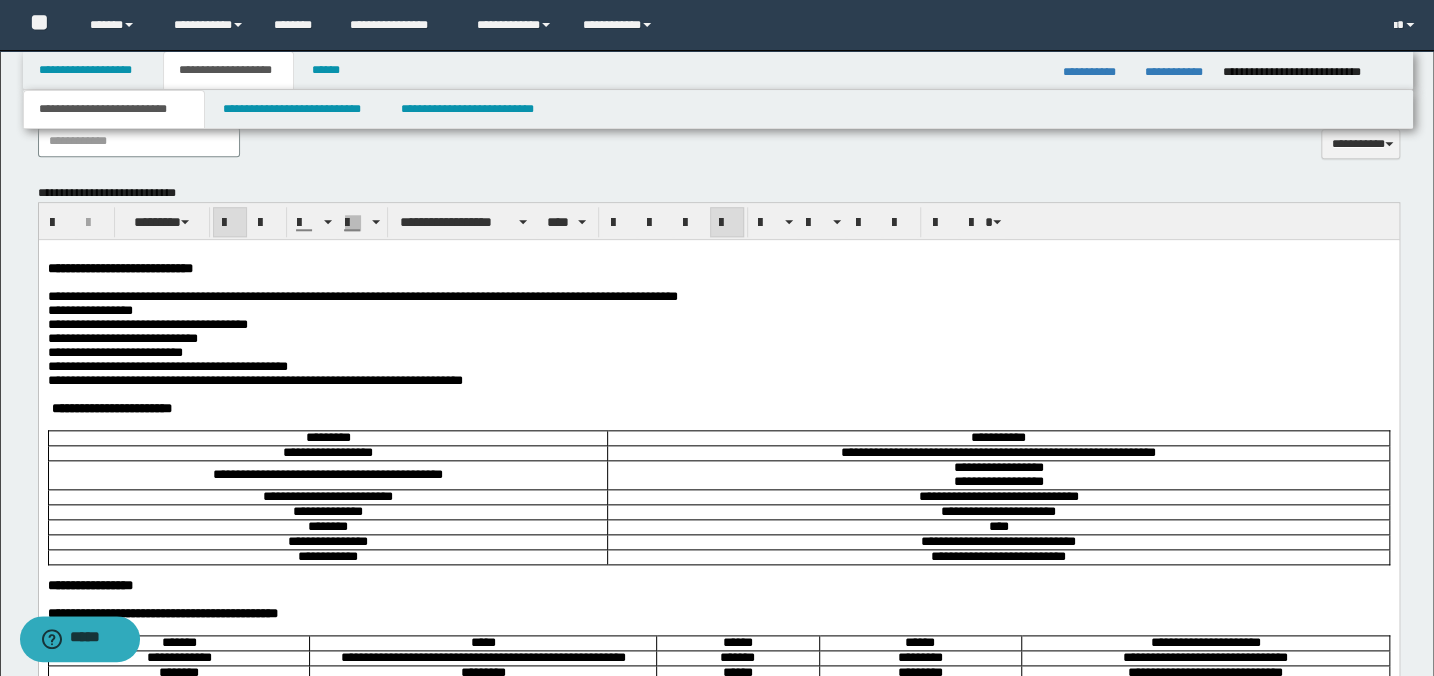 scroll, scrollTop: 909, scrollLeft: 0, axis: vertical 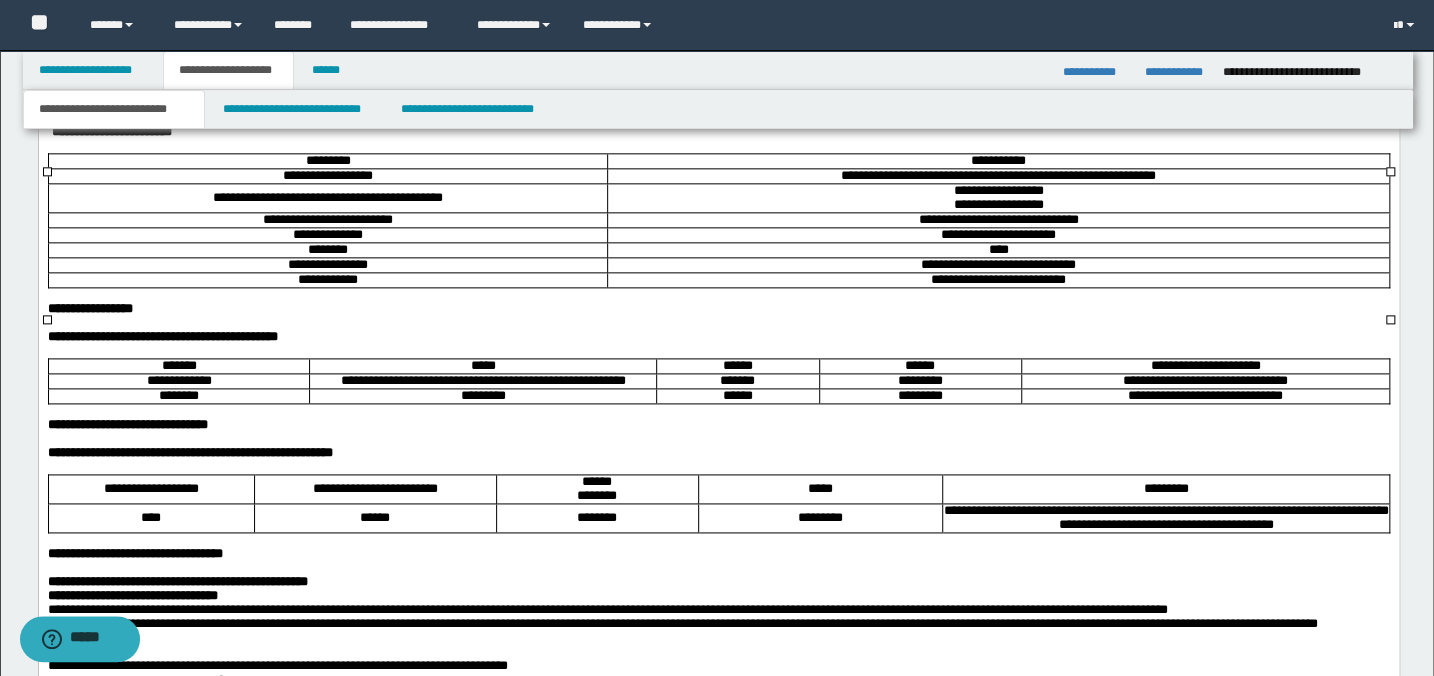 click on "**********" at bounding box center [997, 192] 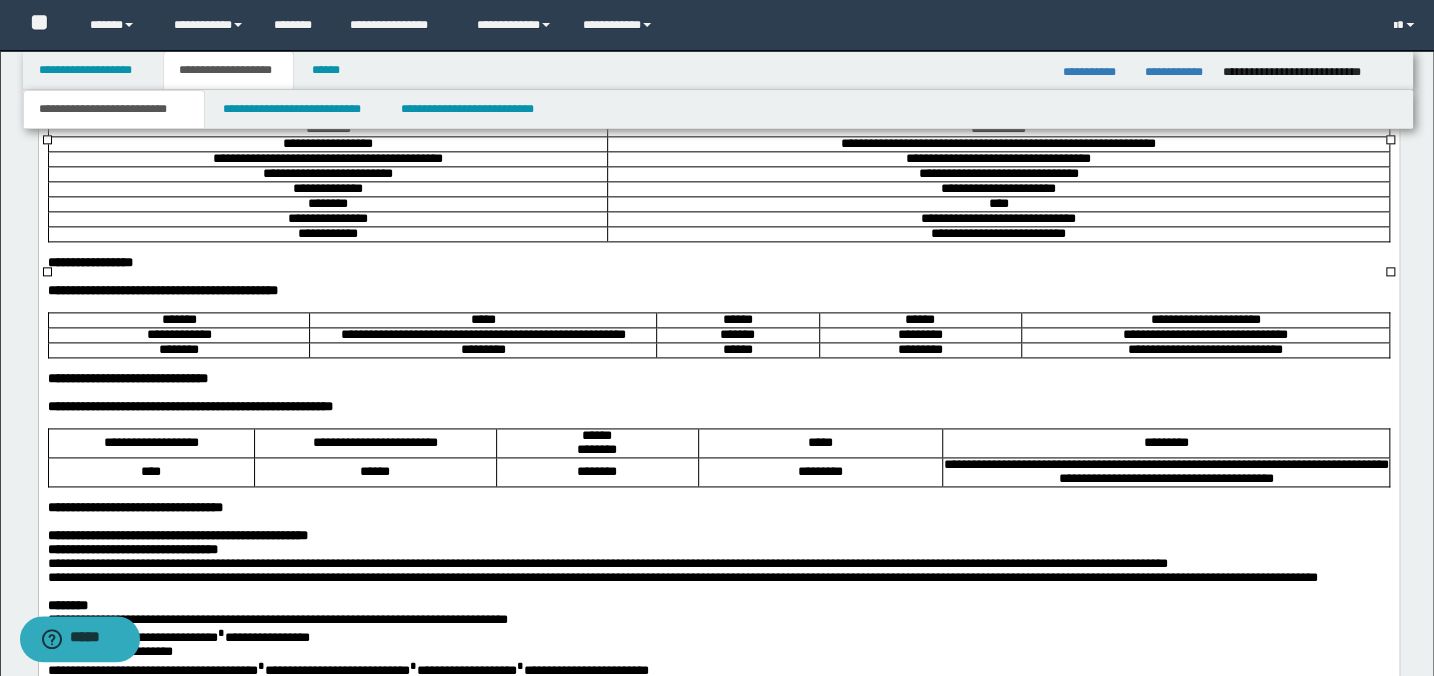 scroll, scrollTop: 1181, scrollLeft: 0, axis: vertical 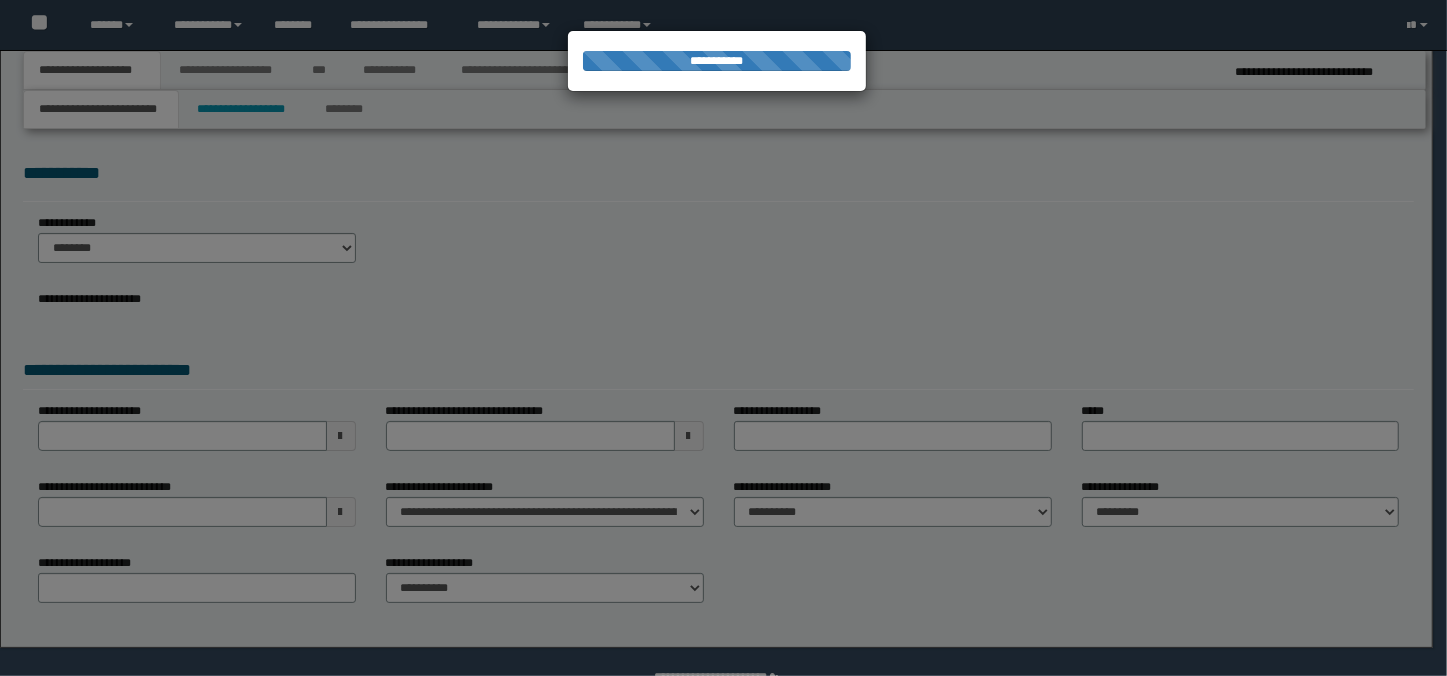 select on "*" 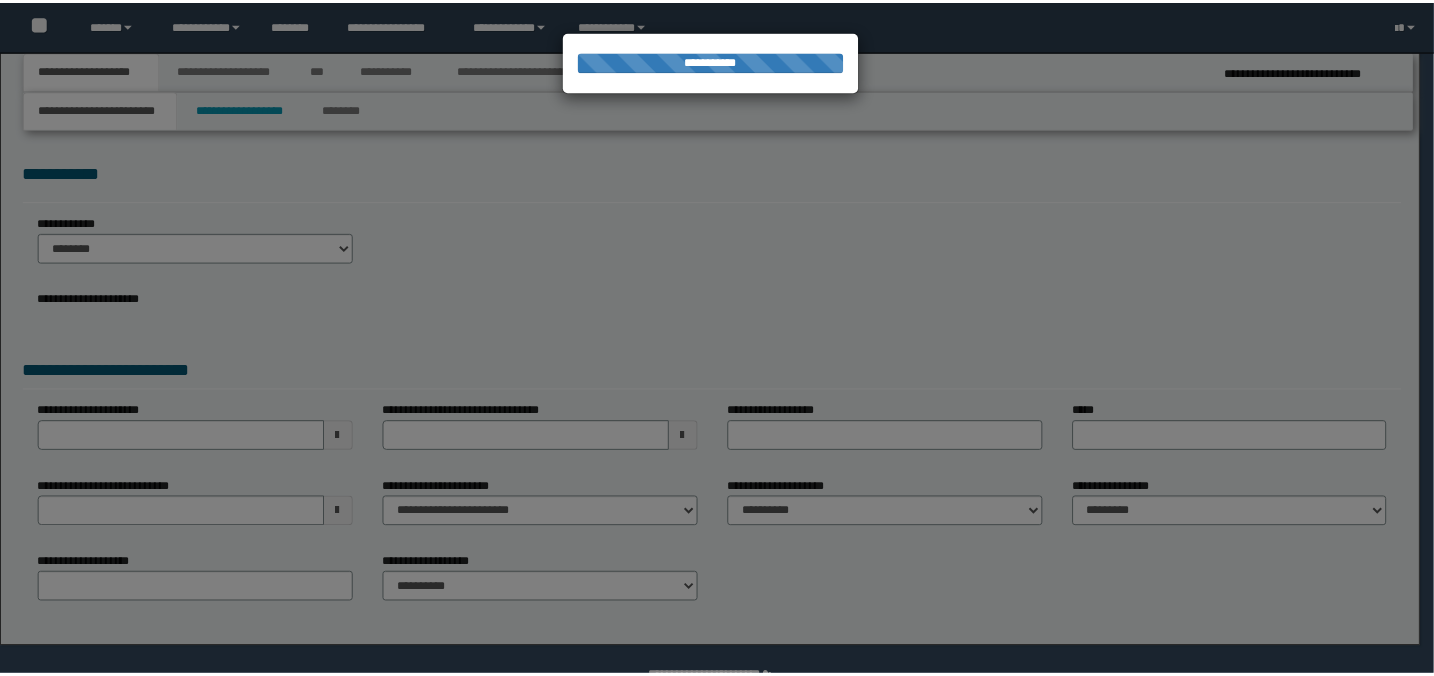 scroll, scrollTop: 0, scrollLeft: 0, axis: both 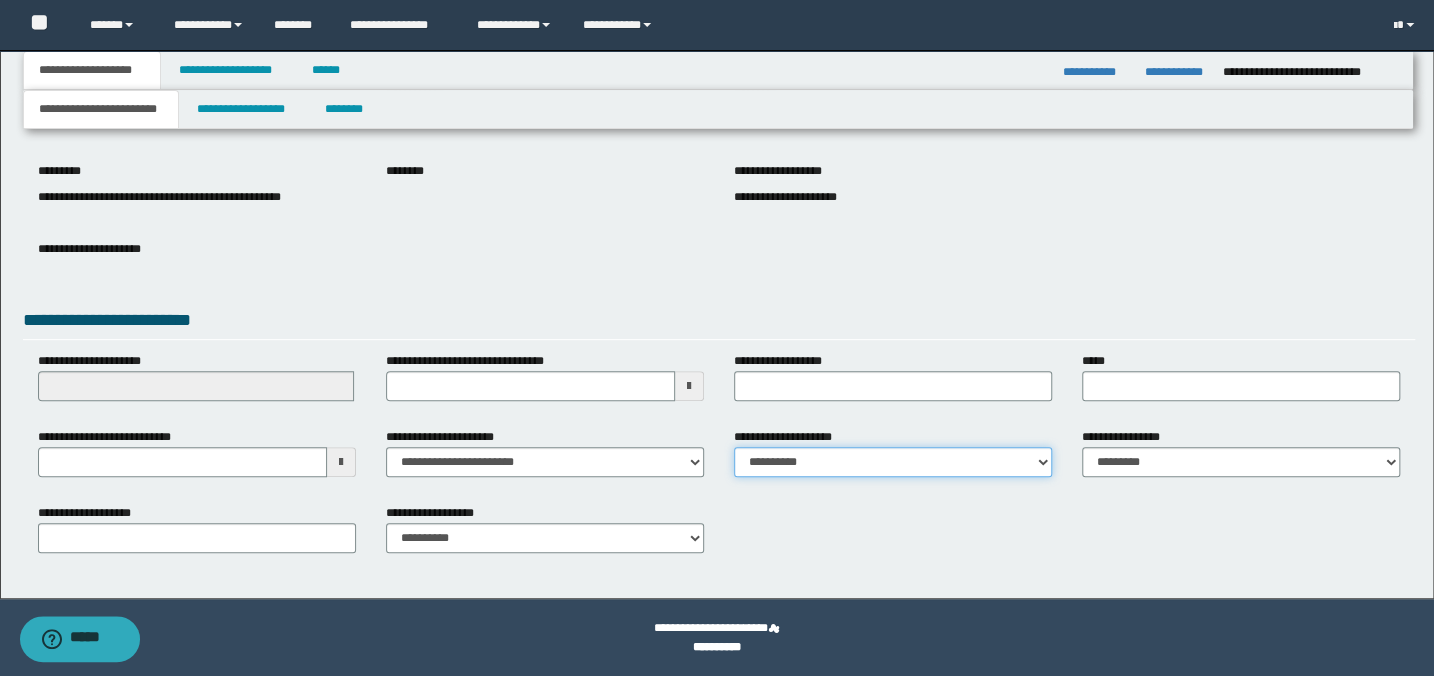 drag, startPoint x: 1041, startPoint y: 458, endPoint x: 1015, endPoint y: 443, distance: 30.016663 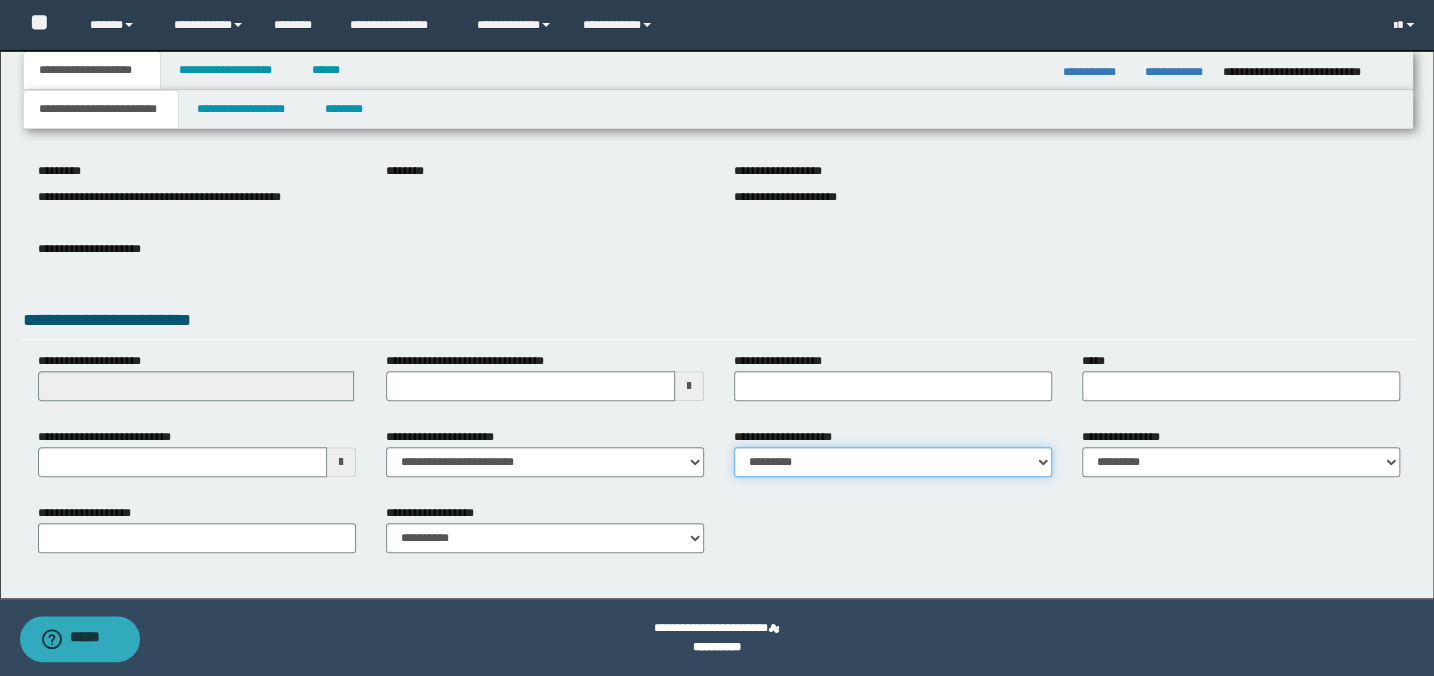 click on "**********" at bounding box center [893, 462] 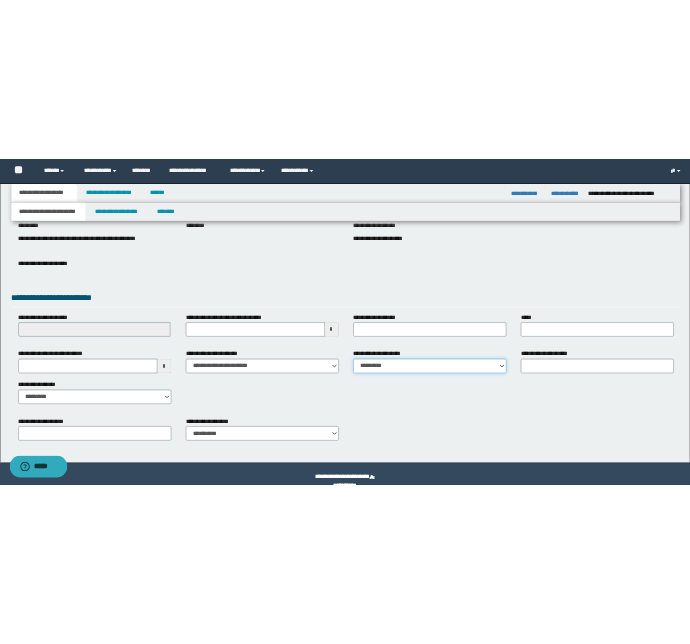 scroll, scrollTop: 270, scrollLeft: 0, axis: vertical 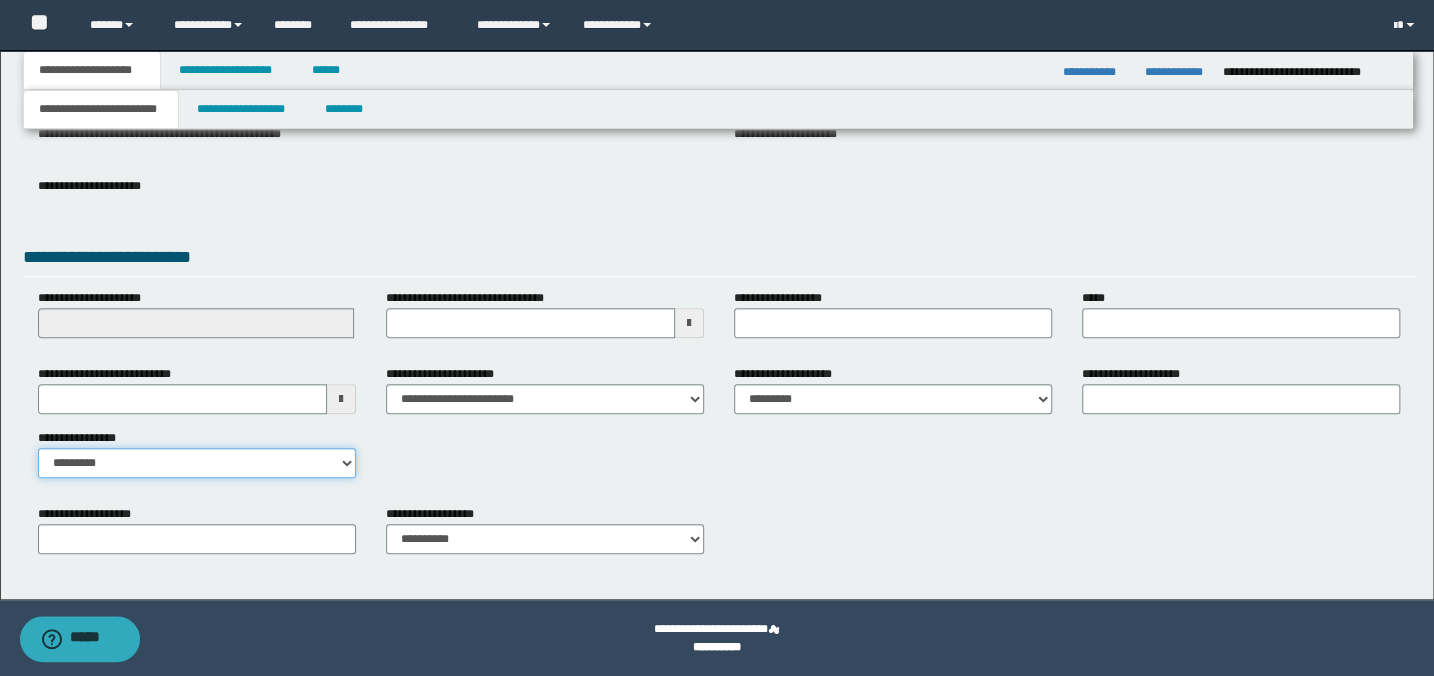 click on "**********" at bounding box center (197, 463) 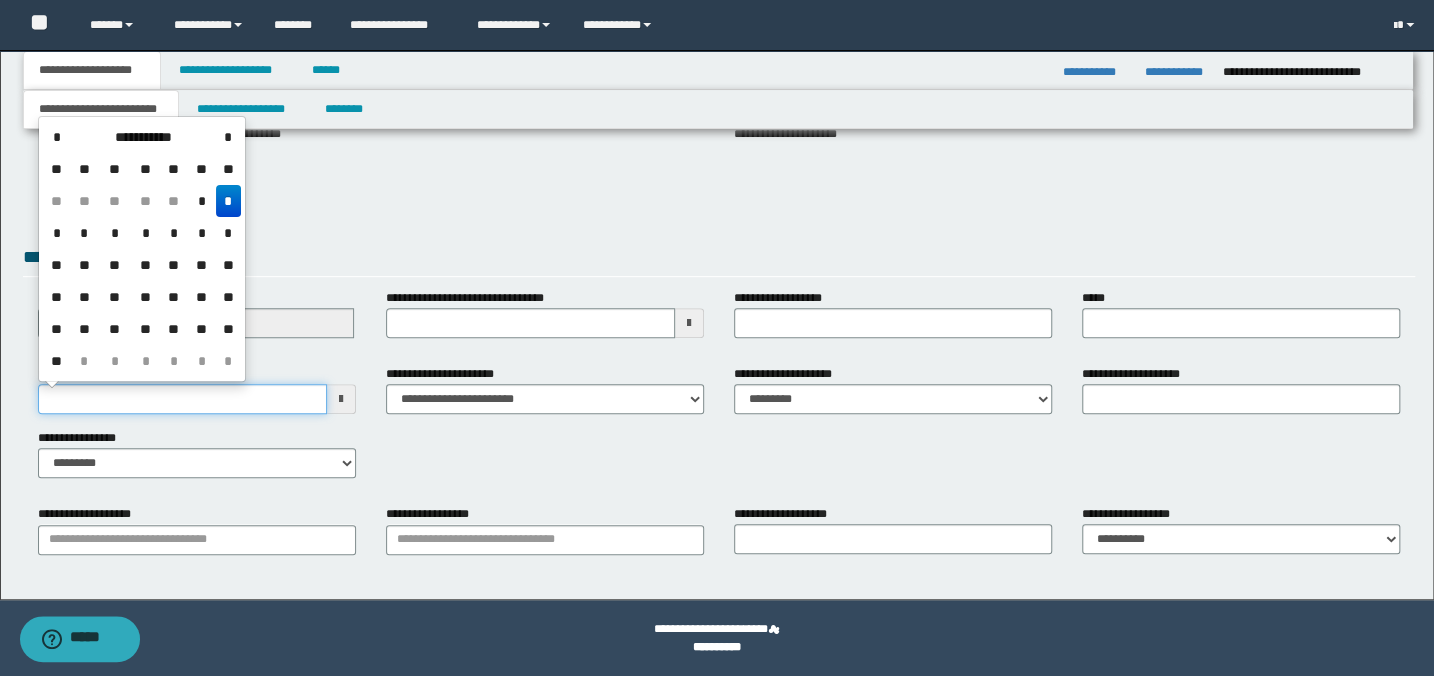 click on "**********" at bounding box center (182, 399) 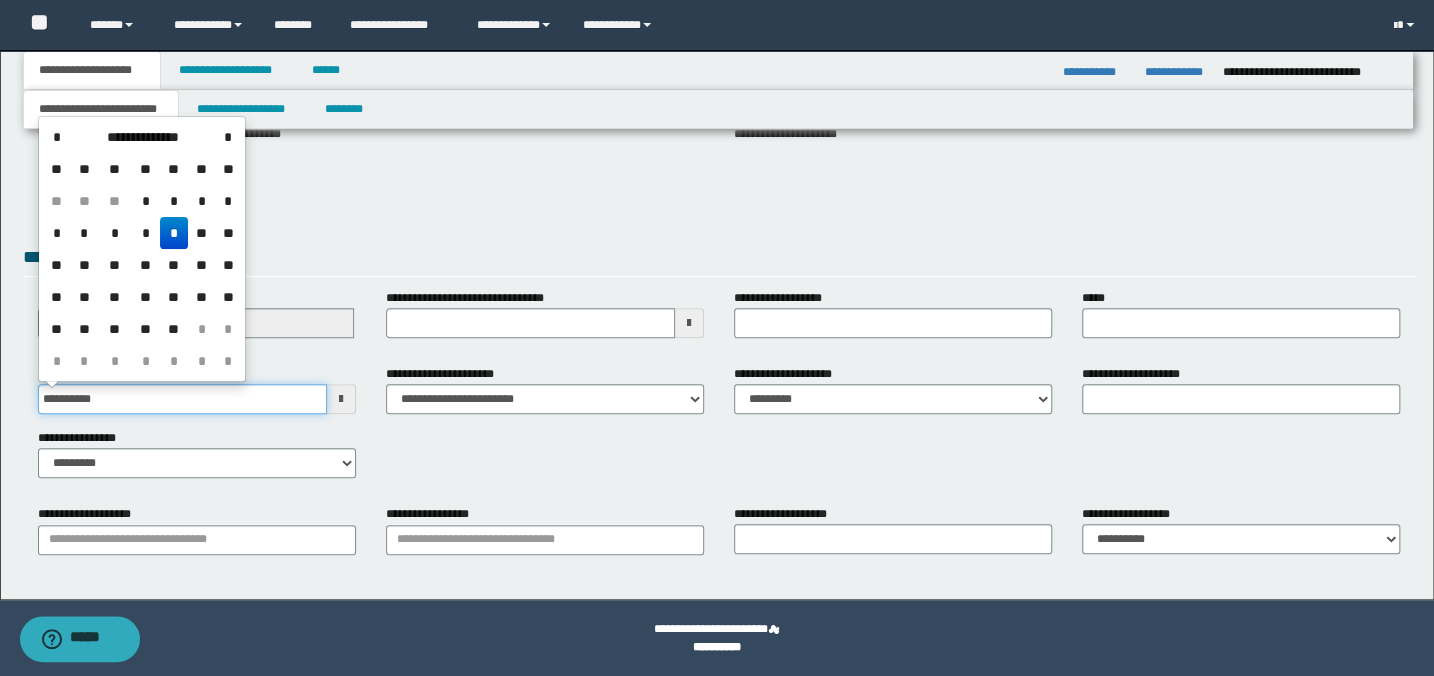 type on "**********" 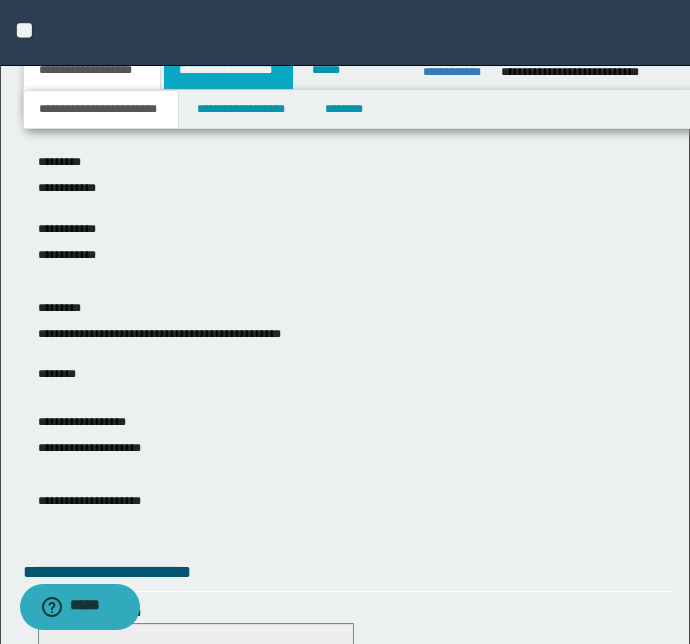 click on "**********" at bounding box center [228, 70] 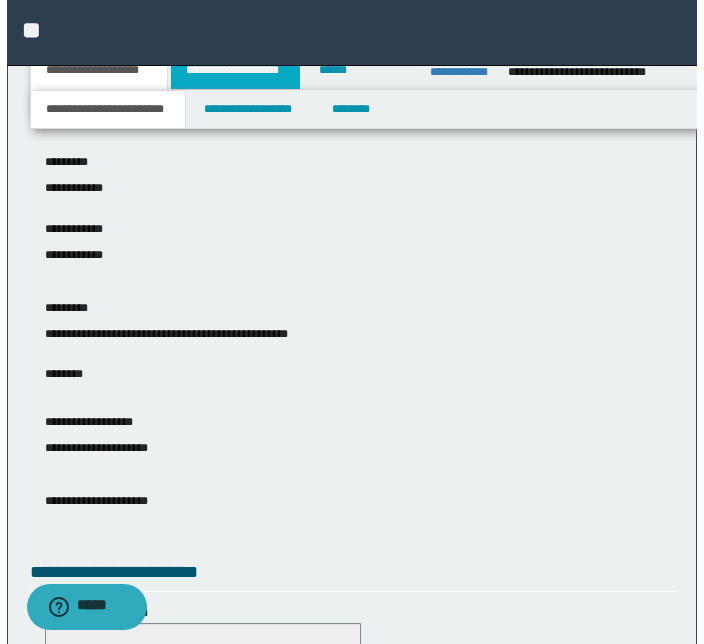 scroll, scrollTop: 0, scrollLeft: 0, axis: both 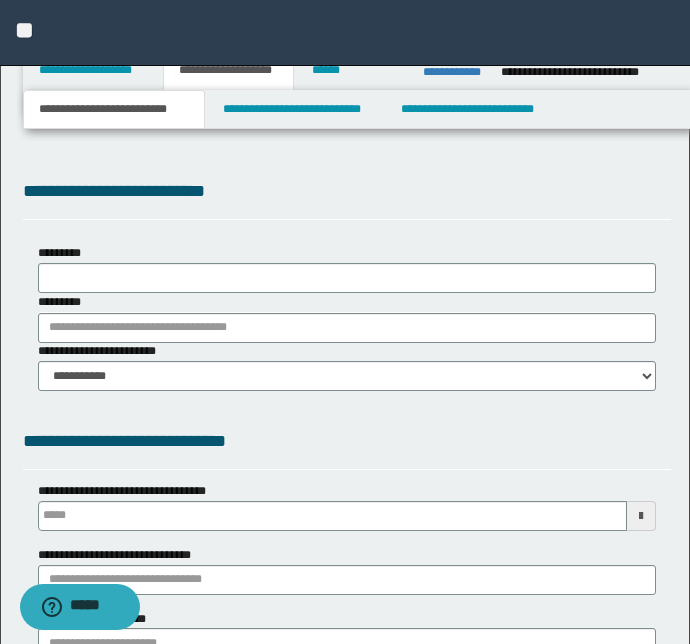 type 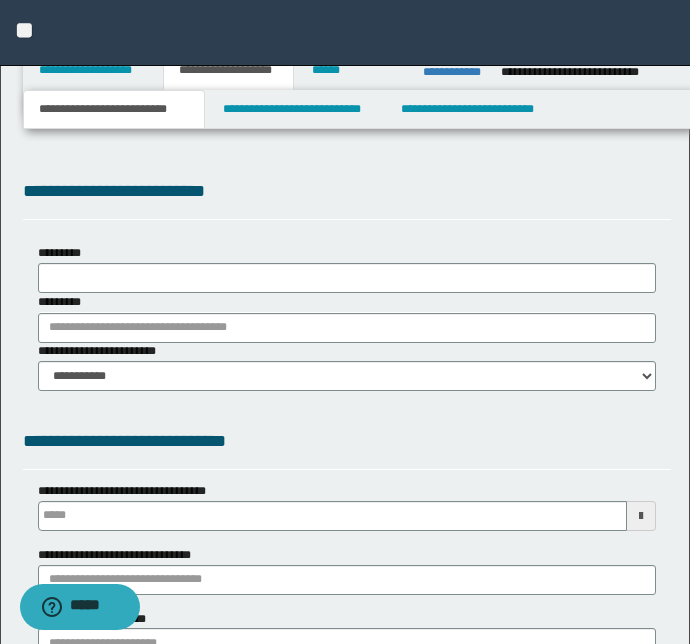 select on "*" 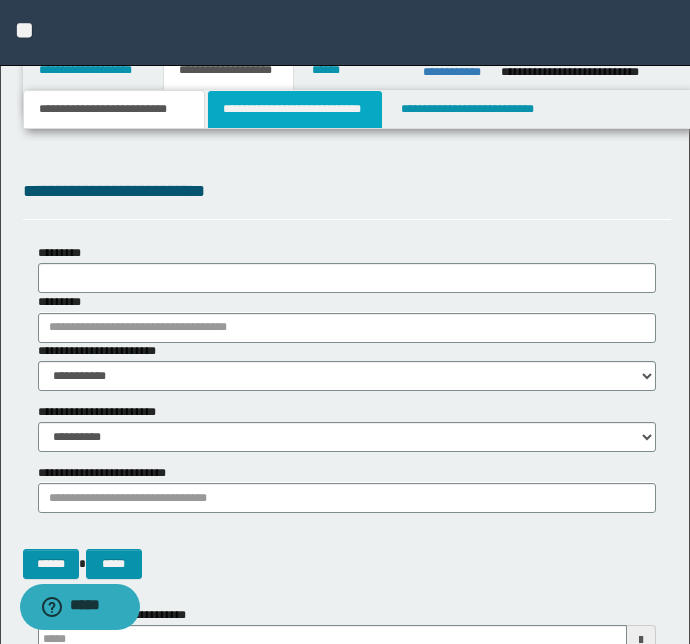 click on "**********" at bounding box center [294, 109] 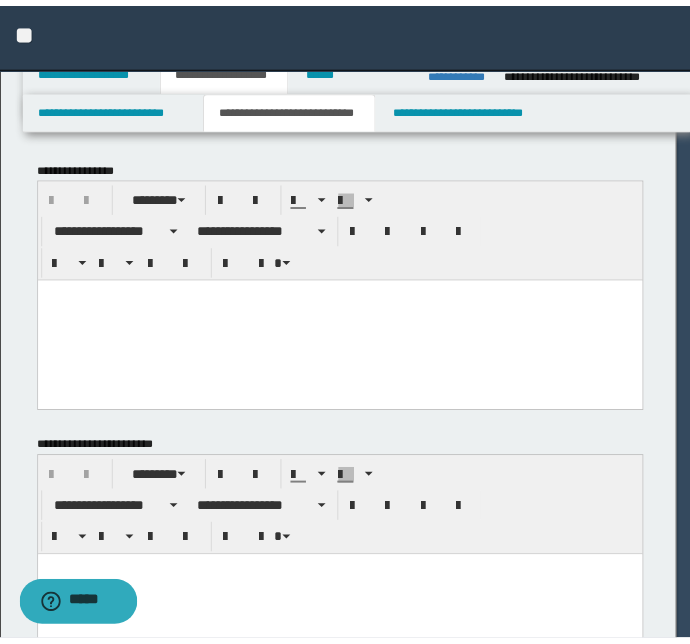 scroll, scrollTop: 0, scrollLeft: 0, axis: both 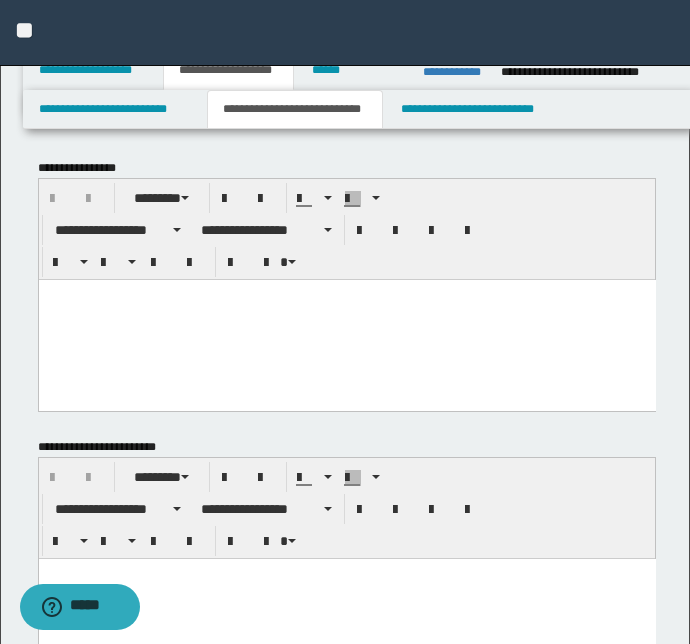 click at bounding box center (346, 319) 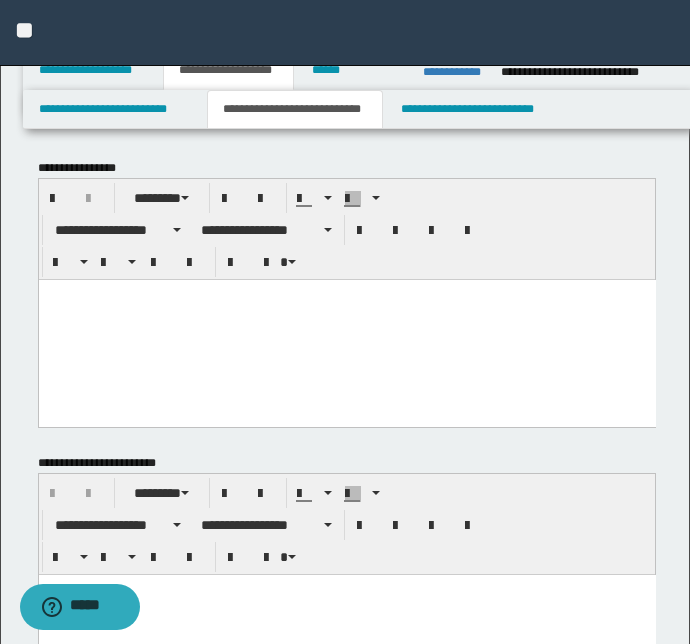 paste 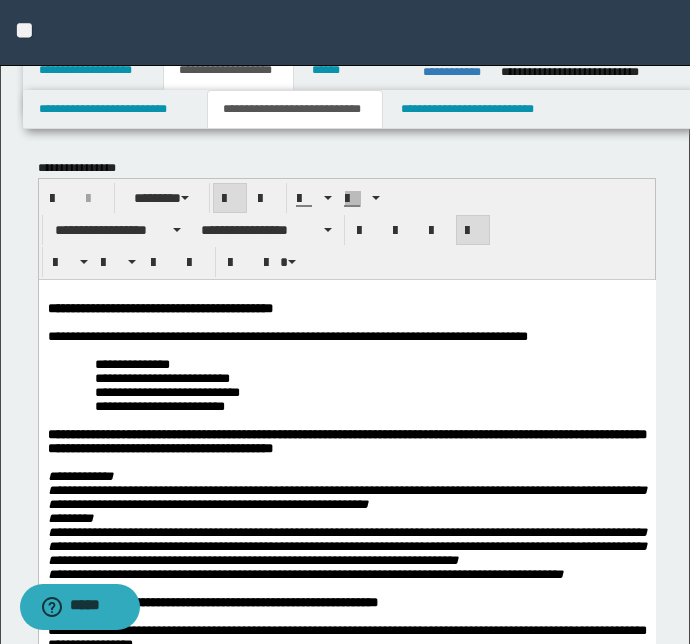 click on "**********" at bounding box center (346, 1278) 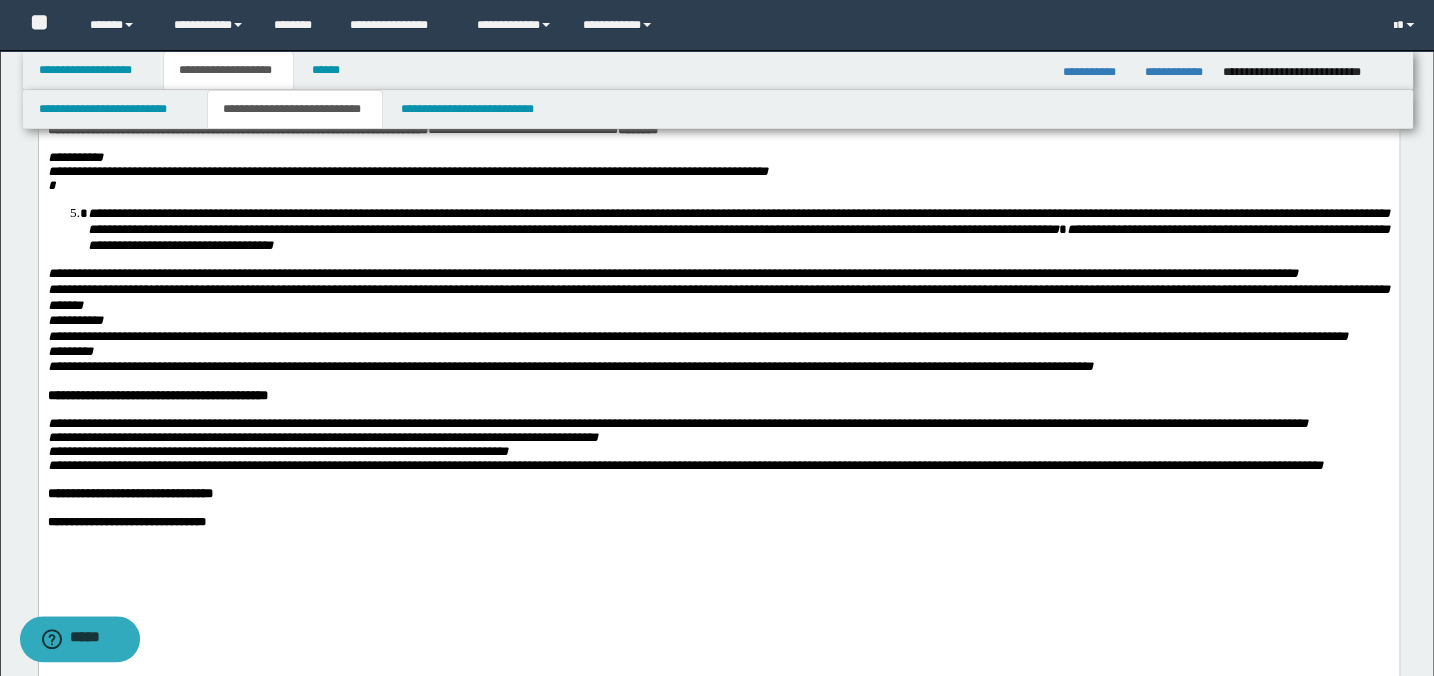 scroll, scrollTop: 909, scrollLeft: 0, axis: vertical 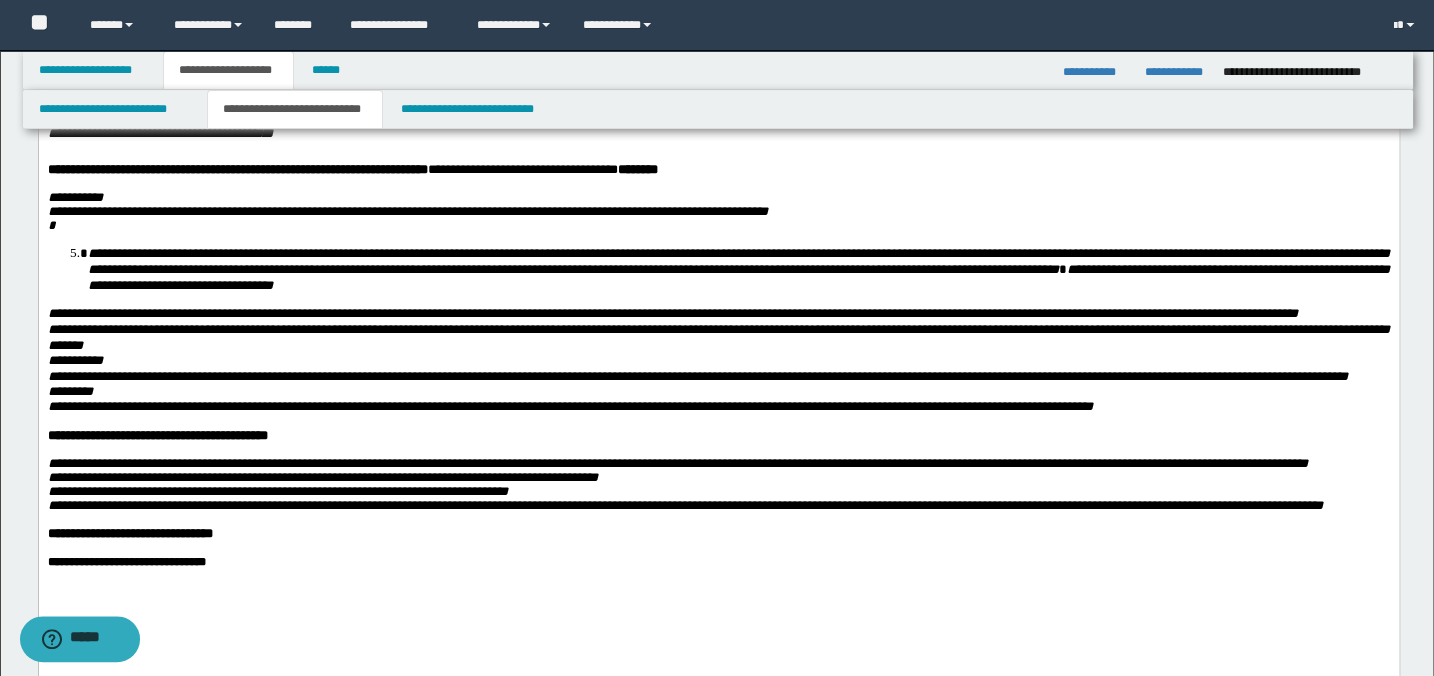 click on "**********" at bounding box center [738, 261] 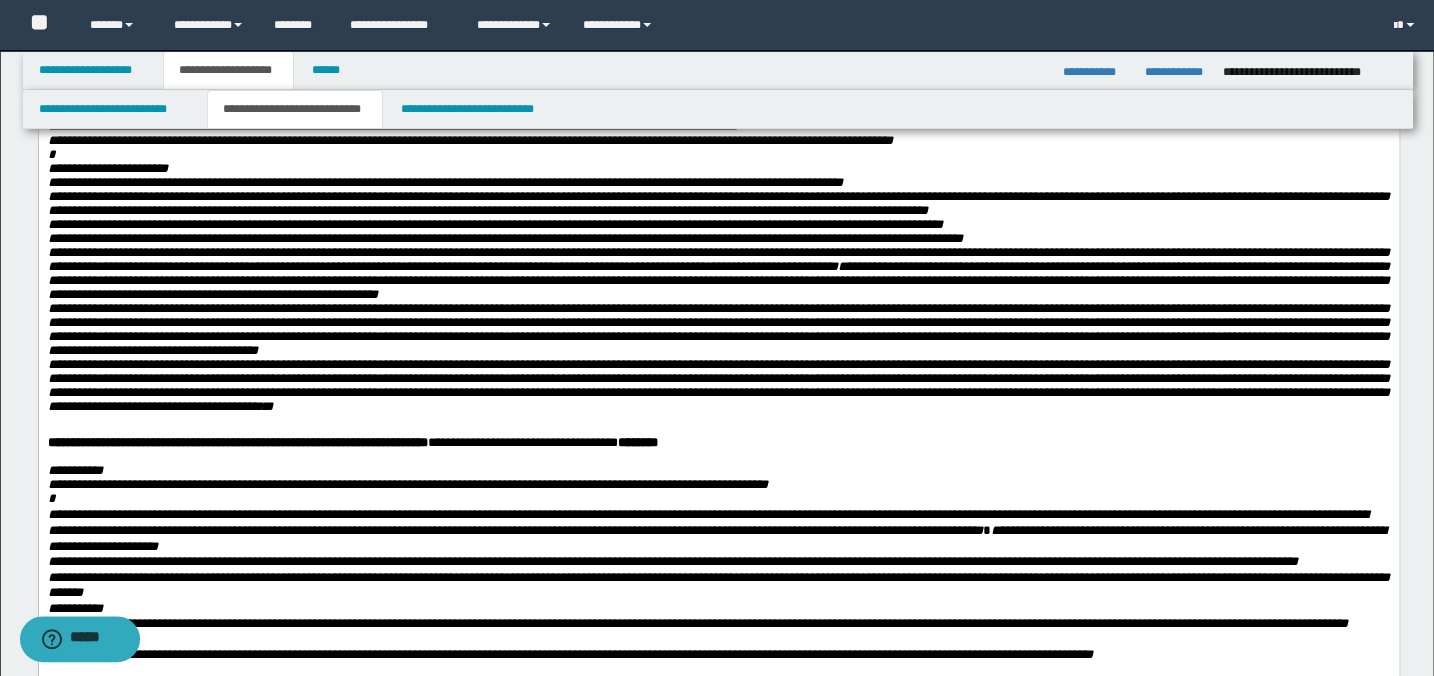 scroll, scrollTop: 545, scrollLeft: 0, axis: vertical 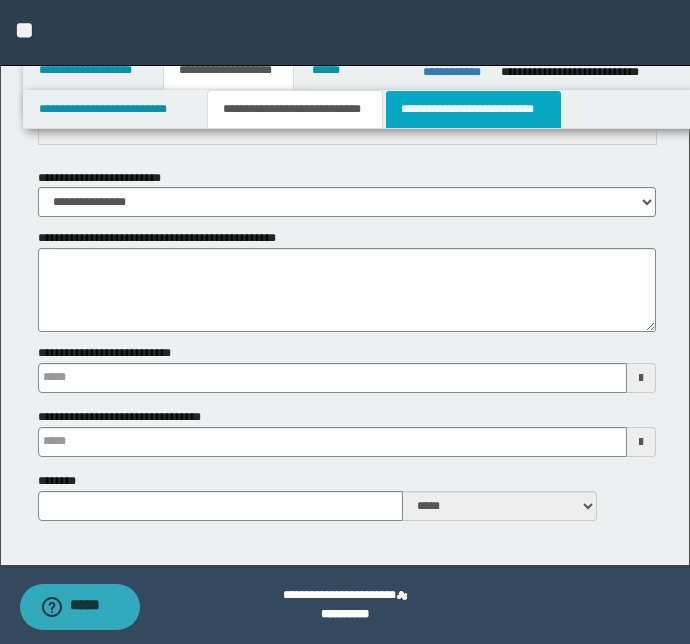 click on "**********" at bounding box center [473, 109] 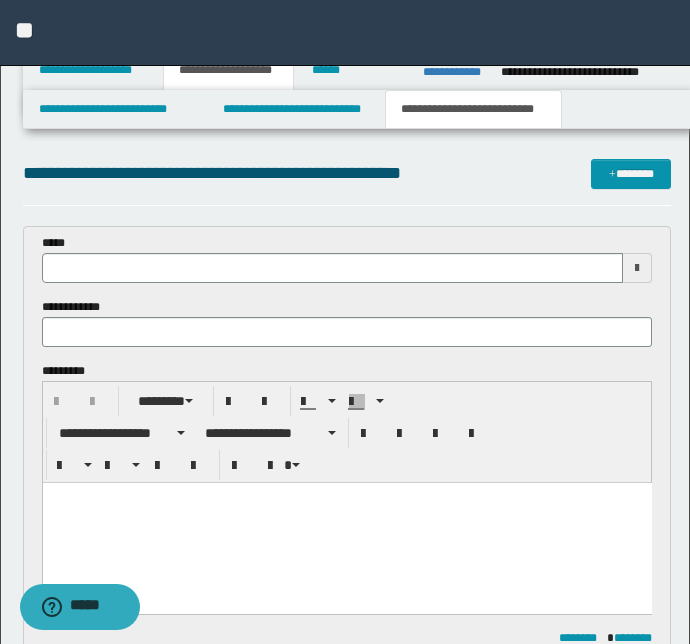 scroll, scrollTop: 0, scrollLeft: 0, axis: both 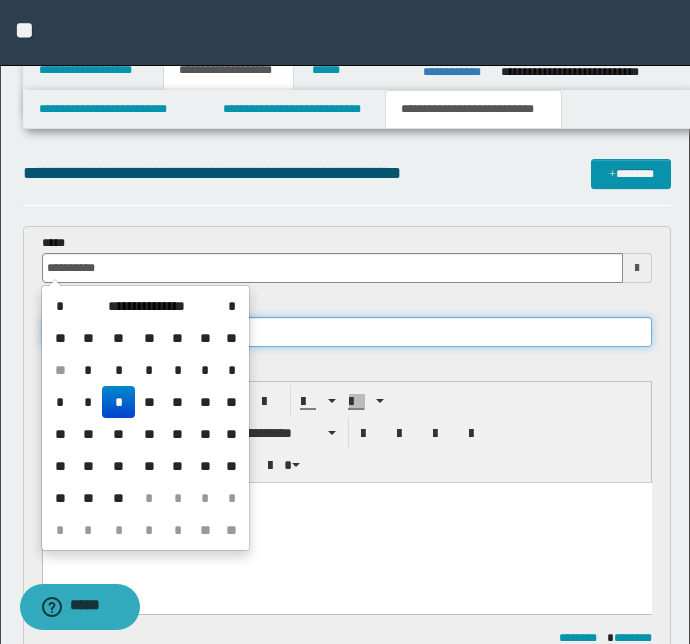type on "**********" 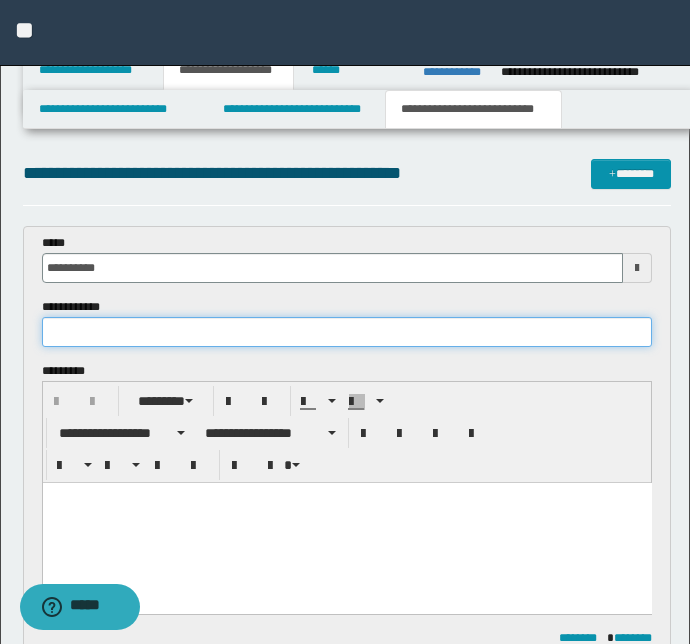 paste on "**********" 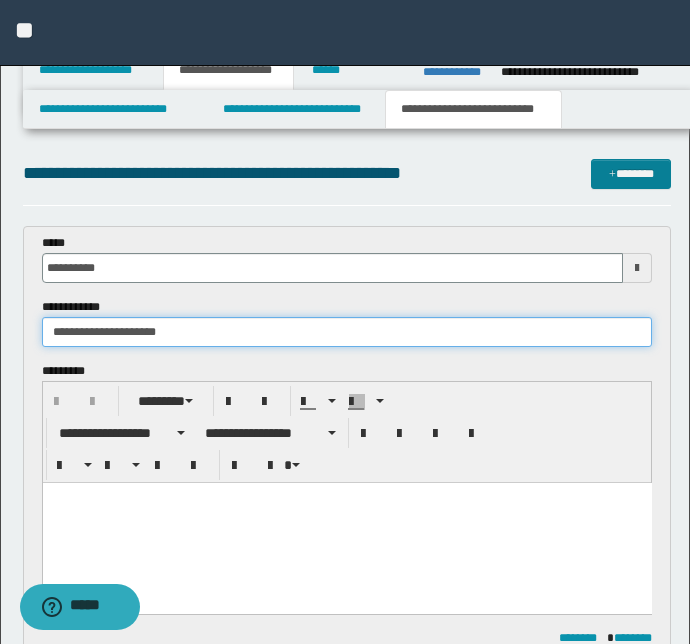 type on "**********" 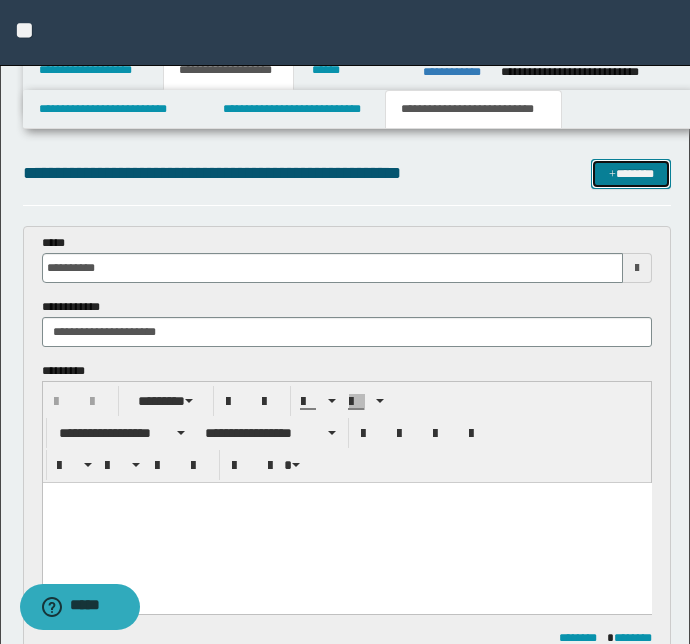 click on "*******" at bounding box center [631, 174] 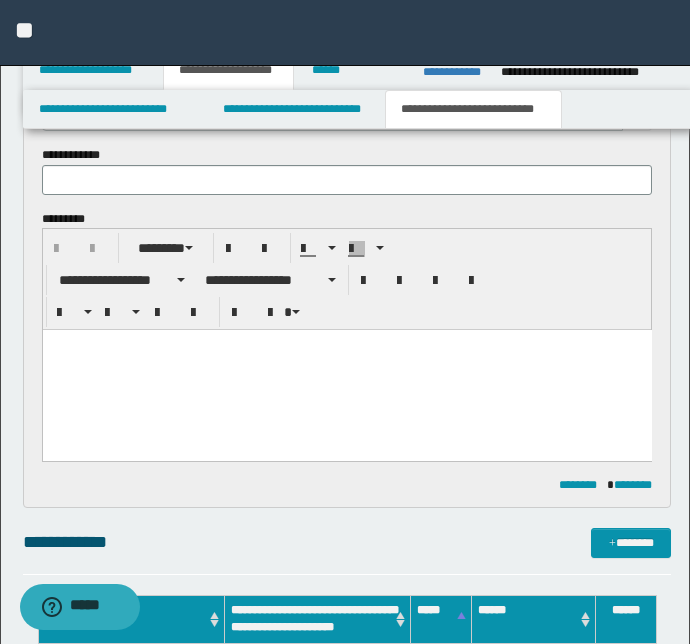 scroll, scrollTop: 516, scrollLeft: 0, axis: vertical 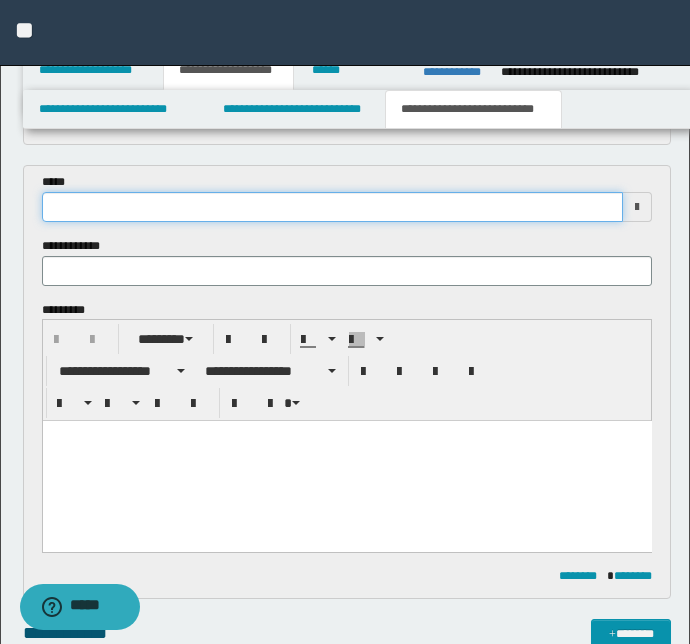 click at bounding box center [333, 207] 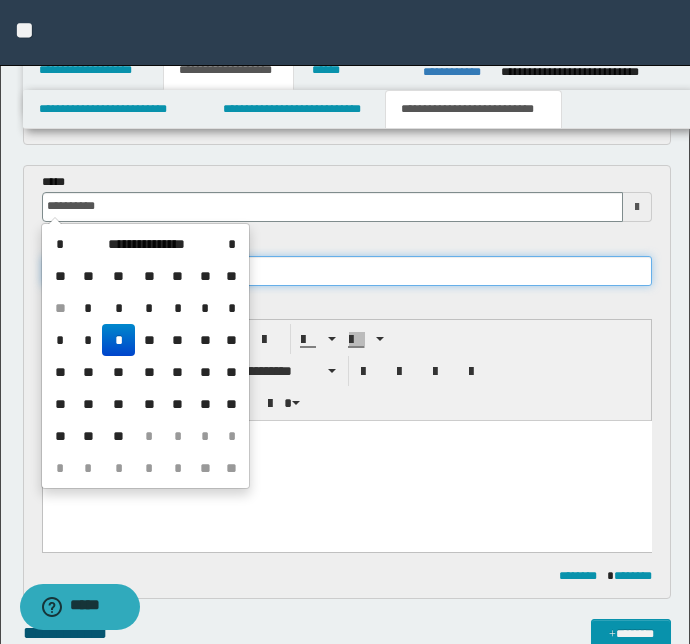 type on "**********" 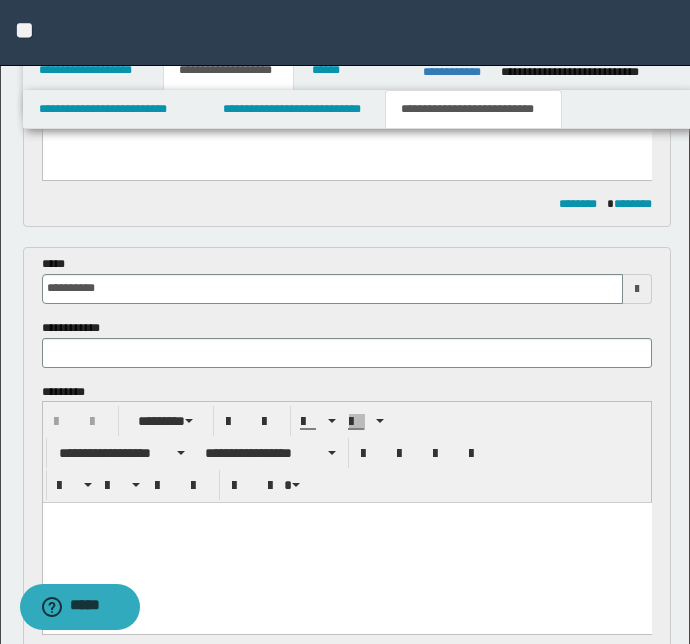 scroll, scrollTop: 425, scrollLeft: 0, axis: vertical 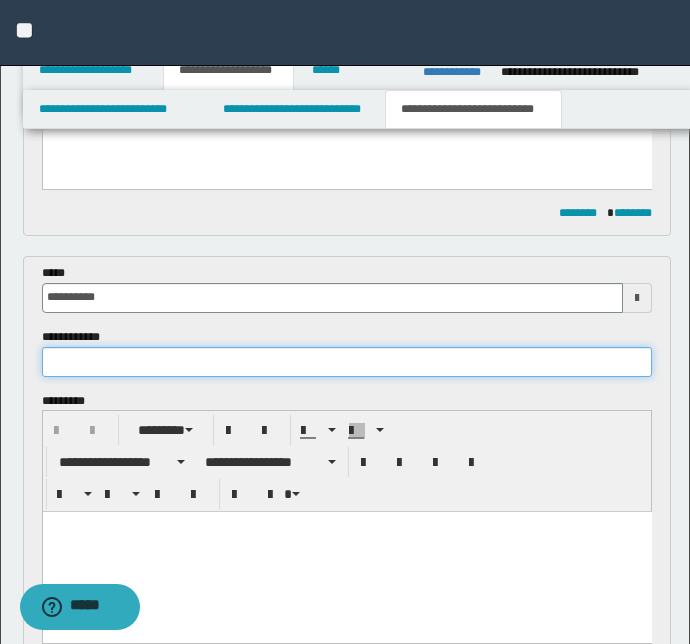 click at bounding box center [347, 362] 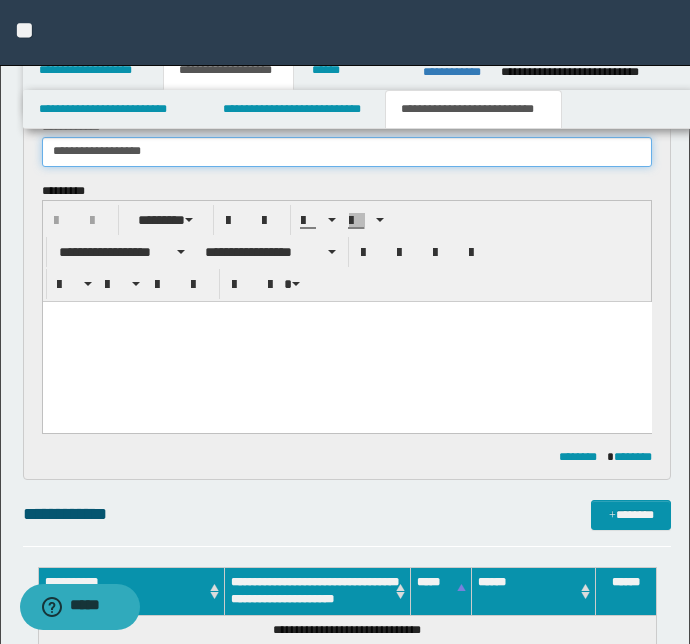 scroll, scrollTop: 636, scrollLeft: 0, axis: vertical 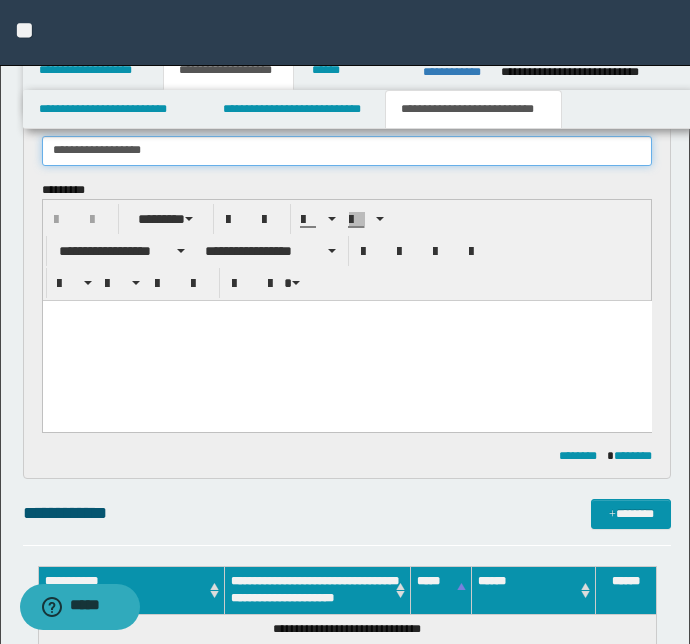 type on "**********" 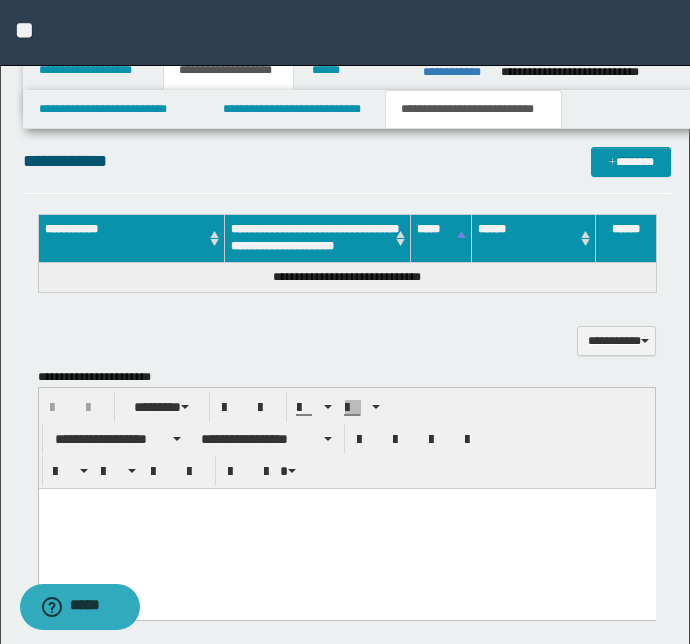 scroll, scrollTop: 1000, scrollLeft: 0, axis: vertical 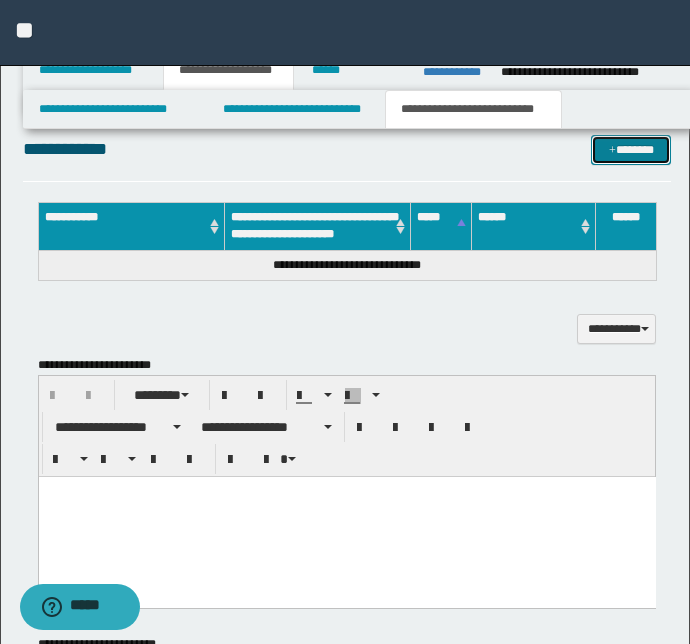 click on "*******" at bounding box center [631, 150] 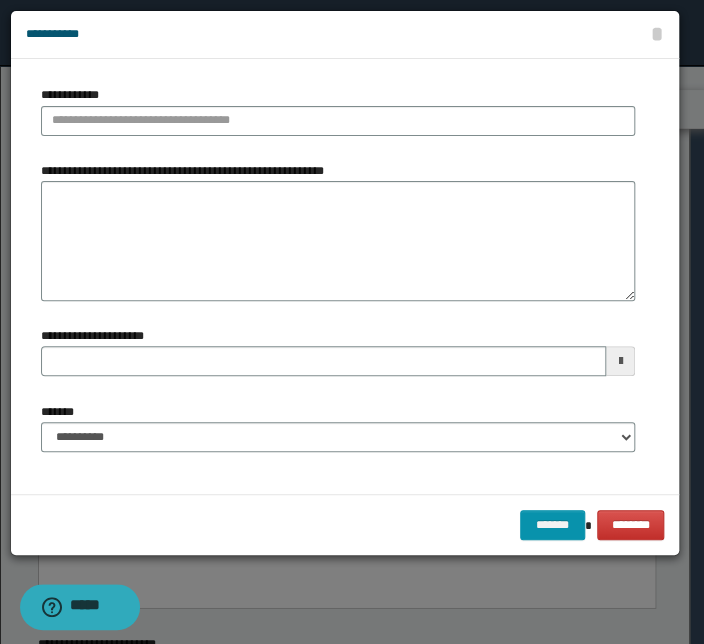 type 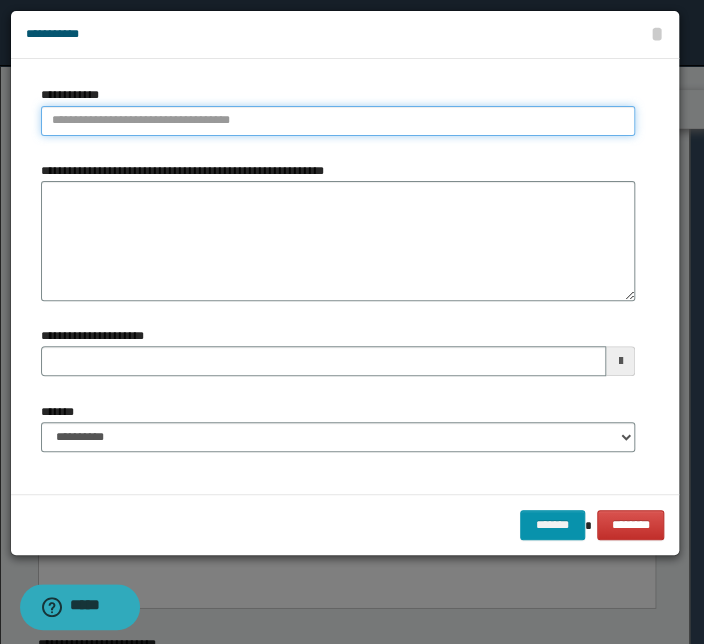 click on "**********" at bounding box center [338, 121] 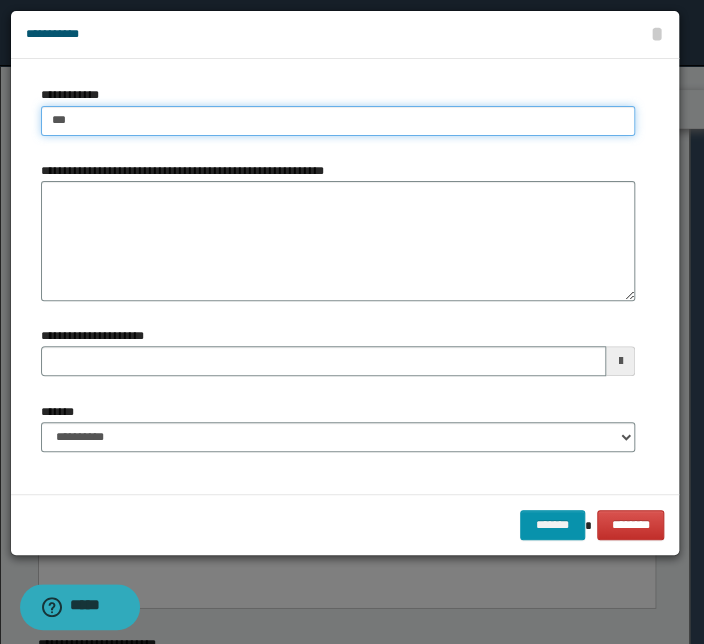 type on "****" 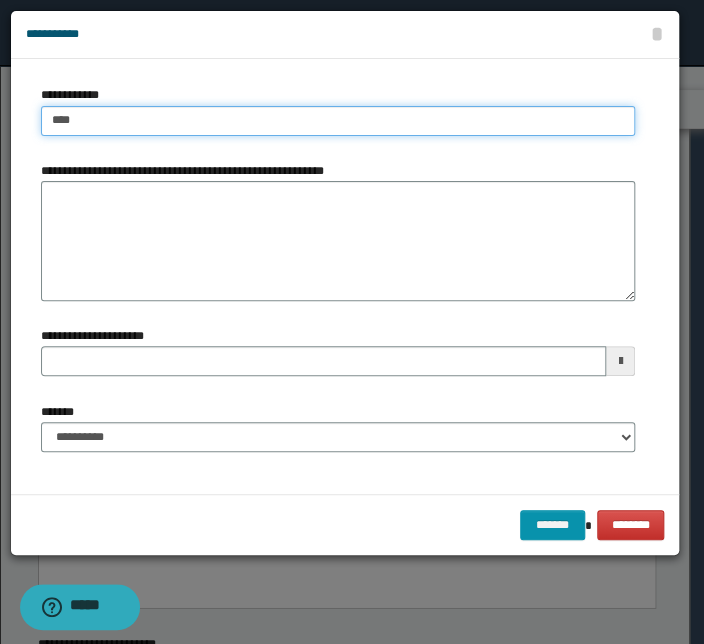 type on "****" 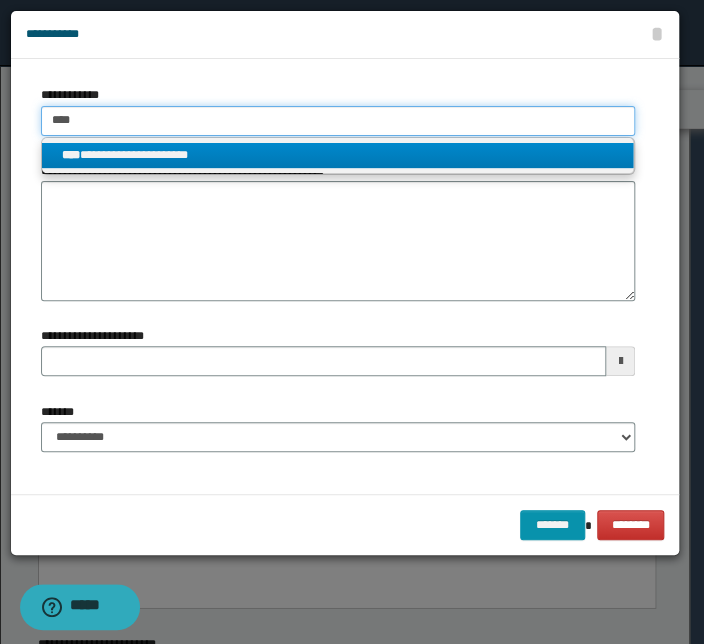 type on "****" 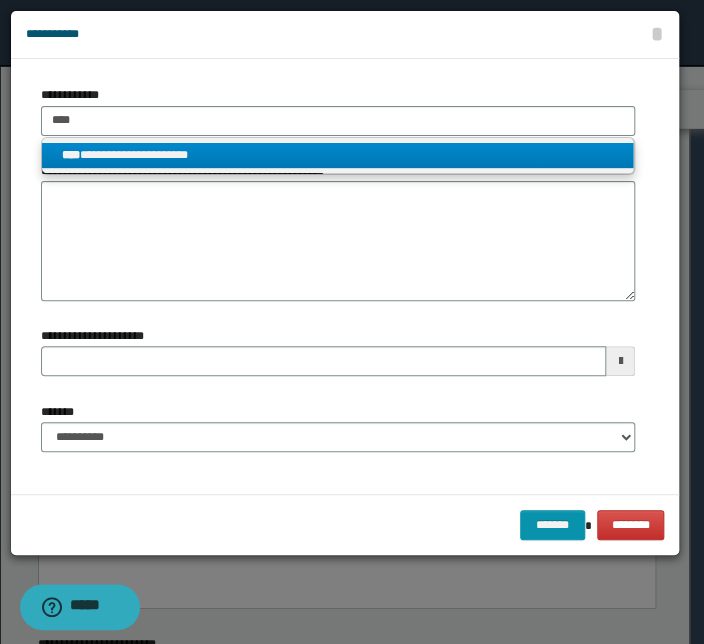 click on "**********" at bounding box center [337, 155] 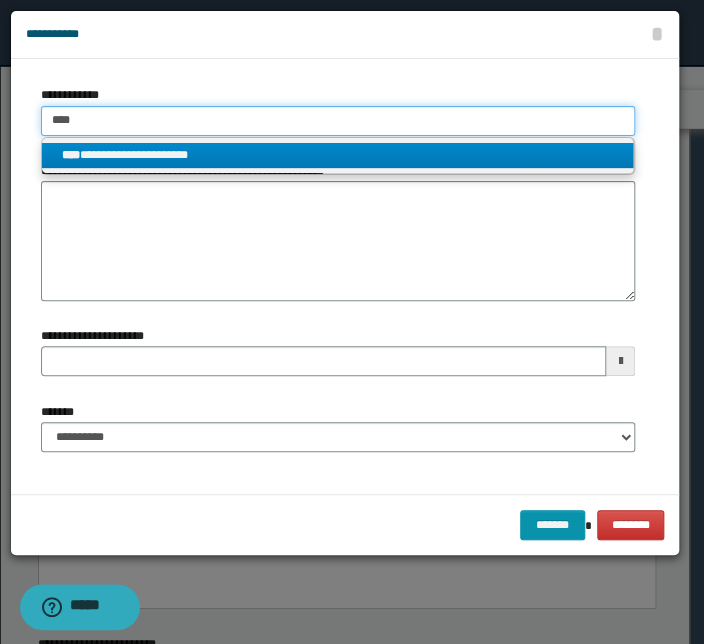 type 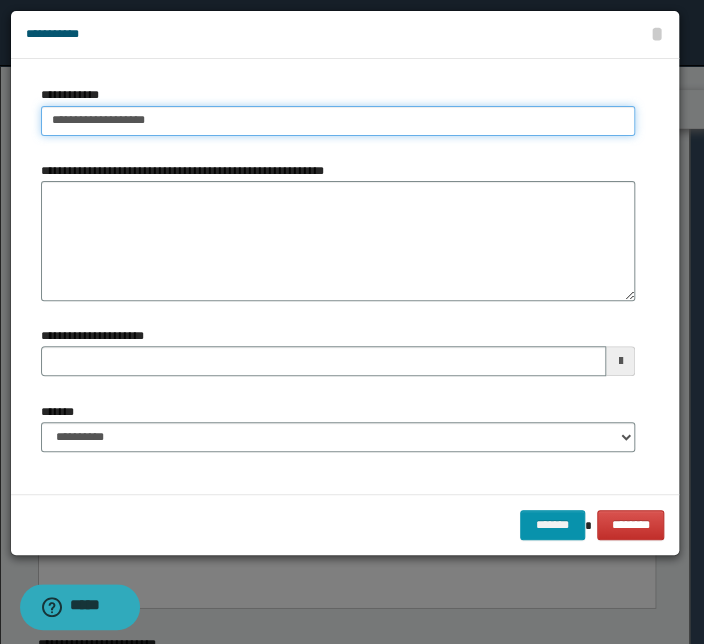 drag, startPoint x: 168, startPoint y: 123, endPoint x: -37, endPoint y: 122, distance: 205.00244 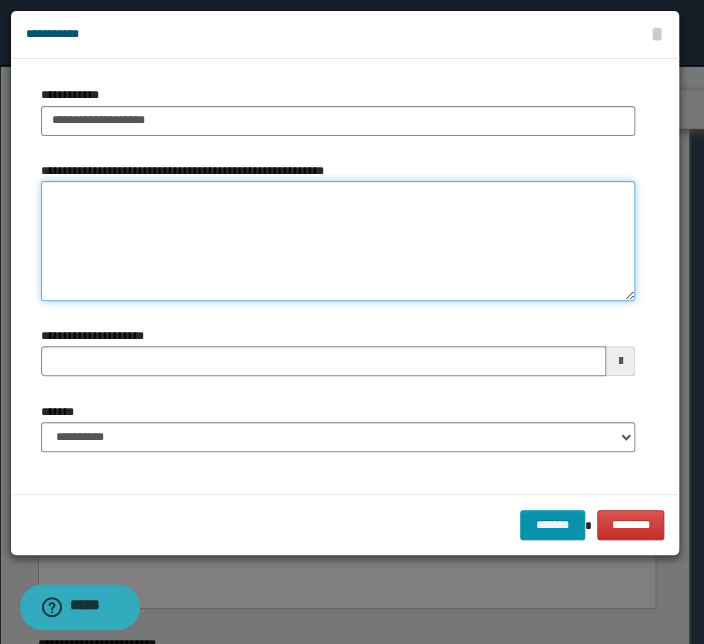 click on "**********" at bounding box center (338, 241) 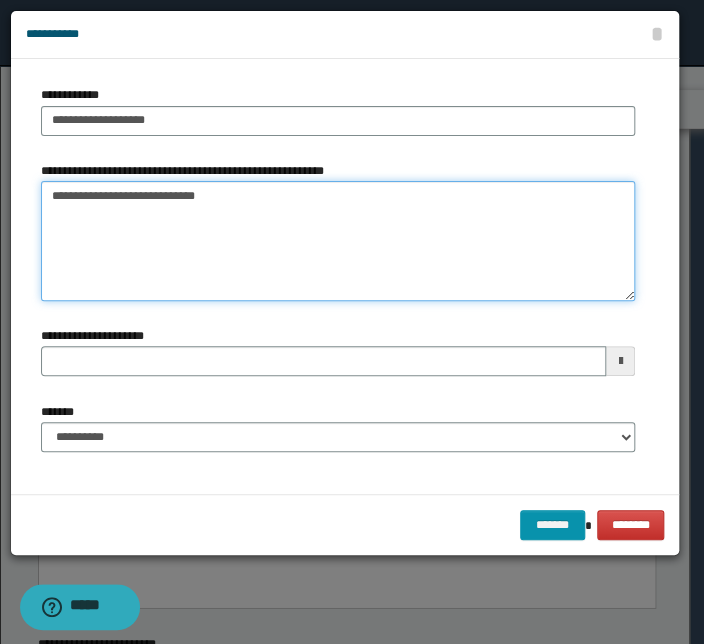 type on "**********" 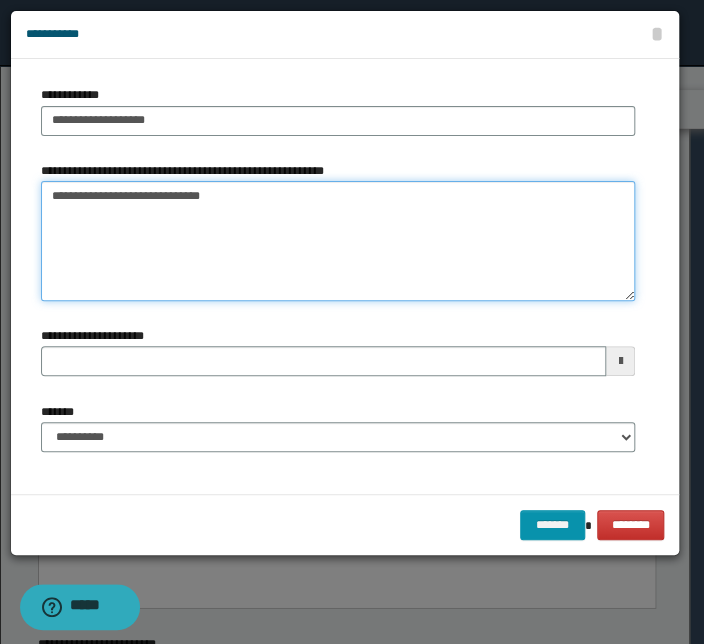 type 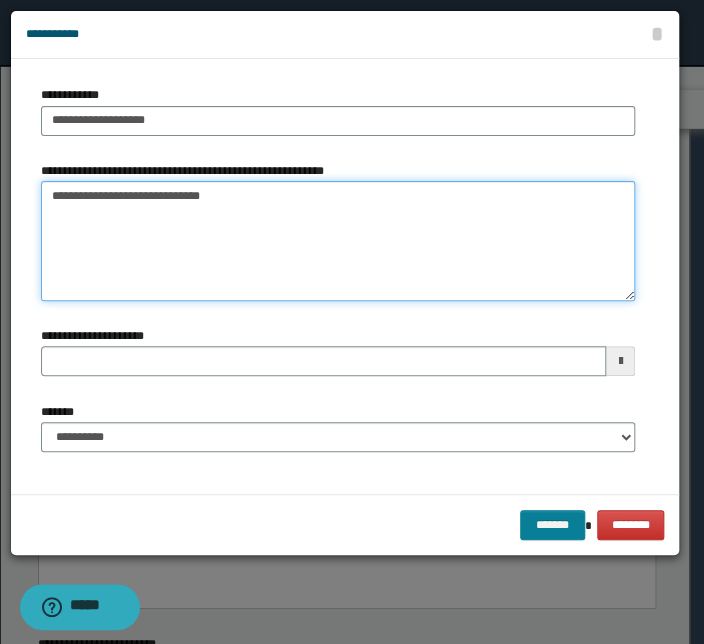 type on "**********" 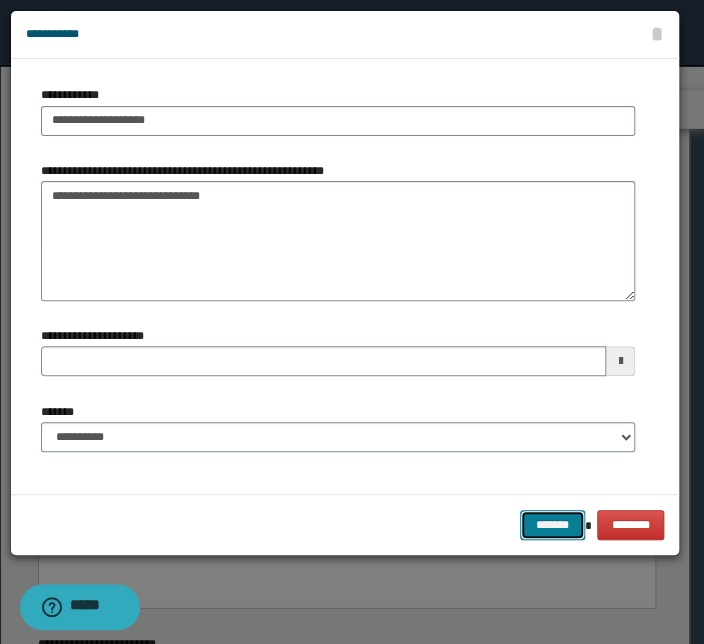 click on "*******" at bounding box center [552, 525] 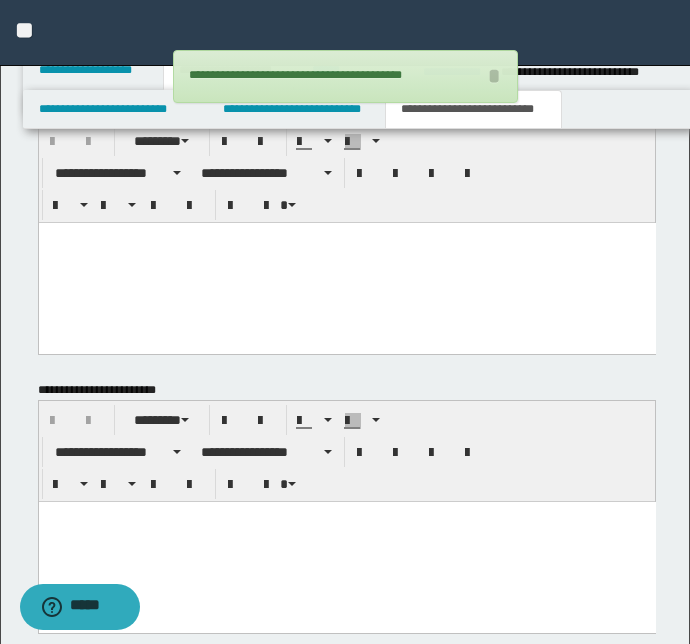scroll, scrollTop: 1272, scrollLeft: 0, axis: vertical 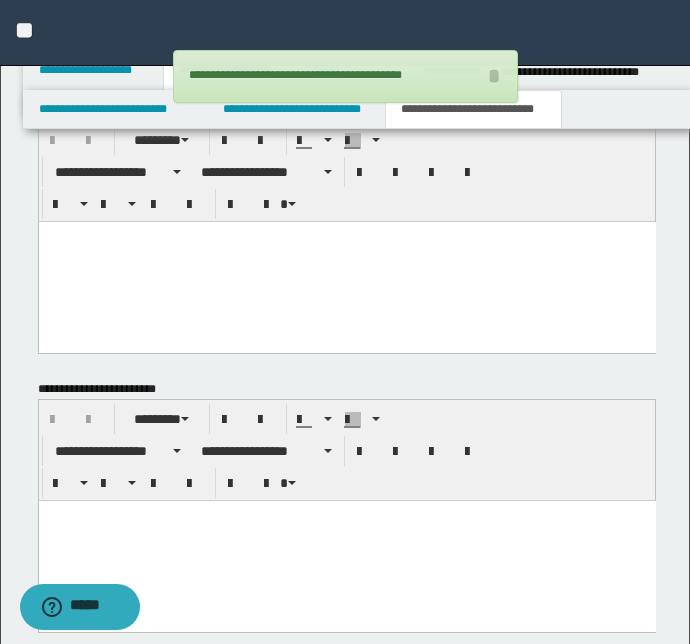 click at bounding box center [346, 261] 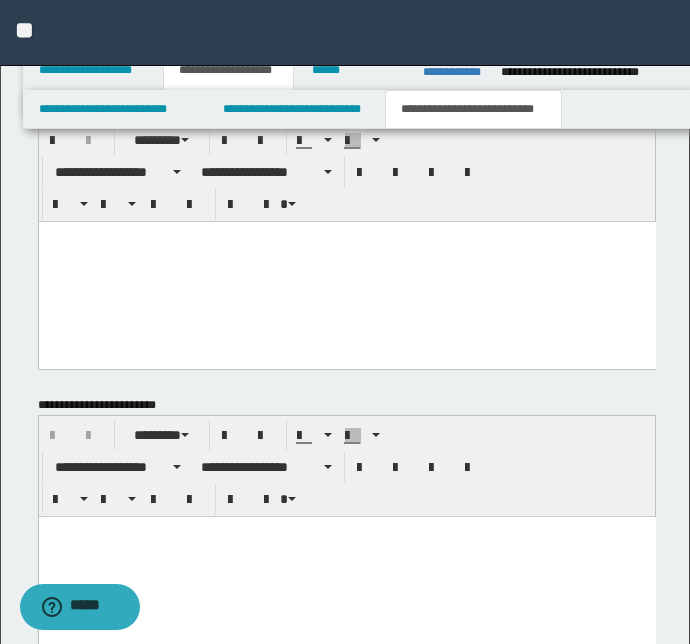 paste 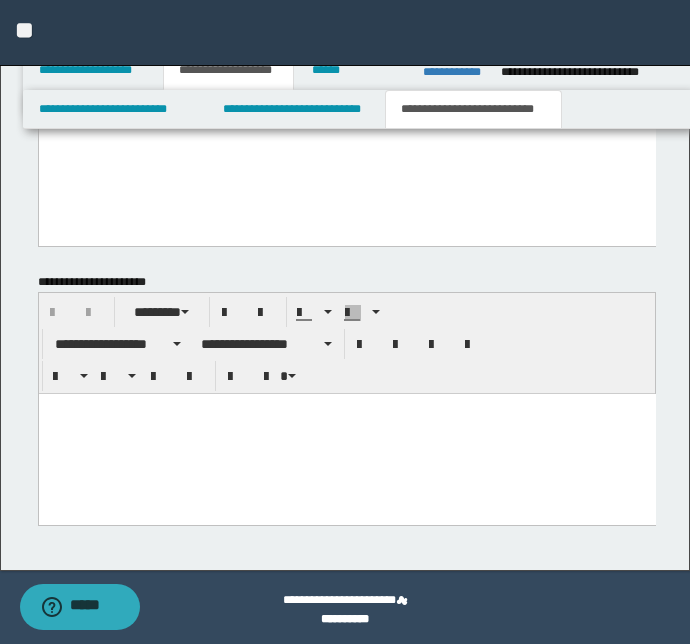 scroll, scrollTop: 1924, scrollLeft: 0, axis: vertical 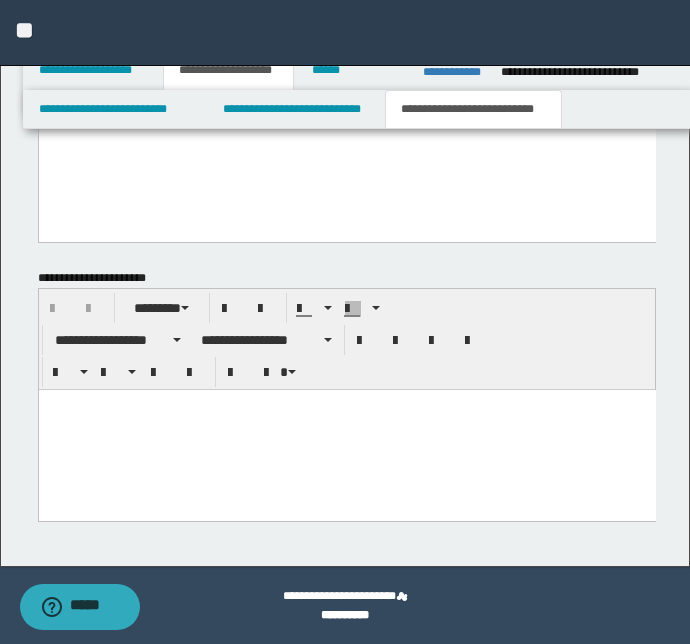 click at bounding box center [346, 404] 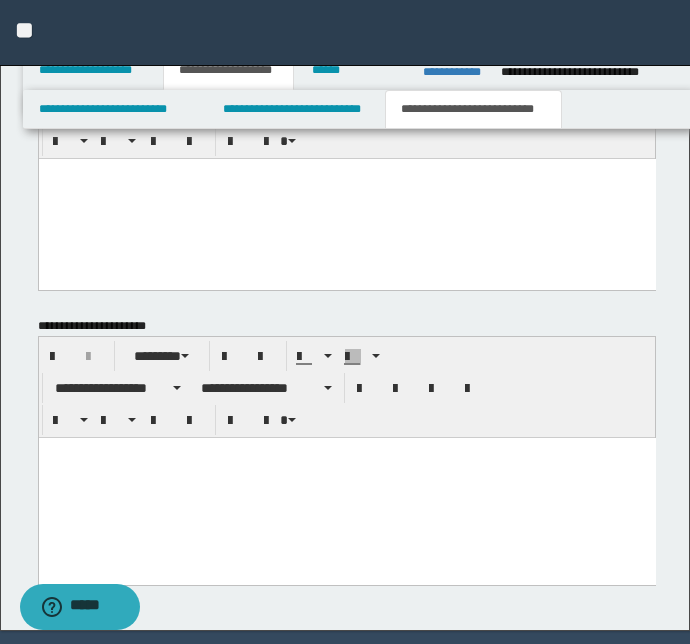 scroll, scrollTop: 1833, scrollLeft: 0, axis: vertical 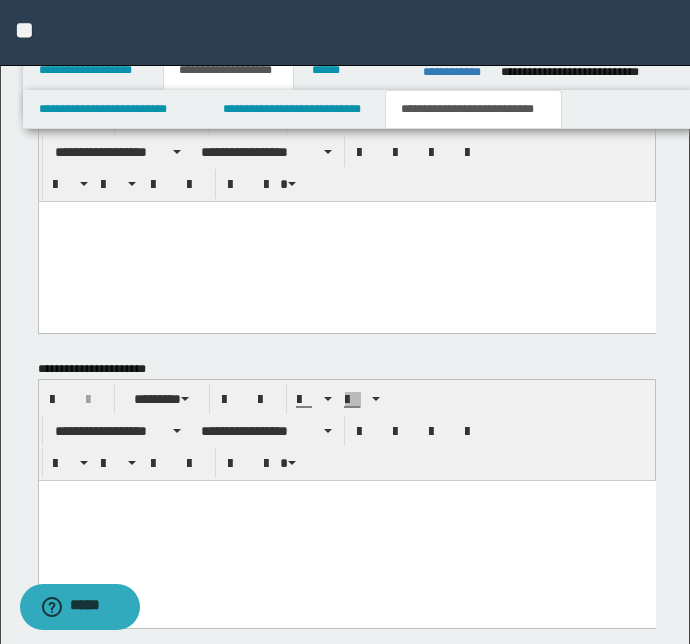 paste 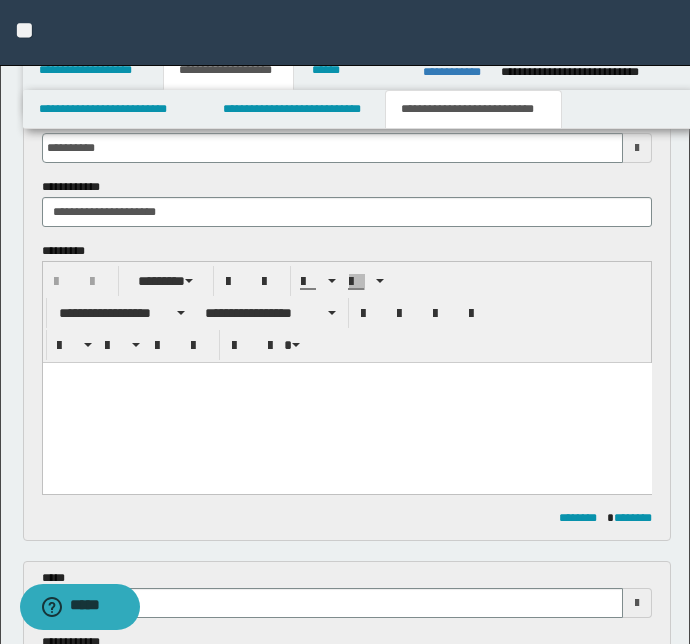 scroll, scrollTop: 0, scrollLeft: 0, axis: both 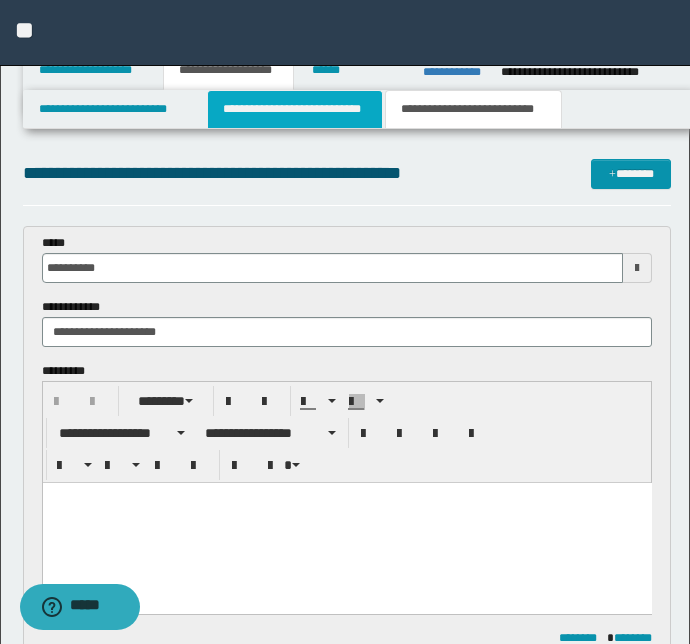 click on "**********" at bounding box center (294, 109) 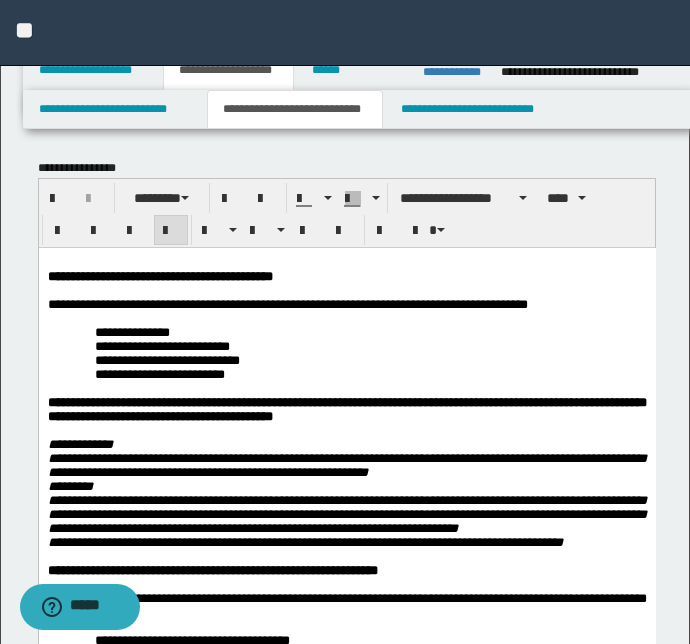 click at bounding box center [346, 318] 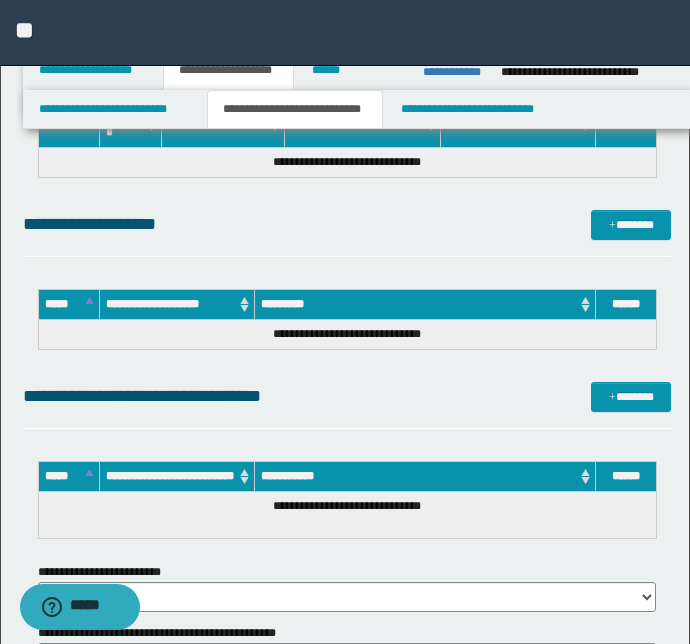 scroll, scrollTop: 3431, scrollLeft: 0, axis: vertical 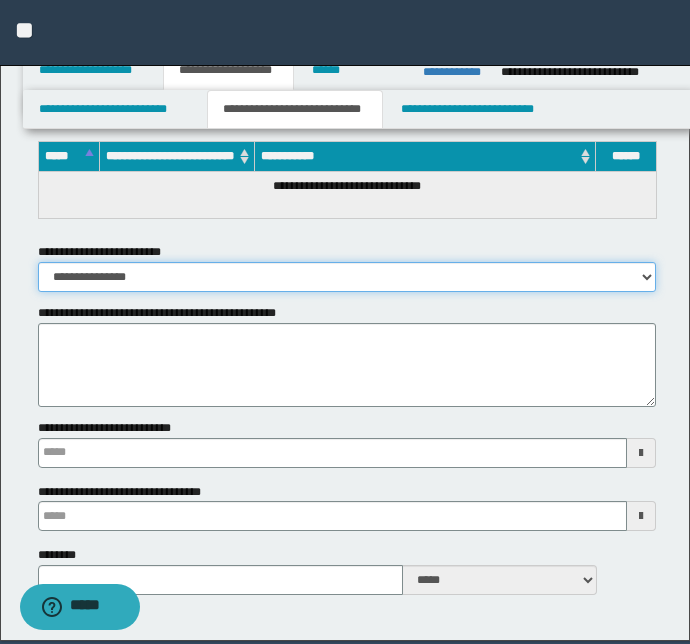 click on "**********" at bounding box center [347, 277] 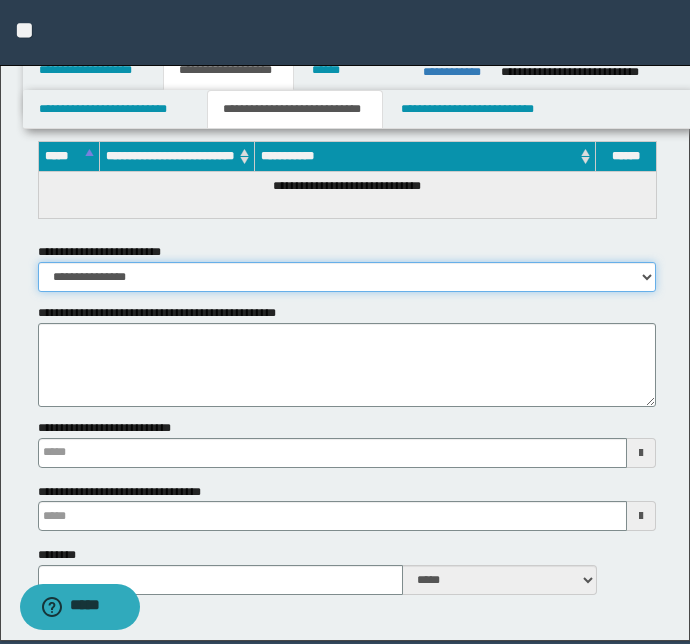 select on "*" 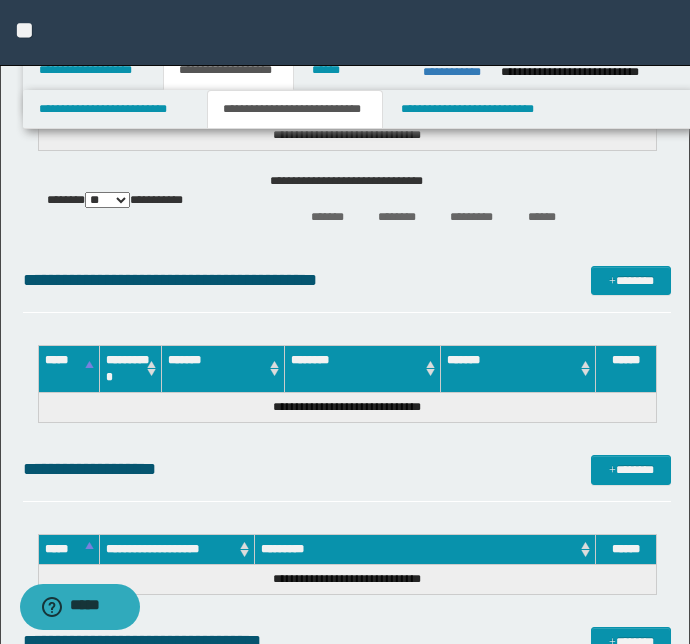 scroll, scrollTop: 2795, scrollLeft: 0, axis: vertical 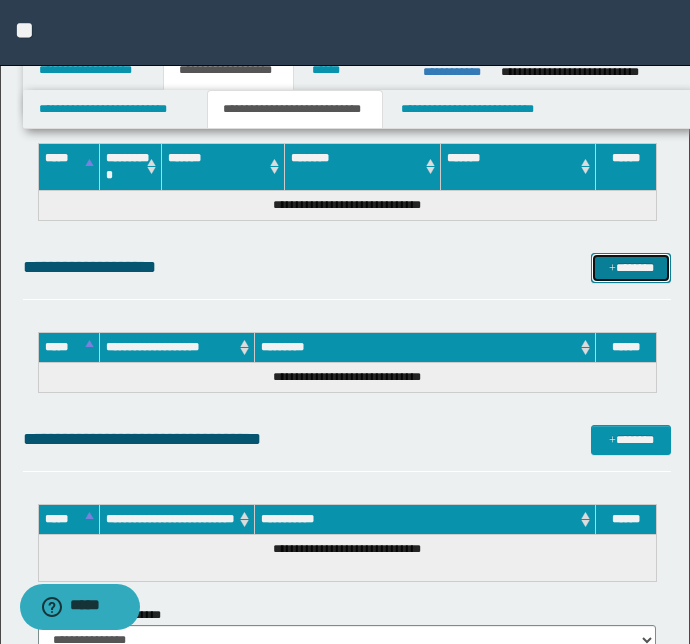 click on "*******" at bounding box center (631, 268) 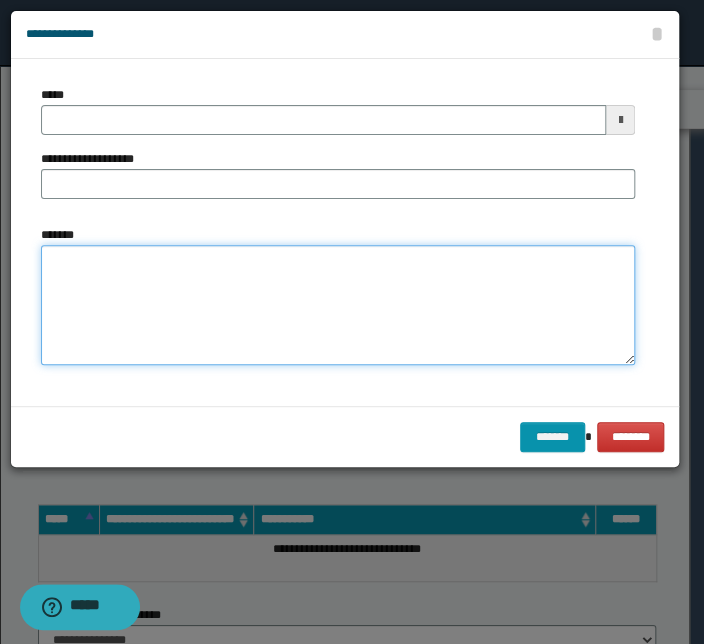 click on "*******" at bounding box center [338, 305] 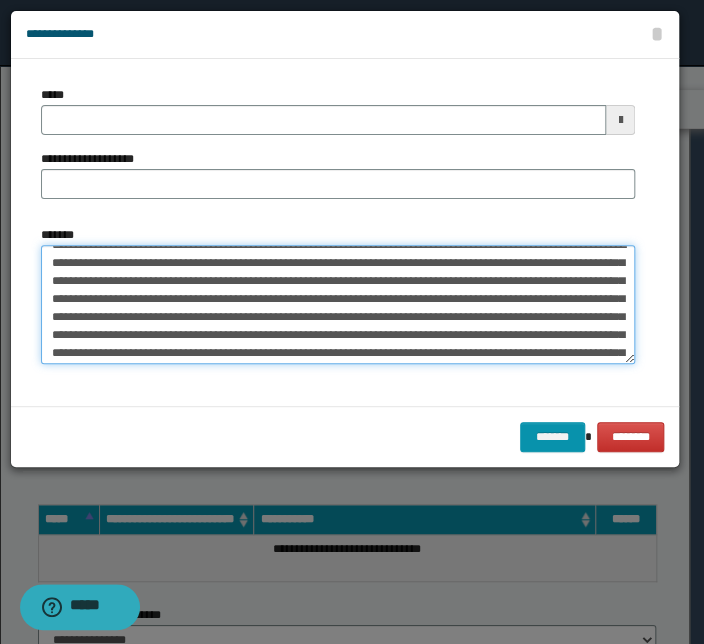 scroll, scrollTop: 0, scrollLeft: 0, axis: both 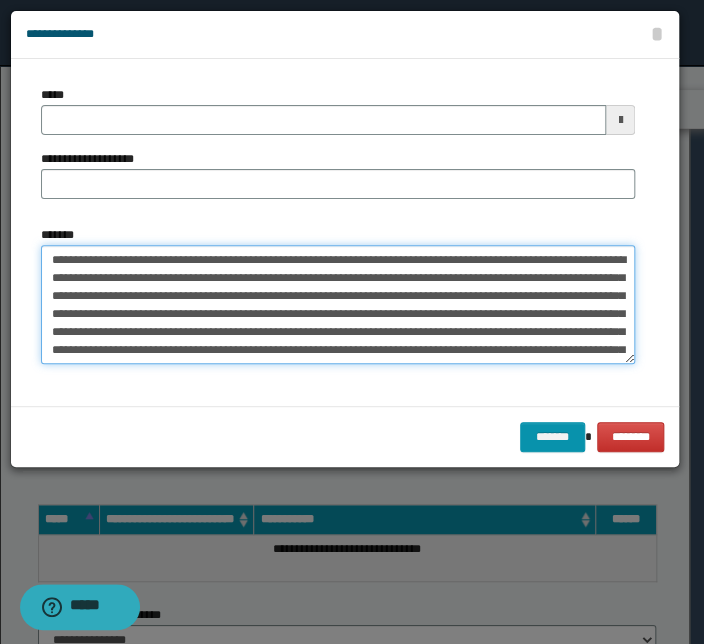 drag, startPoint x: 315, startPoint y: 256, endPoint x: 18, endPoint y: 260, distance: 297.02695 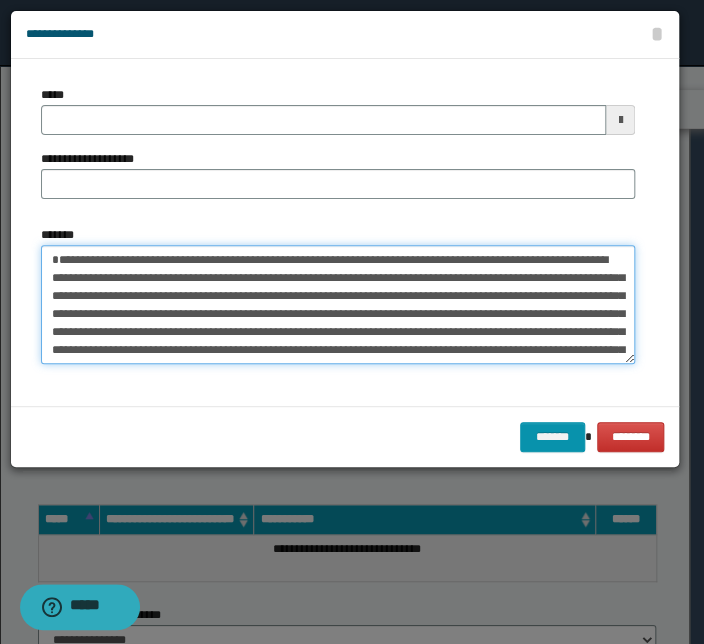 type 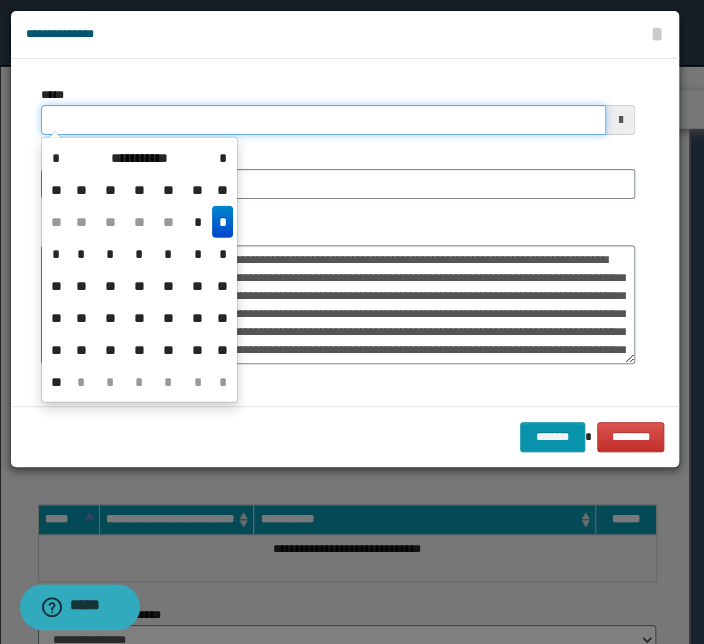 click on "*****" at bounding box center [323, 120] 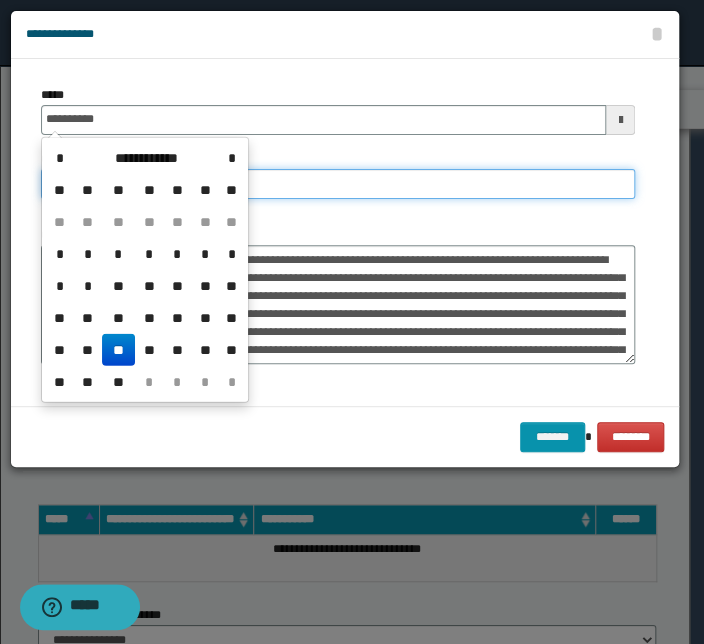 type on "**********" 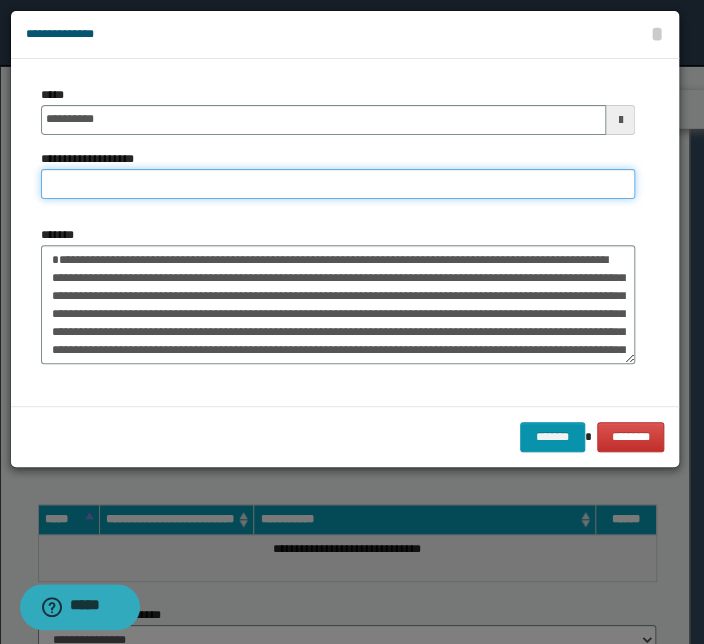 click on "**********" at bounding box center (338, 184) 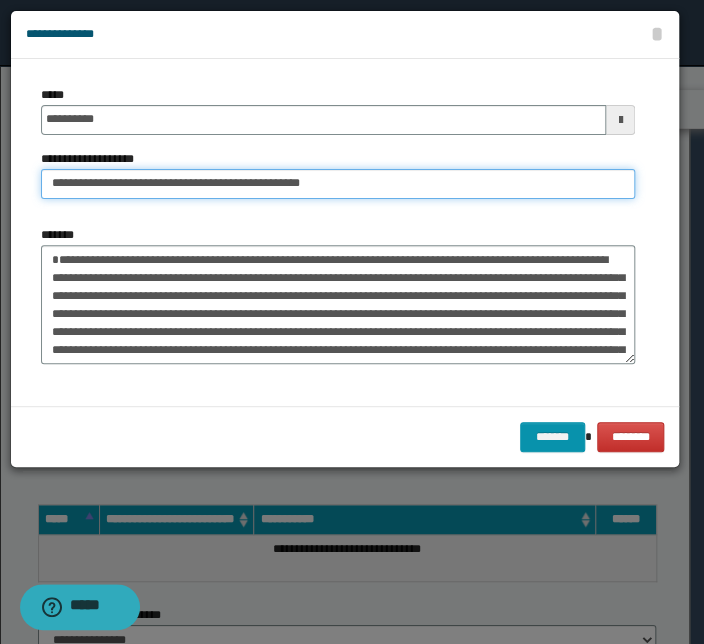 drag, startPoint x: 110, startPoint y: 181, endPoint x: -161, endPoint y: 180, distance: 271.00183 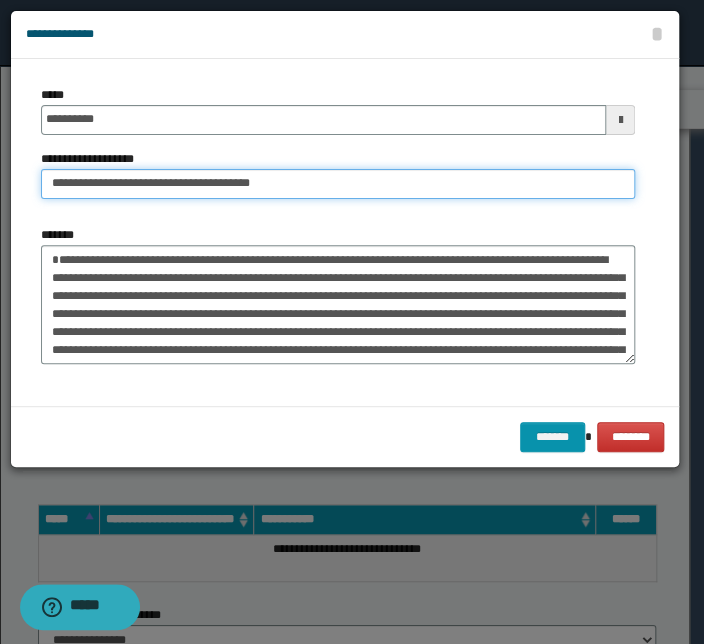 type on "**********" 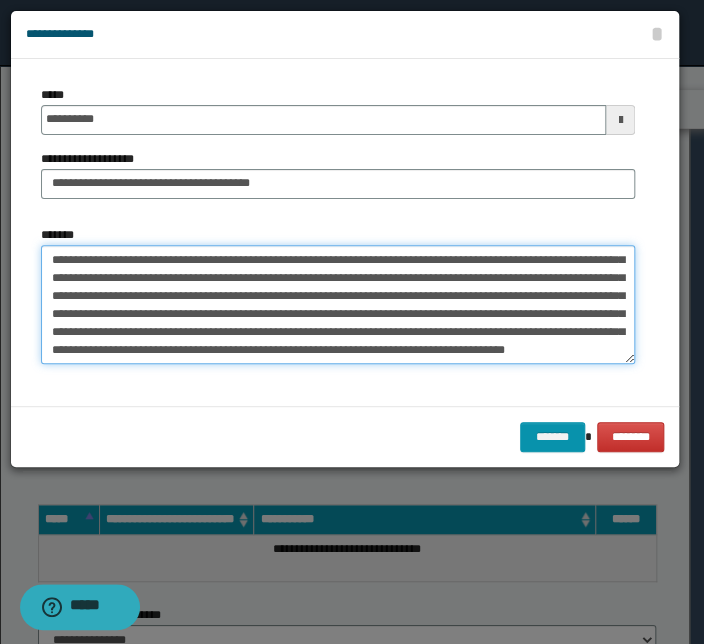 scroll, scrollTop: 35, scrollLeft: 0, axis: vertical 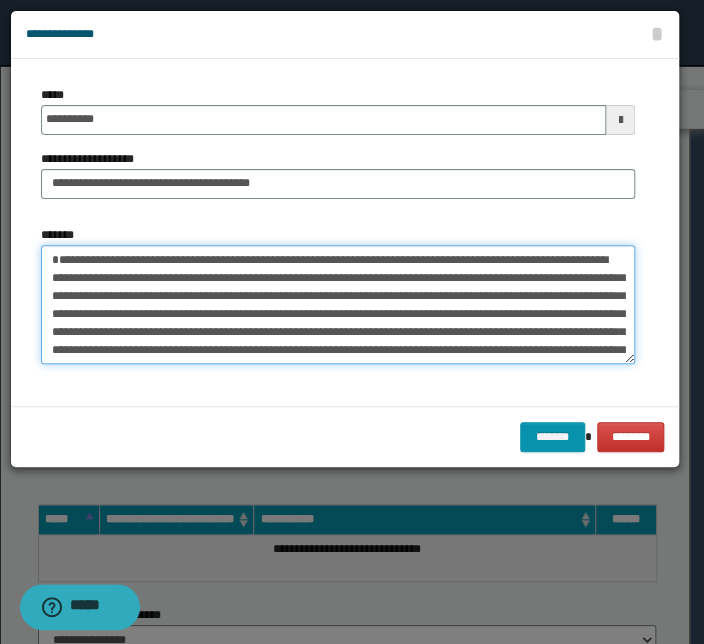 drag, startPoint x: 385, startPoint y: 350, endPoint x: 18, endPoint y: 172, distance: 407.88846 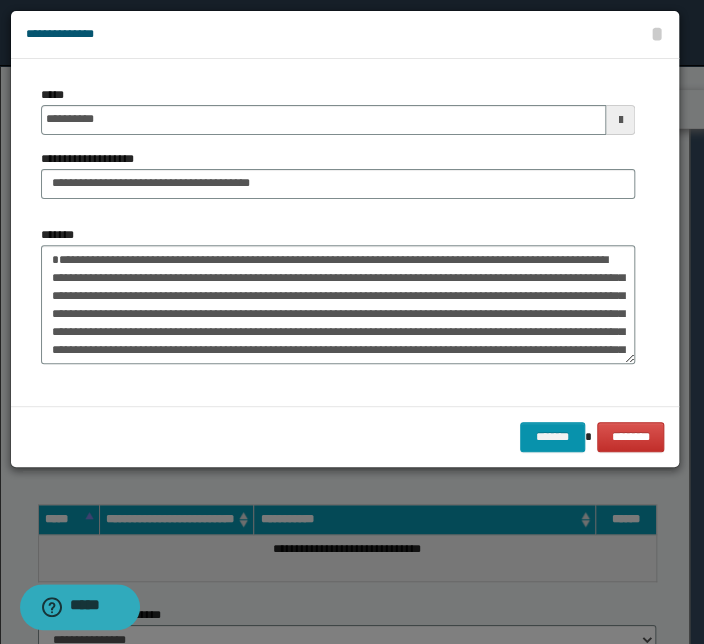 click on "**********" at bounding box center (345, 232) 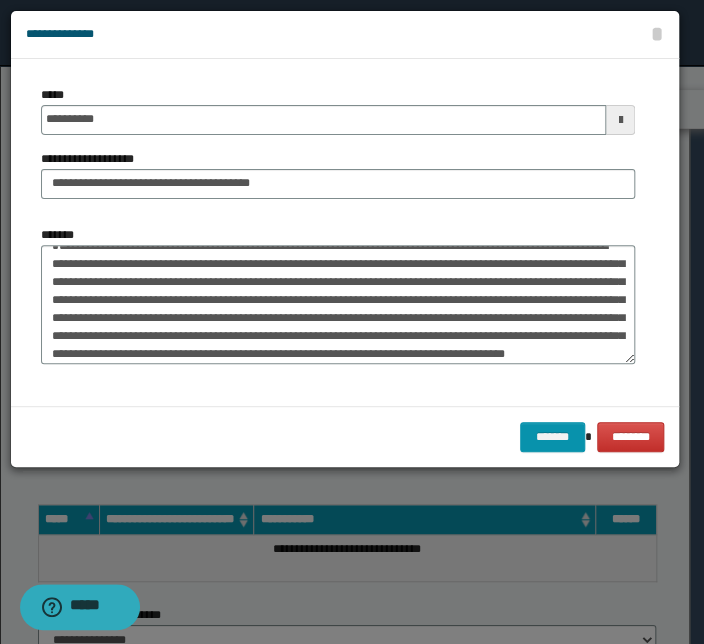 scroll, scrollTop: 35, scrollLeft: 0, axis: vertical 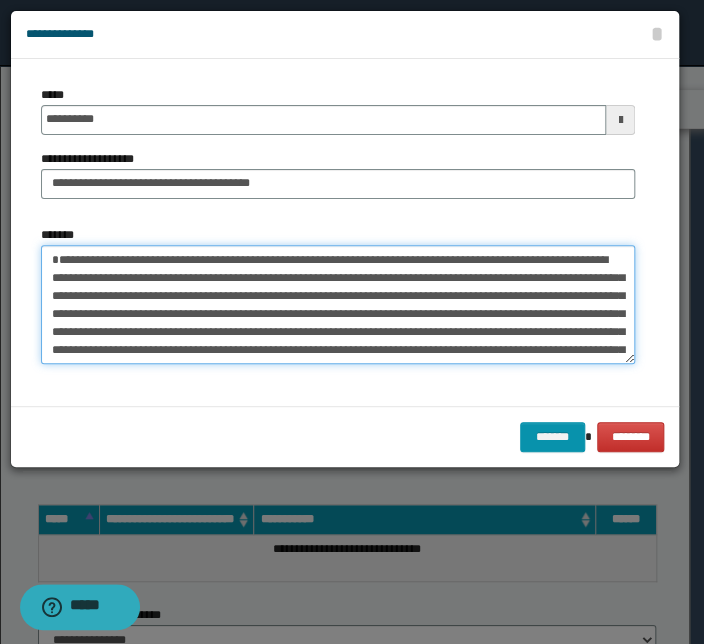 drag, startPoint x: 384, startPoint y: 349, endPoint x: 18, endPoint y: 180, distance: 403.13397 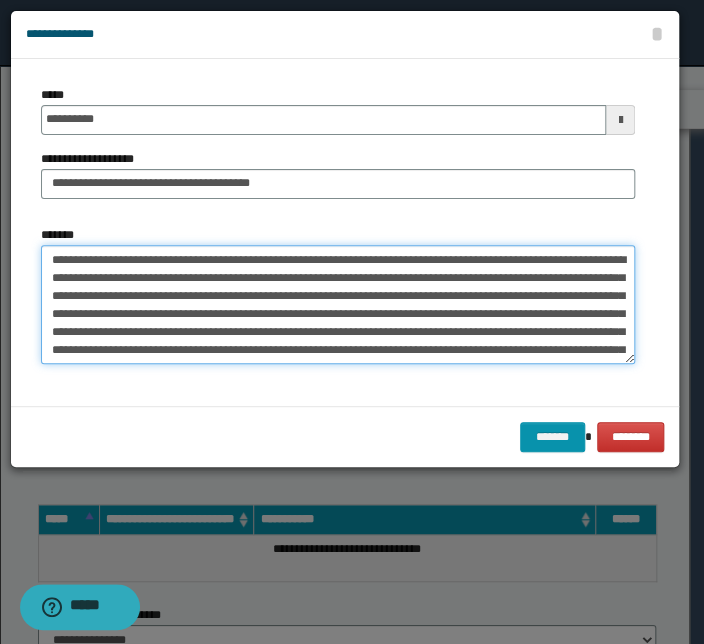 scroll, scrollTop: 35, scrollLeft: 0, axis: vertical 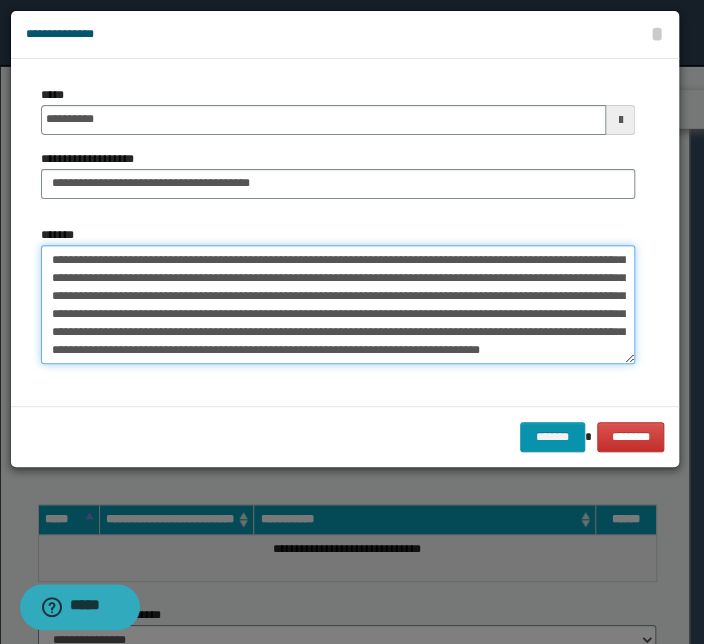 type on "**********" 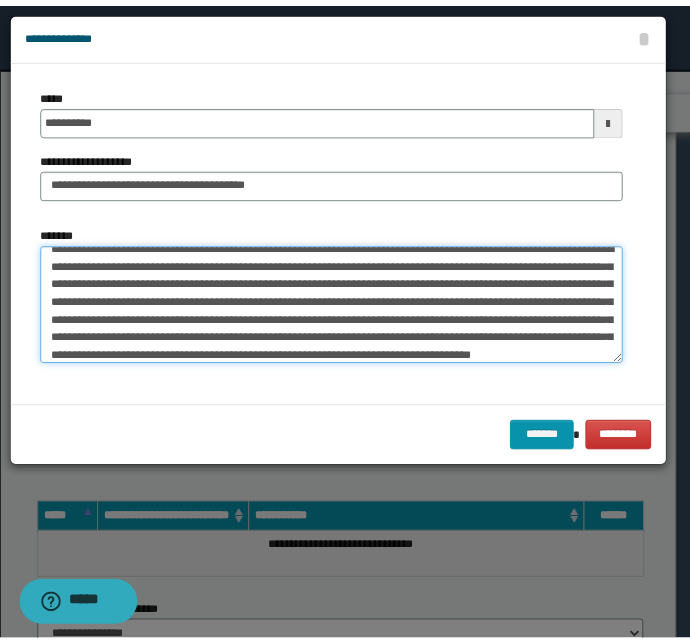 scroll, scrollTop: 0, scrollLeft: 0, axis: both 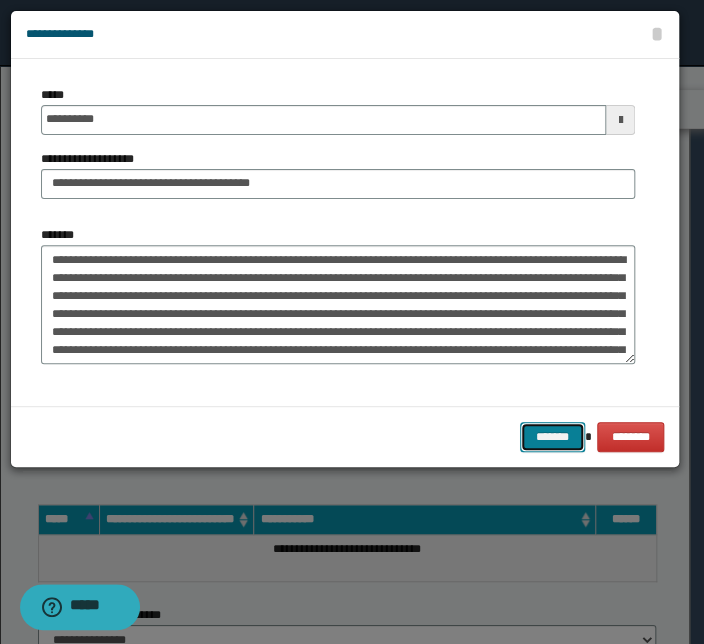 click on "*******" at bounding box center (552, 437) 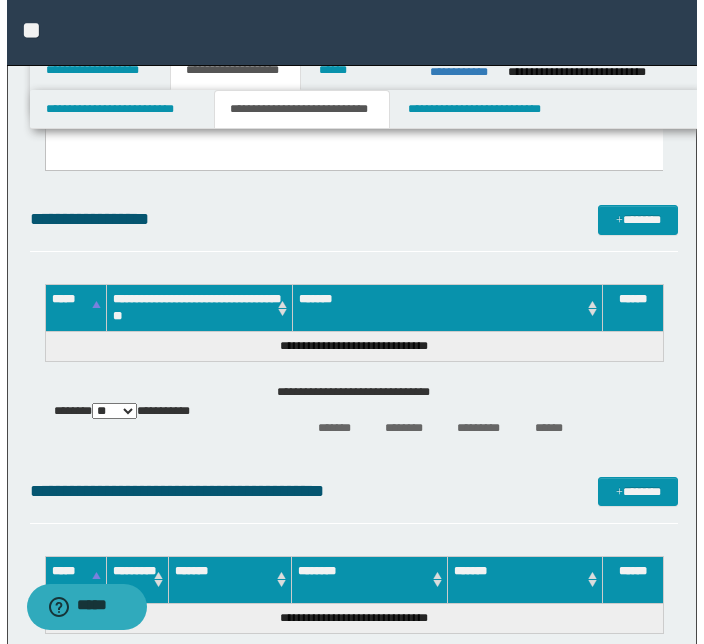 scroll, scrollTop: 2613, scrollLeft: 0, axis: vertical 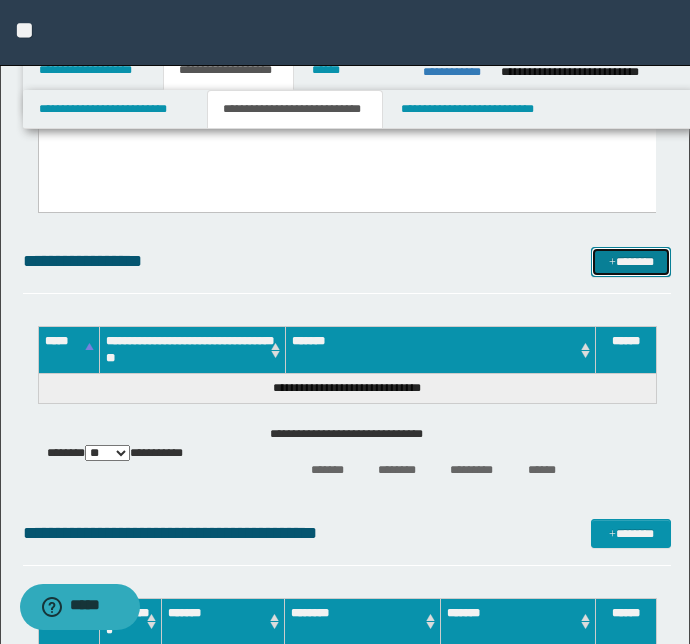 click on "*******" at bounding box center (631, 262) 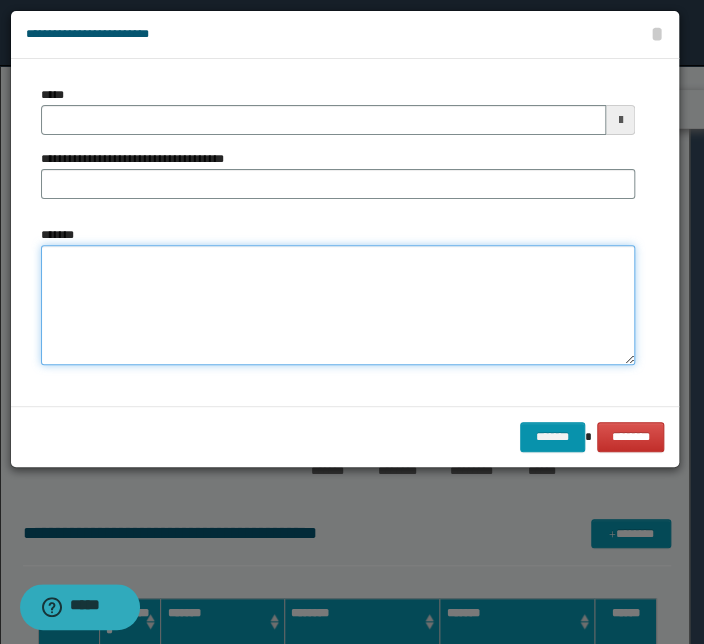 click on "*******" at bounding box center [338, 305] 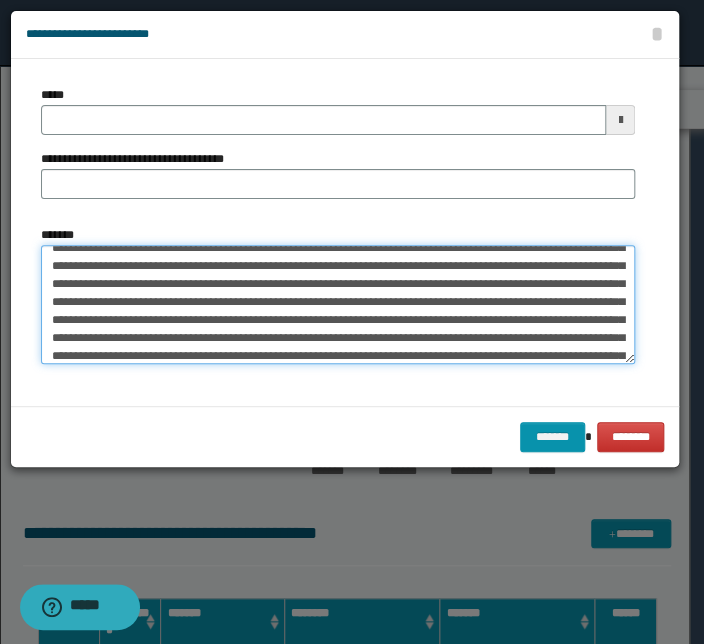 scroll, scrollTop: 0, scrollLeft: 0, axis: both 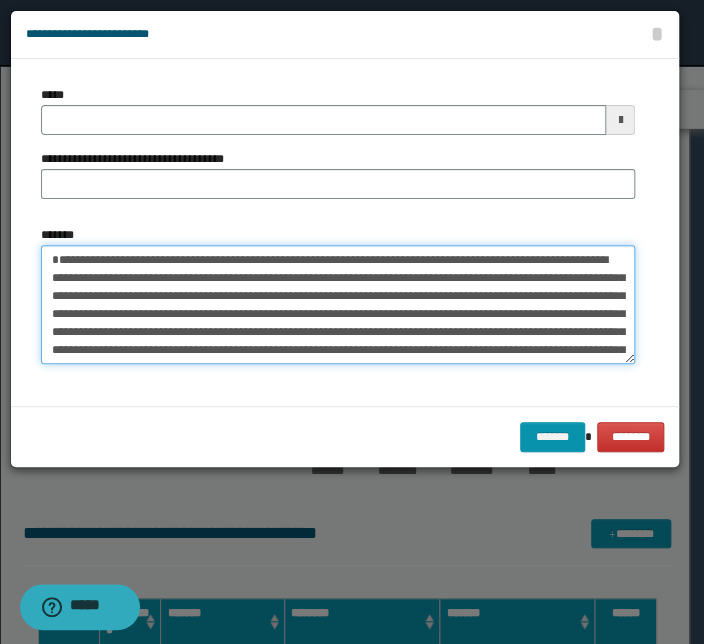 click on "*******" at bounding box center [338, 305] 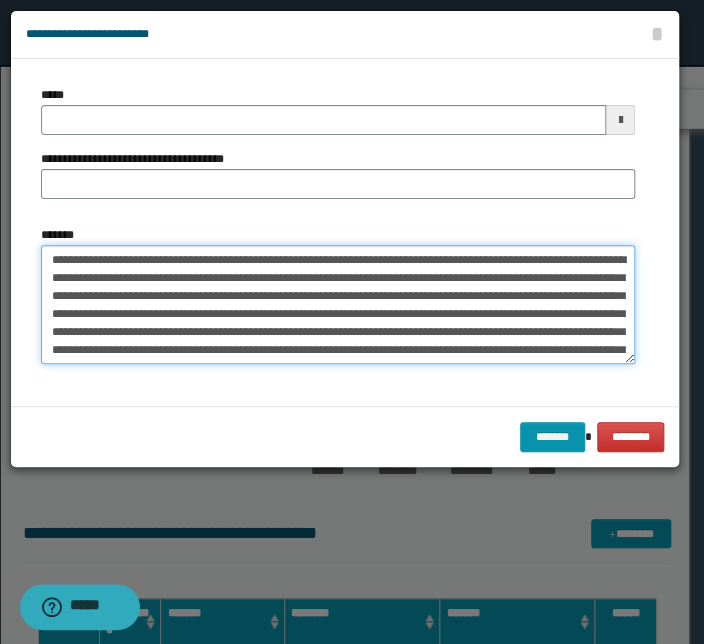 drag, startPoint x: 320, startPoint y: 258, endPoint x: -4, endPoint y: 239, distance: 324.5566 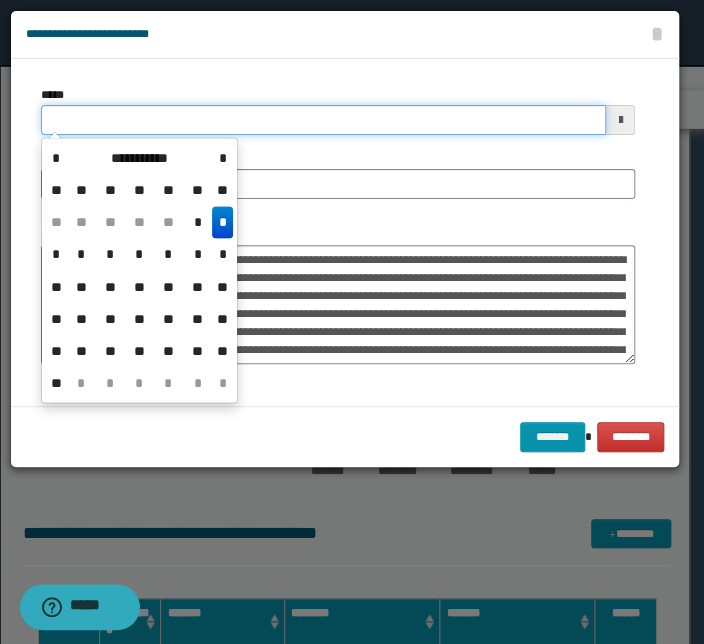 click on "*****" at bounding box center [323, 120] 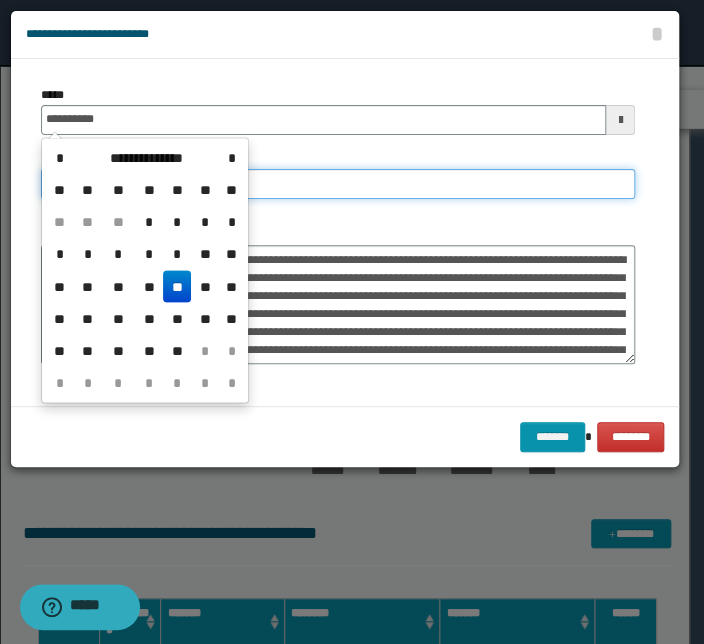 type on "**********" 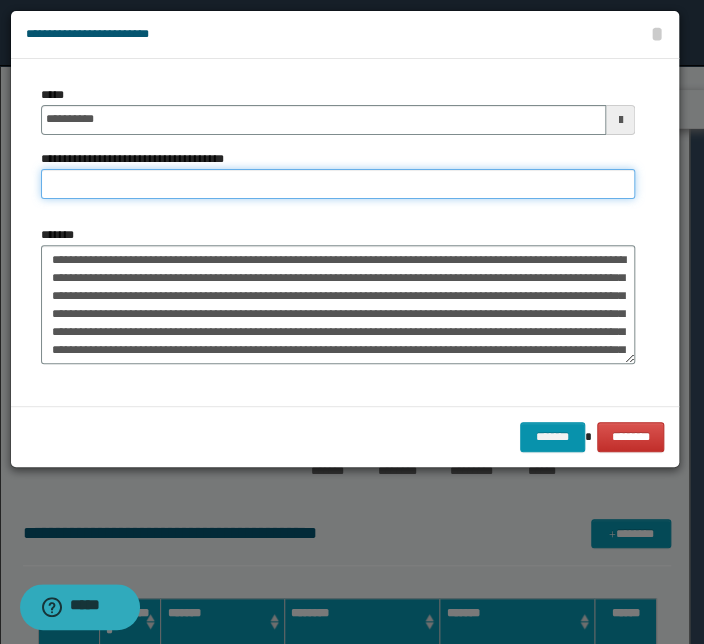 click on "**********" at bounding box center (338, 184) 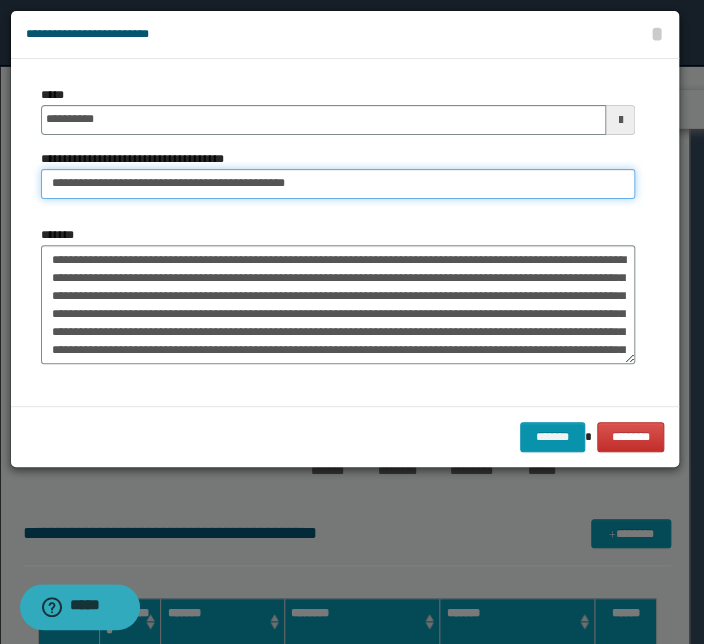 drag, startPoint x: 112, startPoint y: 183, endPoint x: -89, endPoint y: 179, distance: 201.0398 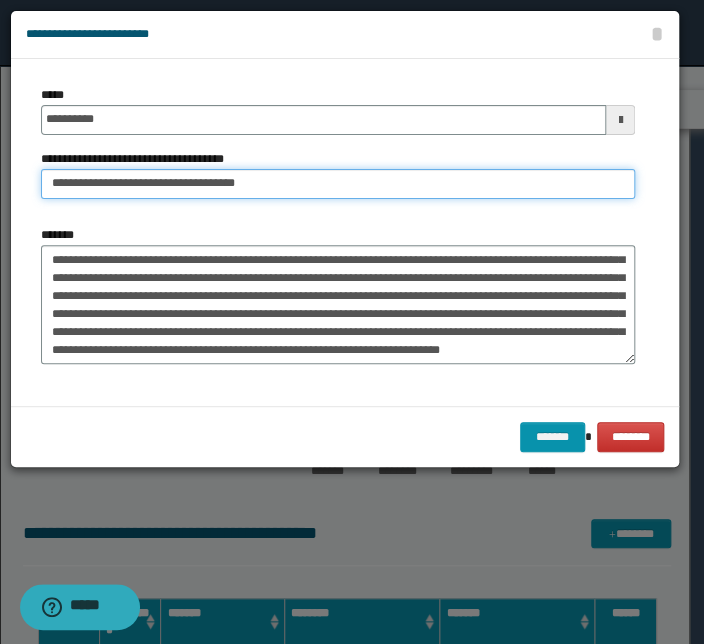 scroll, scrollTop: 305, scrollLeft: 0, axis: vertical 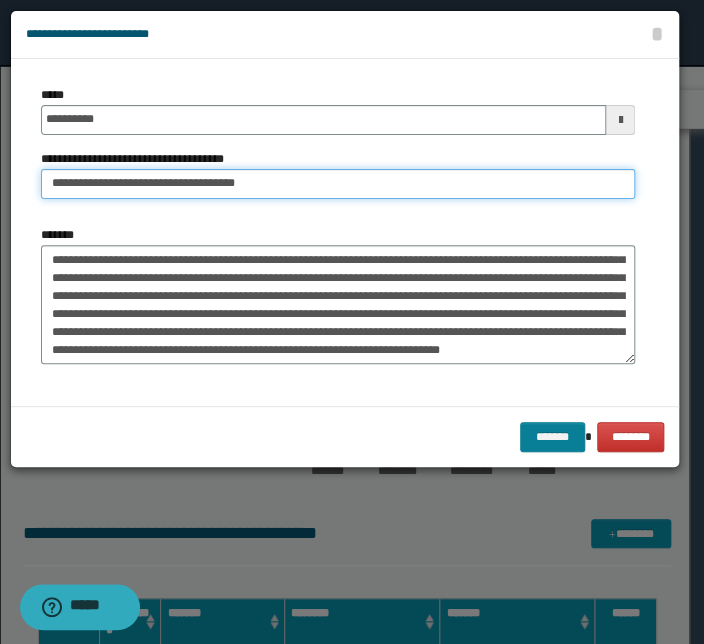 type on "**********" 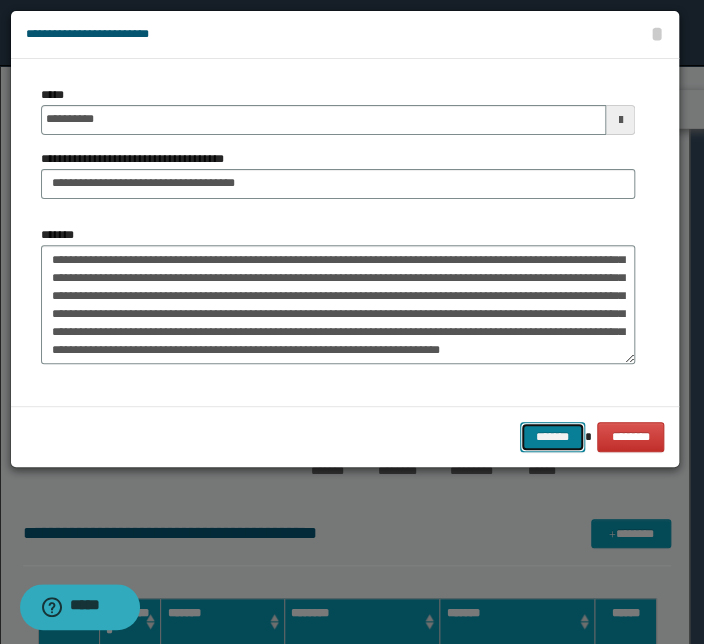 click on "*******" at bounding box center [552, 437] 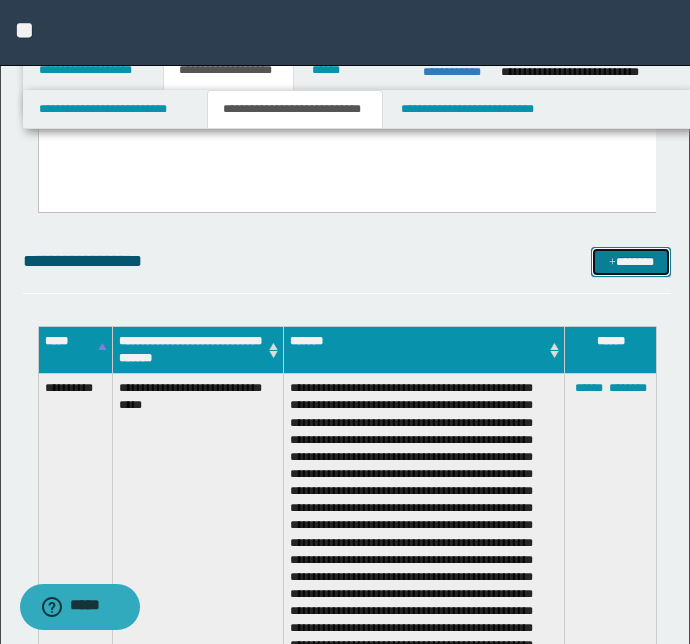 click on "*******" at bounding box center [631, 262] 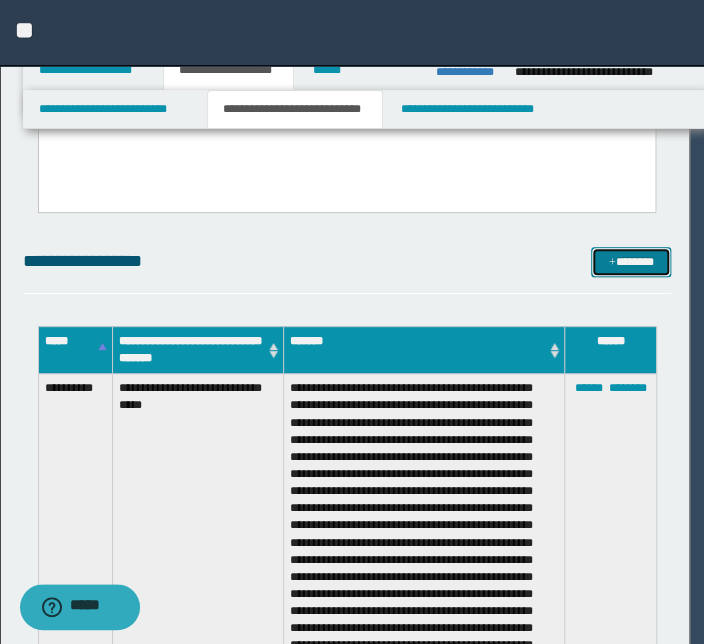 scroll, scrollTop: 0, scrollLeft: 0, axis: both 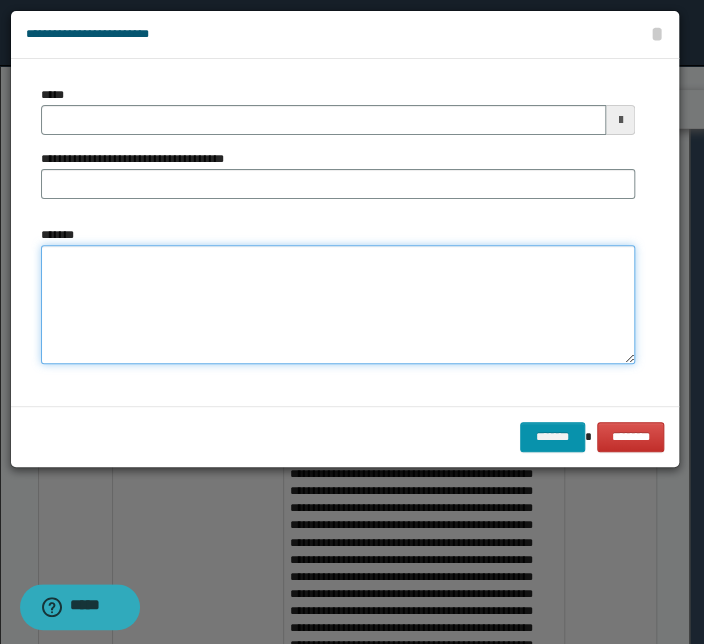 click on "*******" at bounding box center [338, 305] 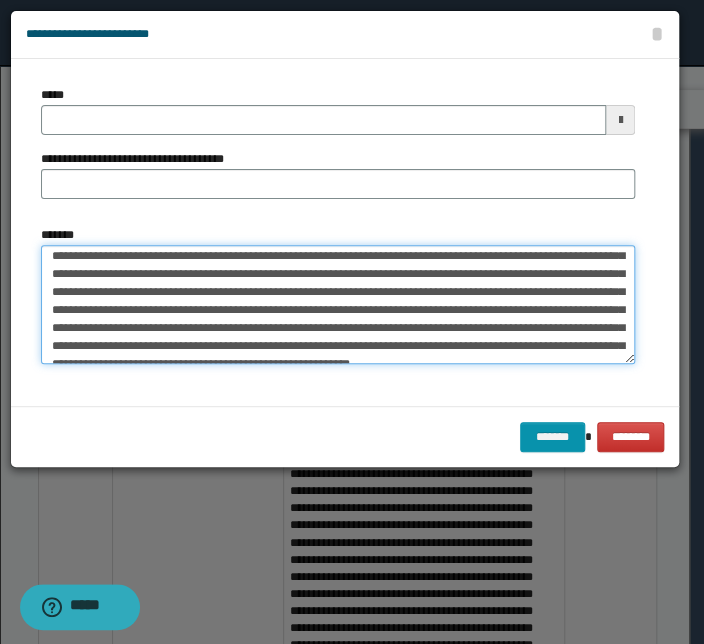 scroll, scrollTop: 0, scrollLeft: 0, axis: both 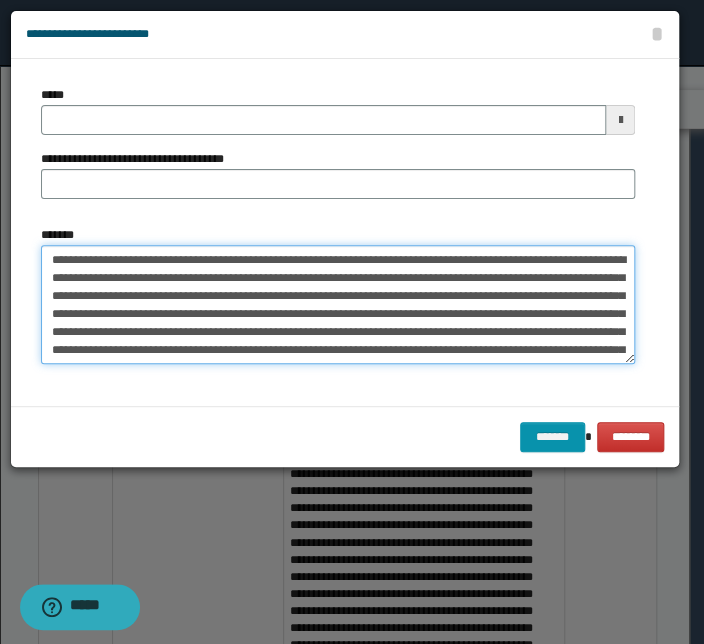 drag, startPoint x: 344, startPoint y: 258, endPoint x: -27, endPoint y: 247, distance: 371.16302 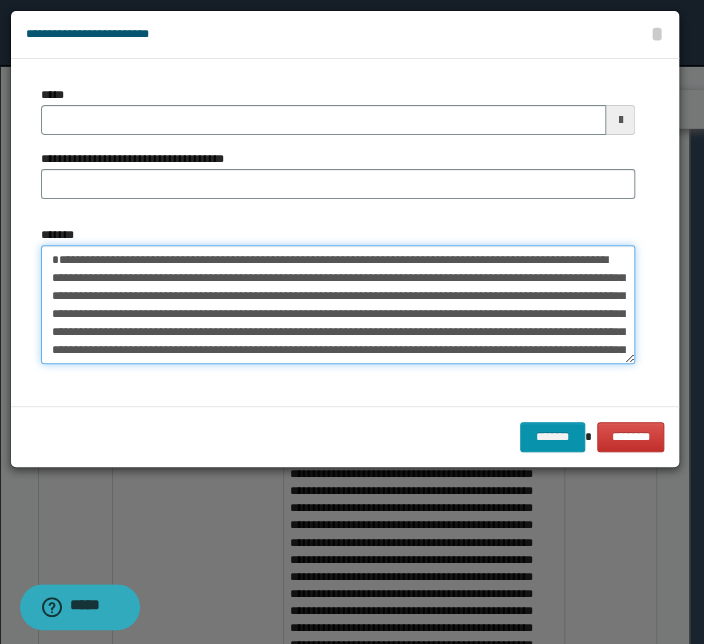 type 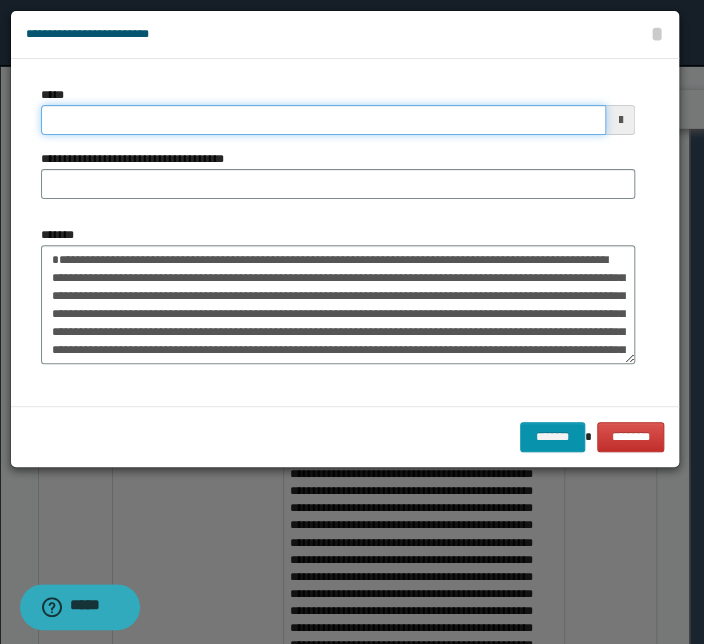 click on "*****" at bounding box center (323, 120) 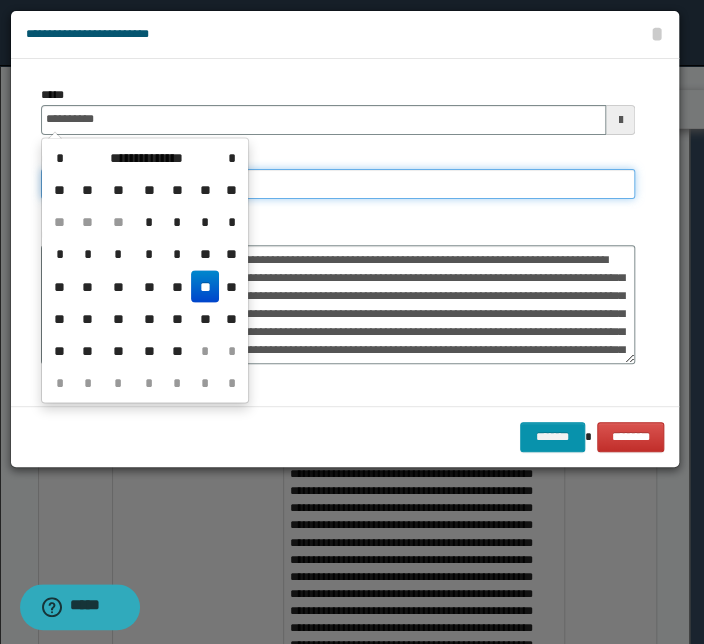 type on "**********" 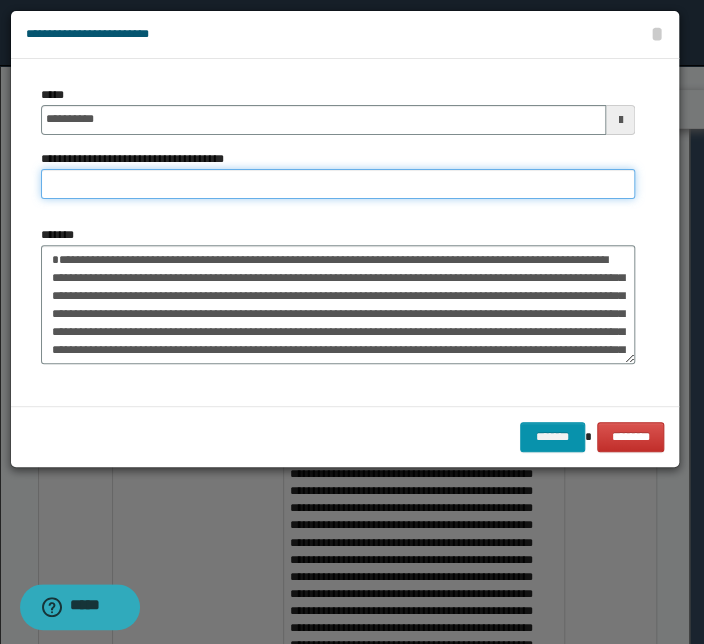 paste on "**********" 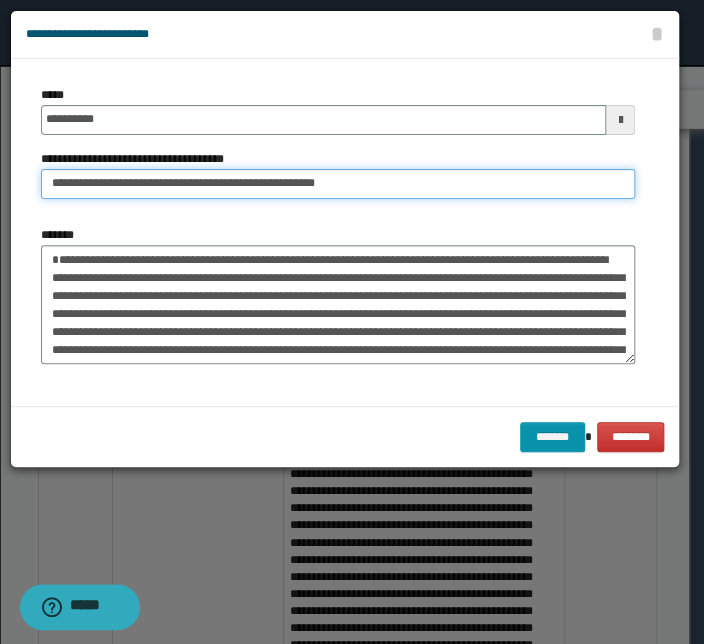 drag, startPoint x: 115, startPoint y: 181, endPoint x: -107, endPoint y: 180, distance: 222.00226 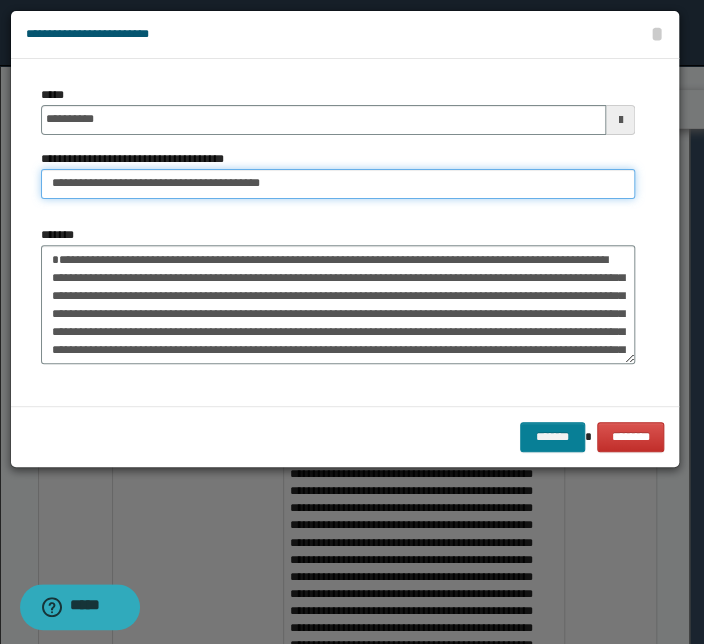 type on "**********" 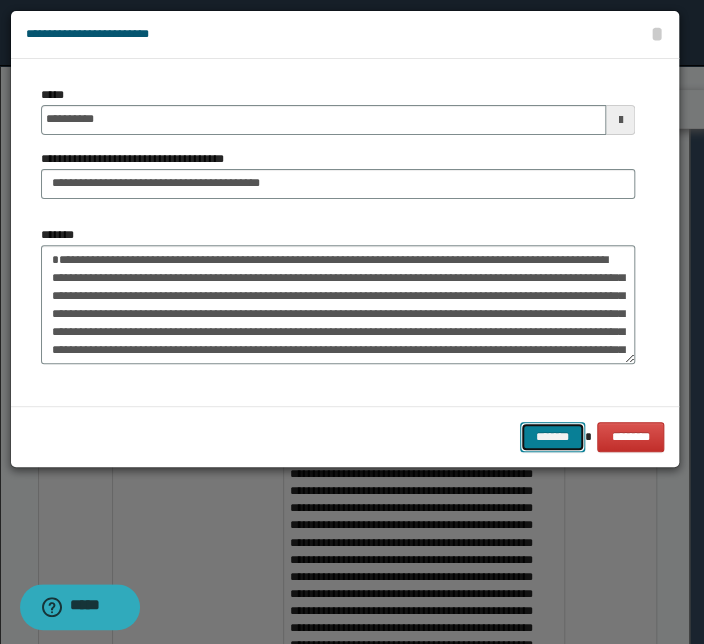 click on "*******" at bounding box center (552, 437) 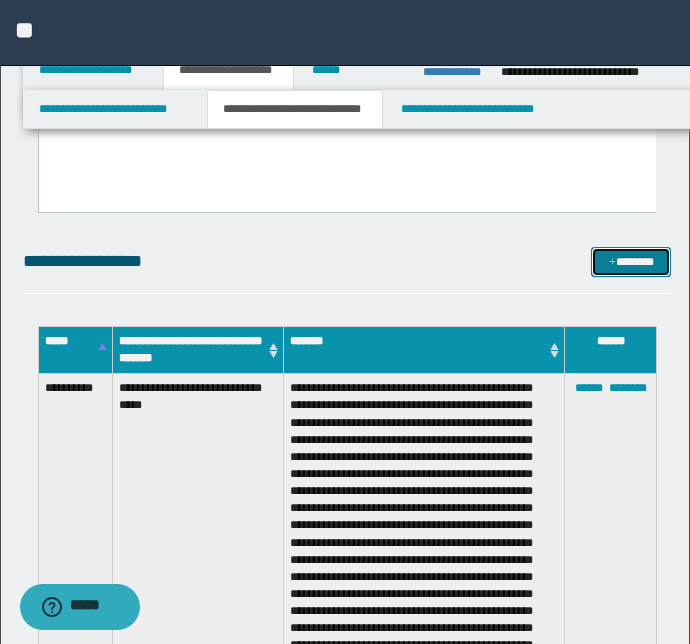 click on "*******" at bounding box center (631, 262) 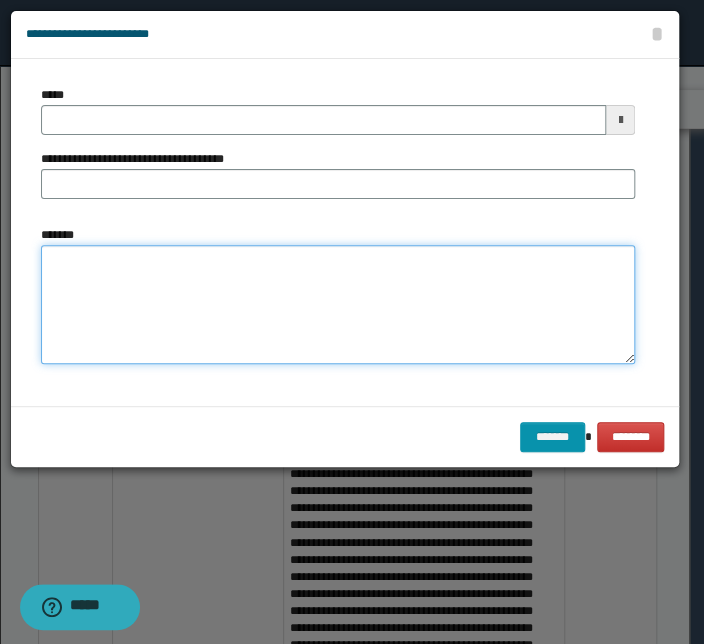 click on "*******" at bounding box center [338, 305] 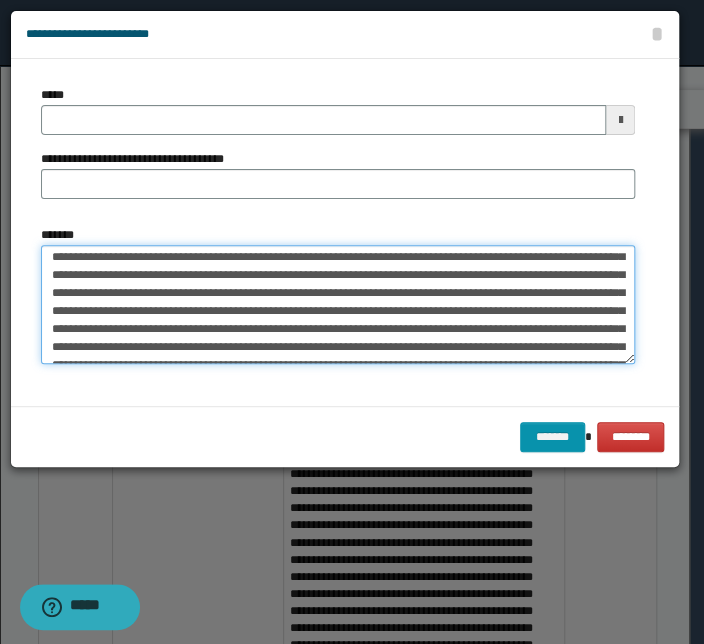 scroll, scrollTop: 0, scrollLeft: 0, axis: both 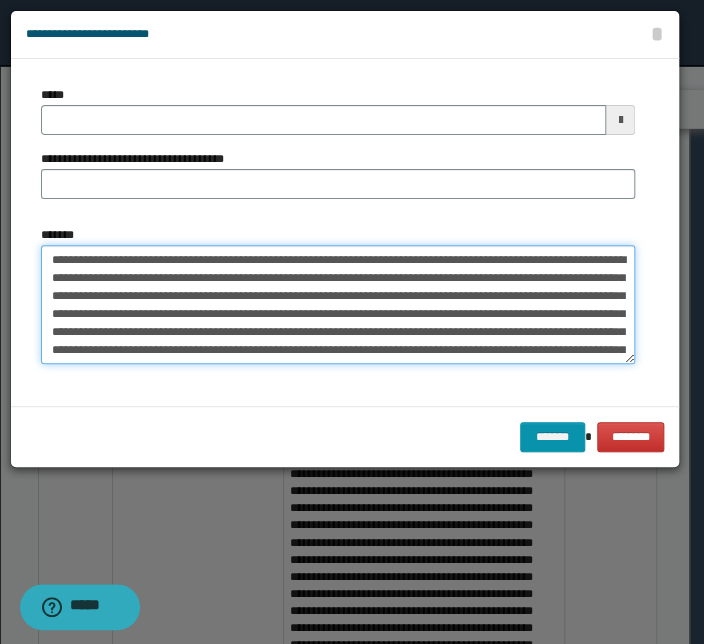 drag, startPoint x: 303, startPoint y: 259, endPoint x: -27, endPoint y: 230, distance: 331.2718 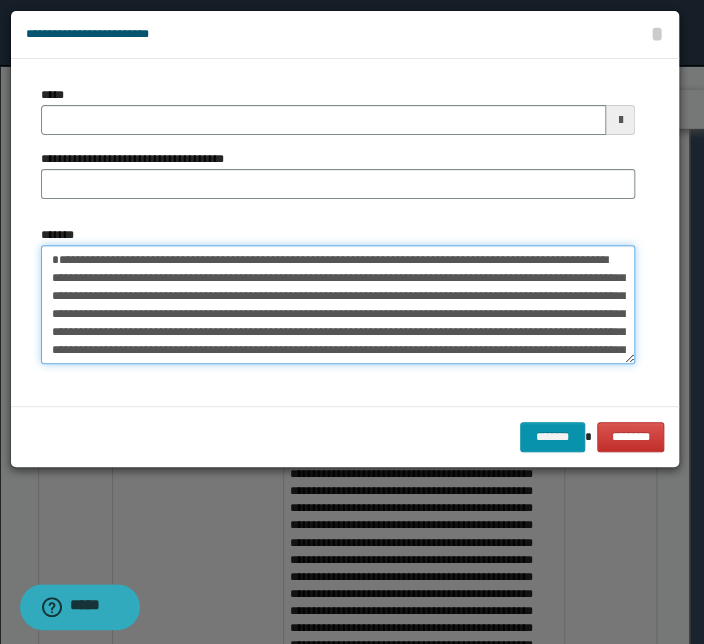 type 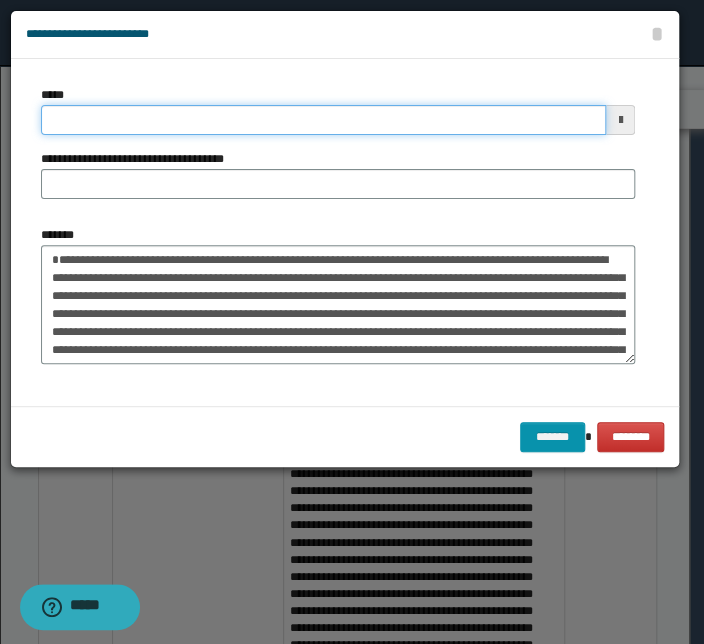 click on "*****" at bounding box center [323, 120] 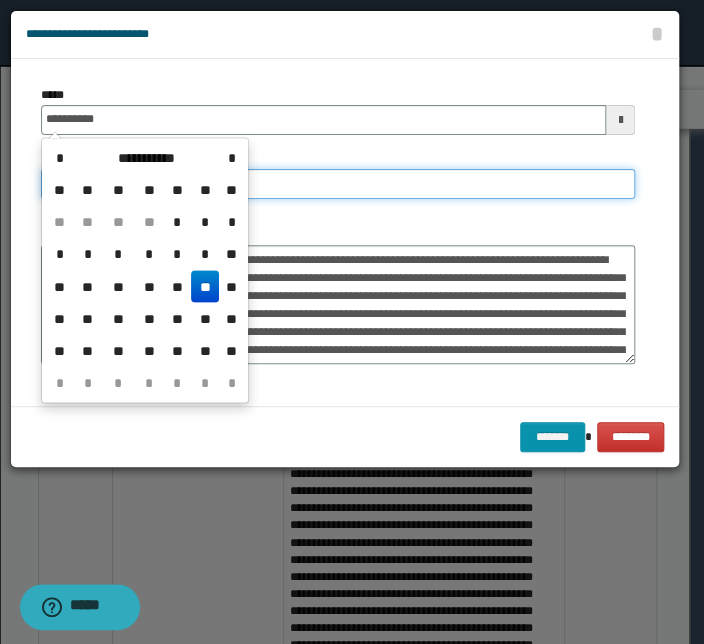 type on "**********" 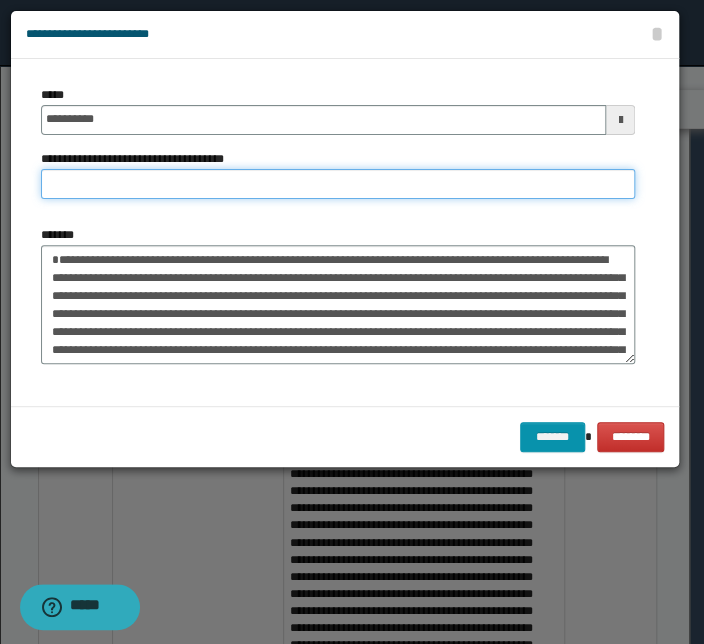 click on "**********" at bounding box center (338, 184) 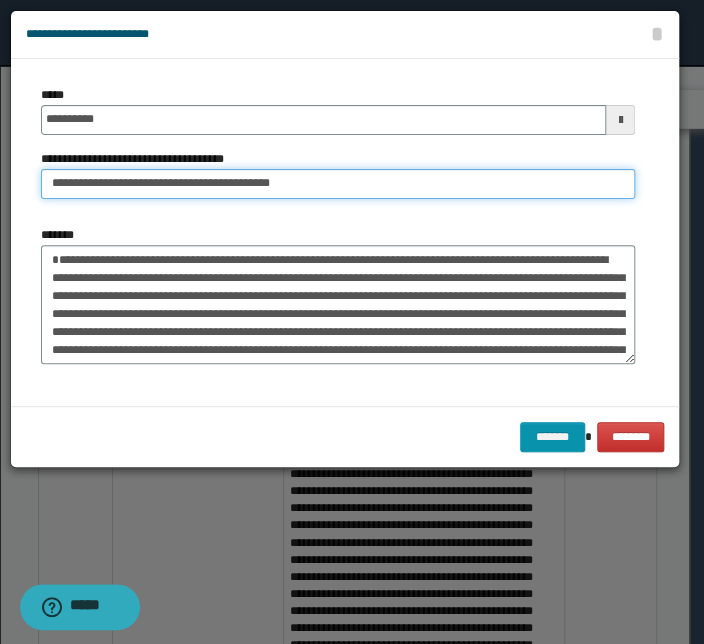drag, startPoint x: 114, startPoint y: 186, endPoint x: -123, endPoint y: 168, distance: 237.68256 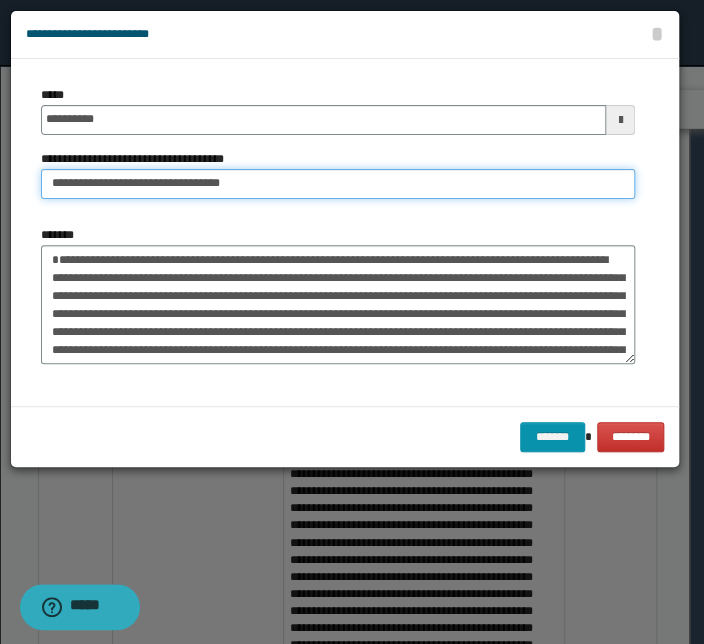type on "**********" 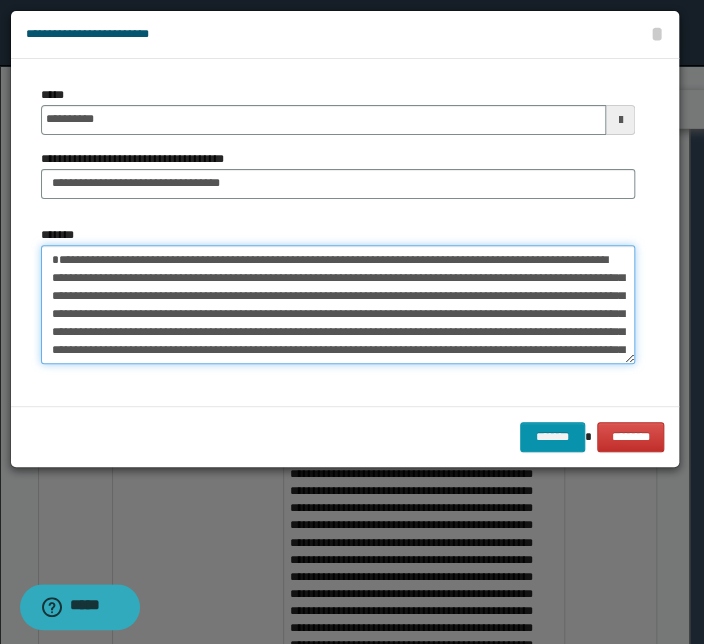 scroll, scrollTop: 0, scrollLeft: 0, axis: both 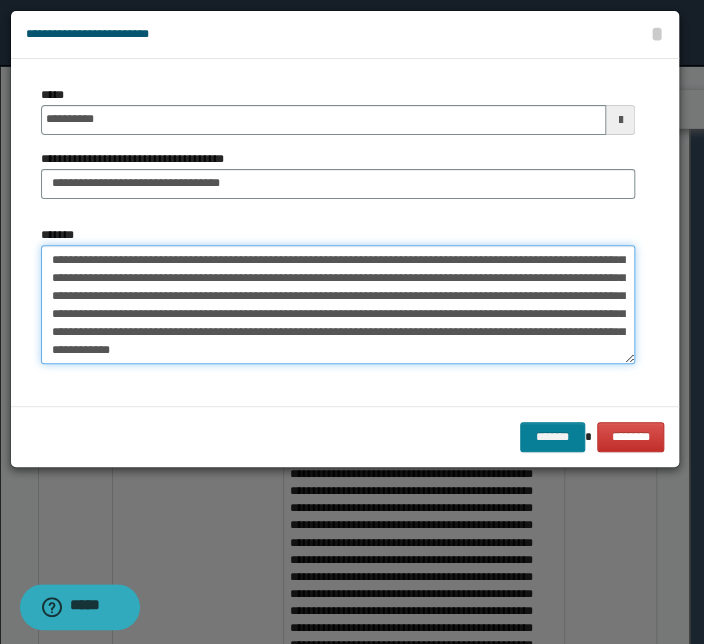 type on "**********" 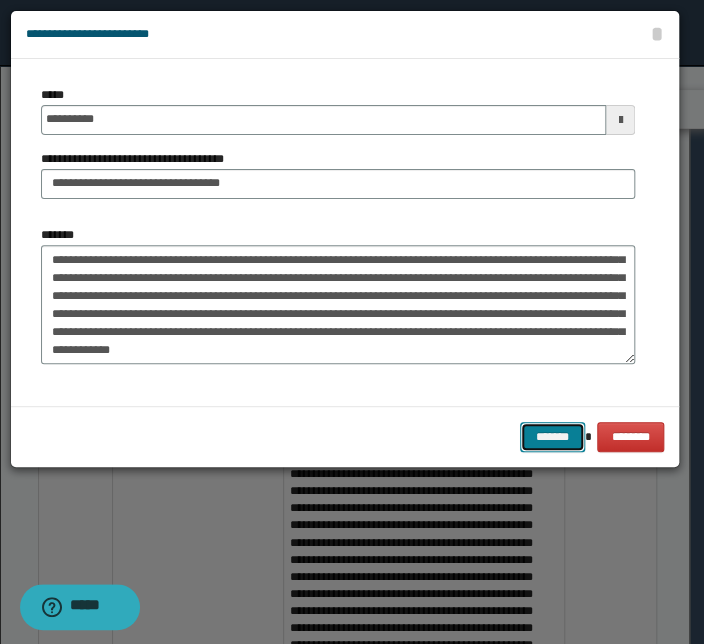 click on "*******" at bounding box center [552, 437] 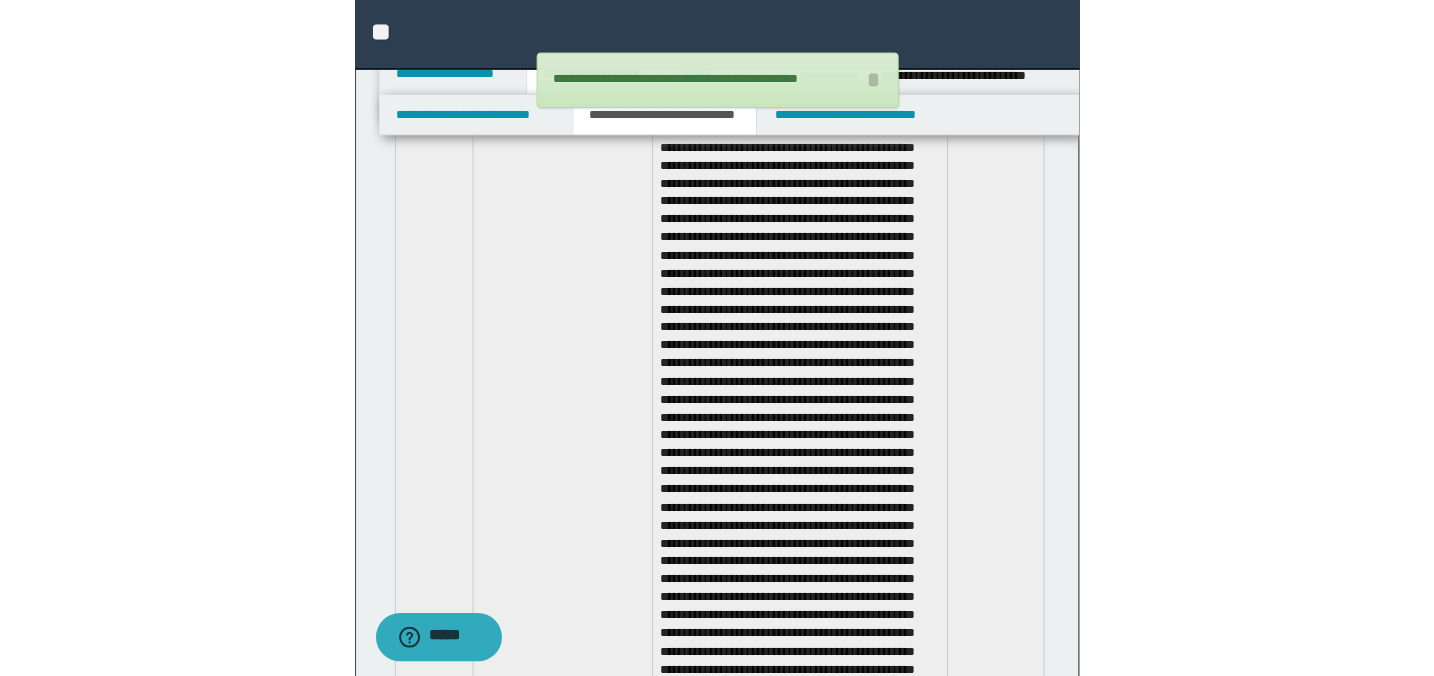 scroll, scrollTop: 2977, scrollLeft: 0, axis: vertical 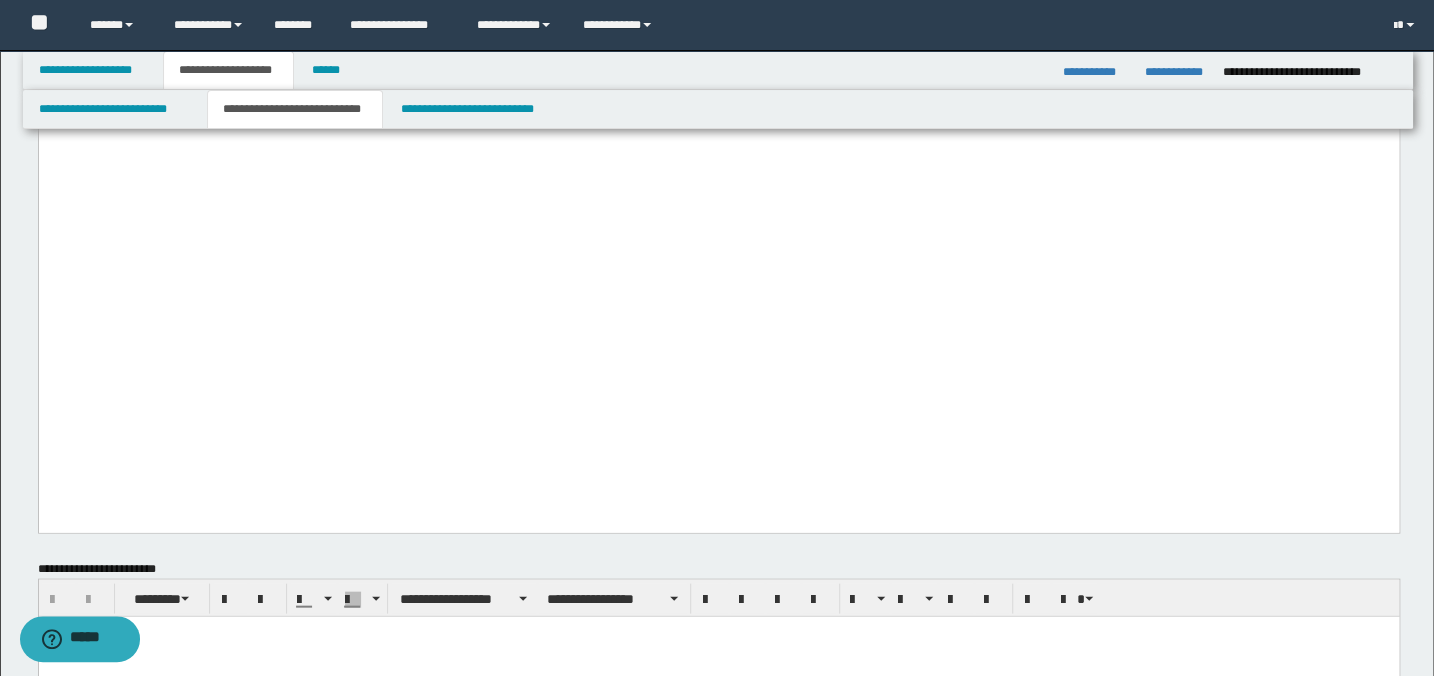 click on "**********" at bounding box center (718, -1083) 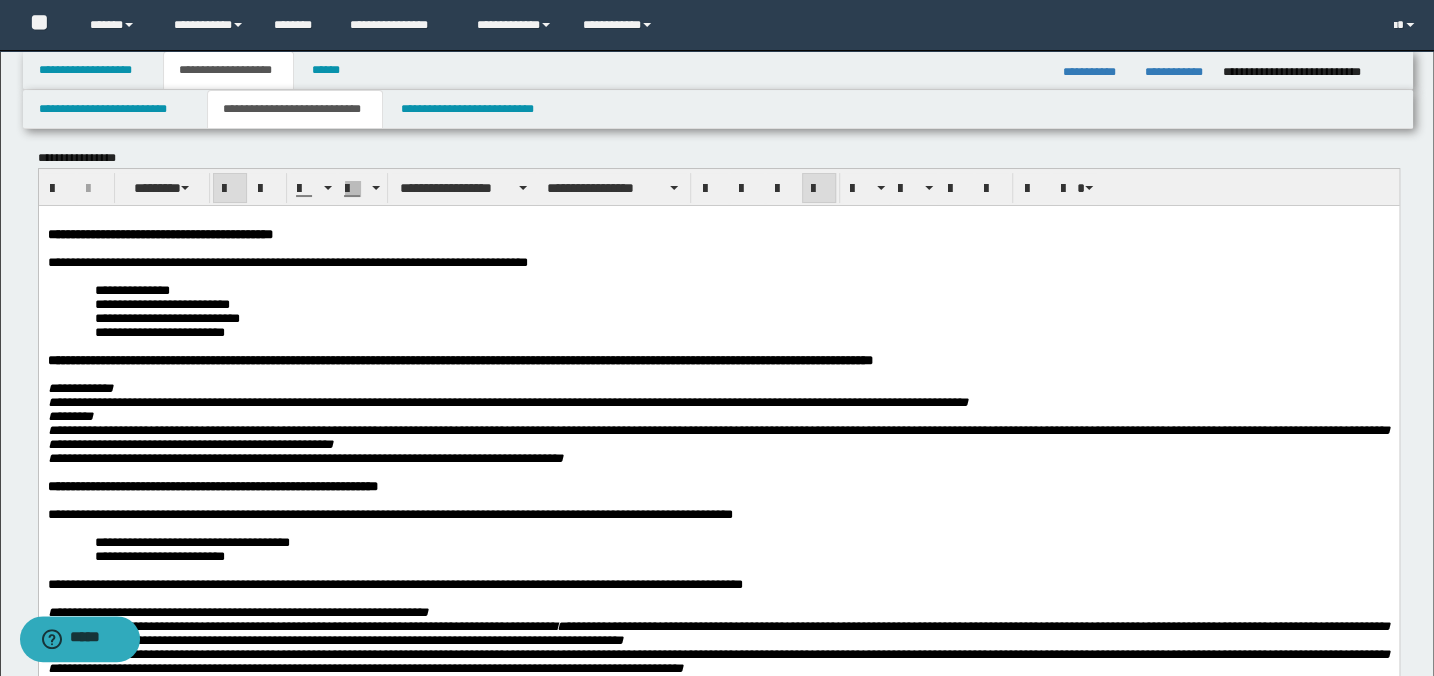 scroll, scrollTop: 0, scrollLeft: 0, axis: both 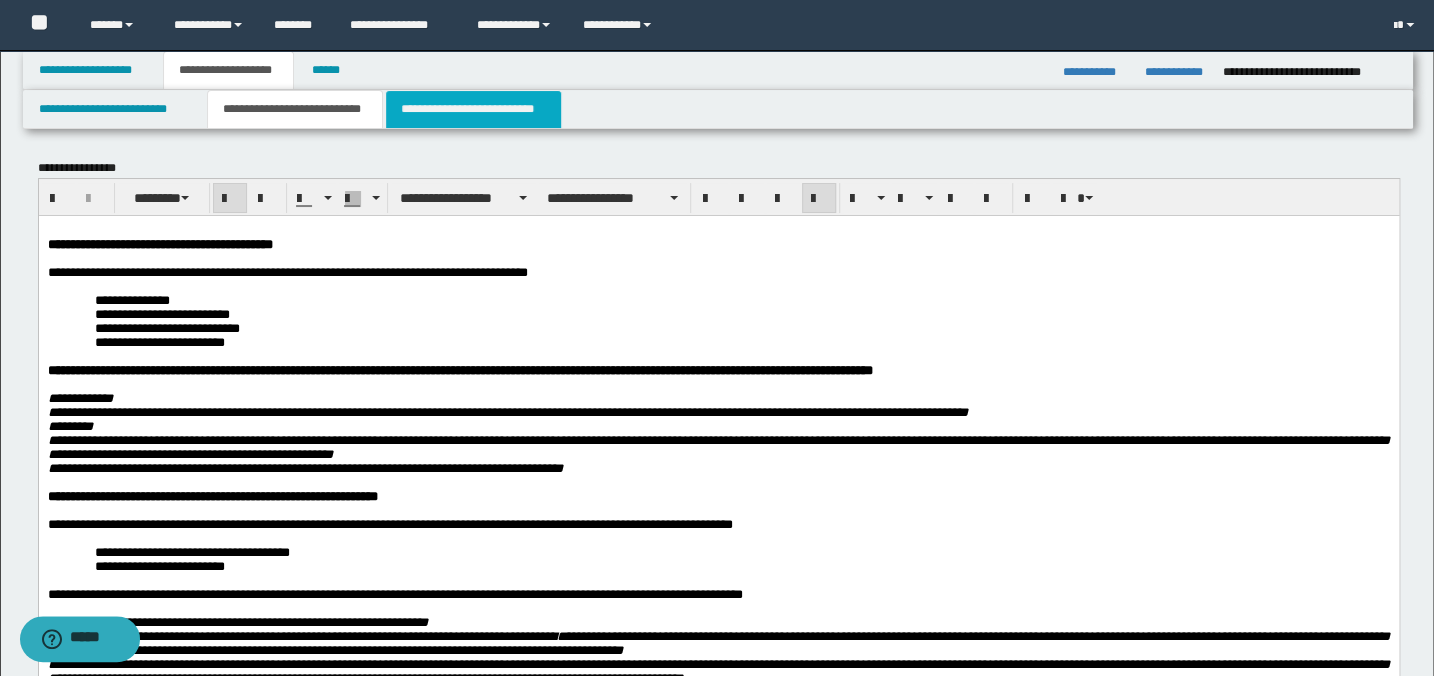 click on "**********" at bounding box center [473, 109] 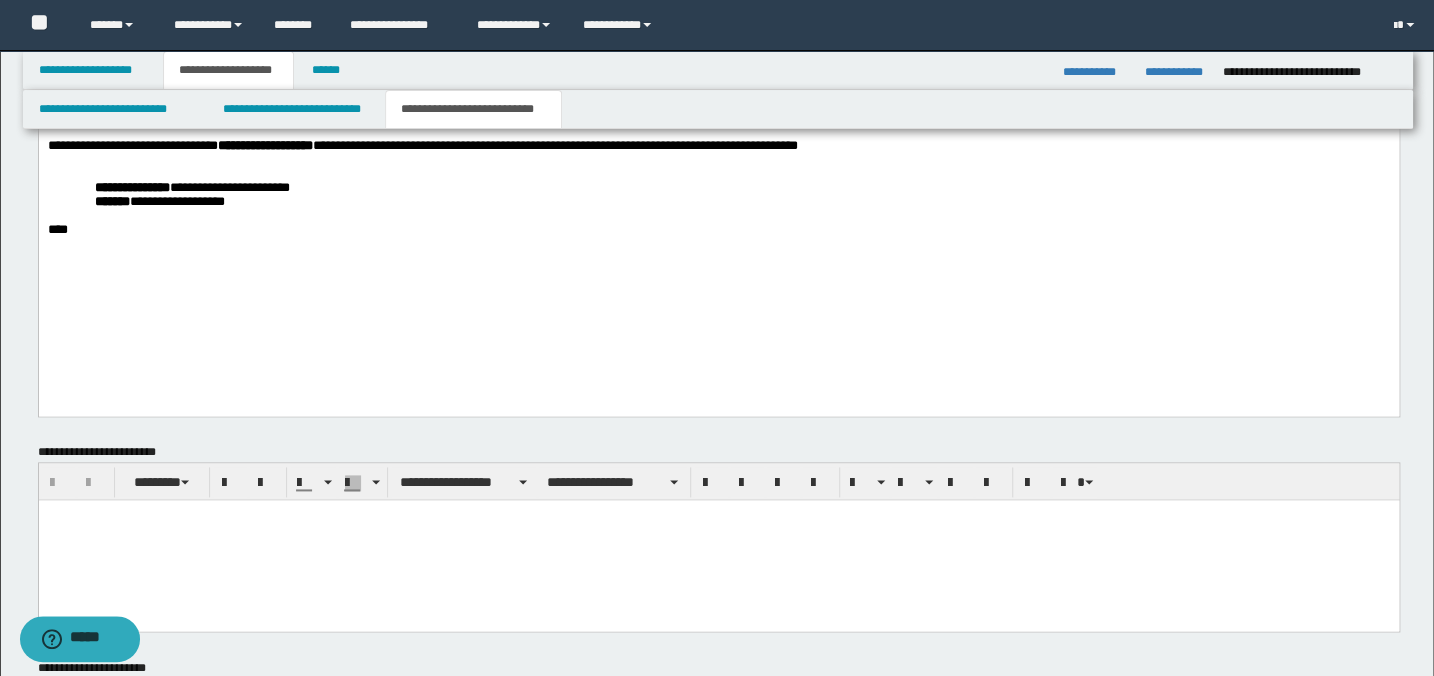 scroll, scrollTop: 1181, scrollLeft: 0, axis: vertical 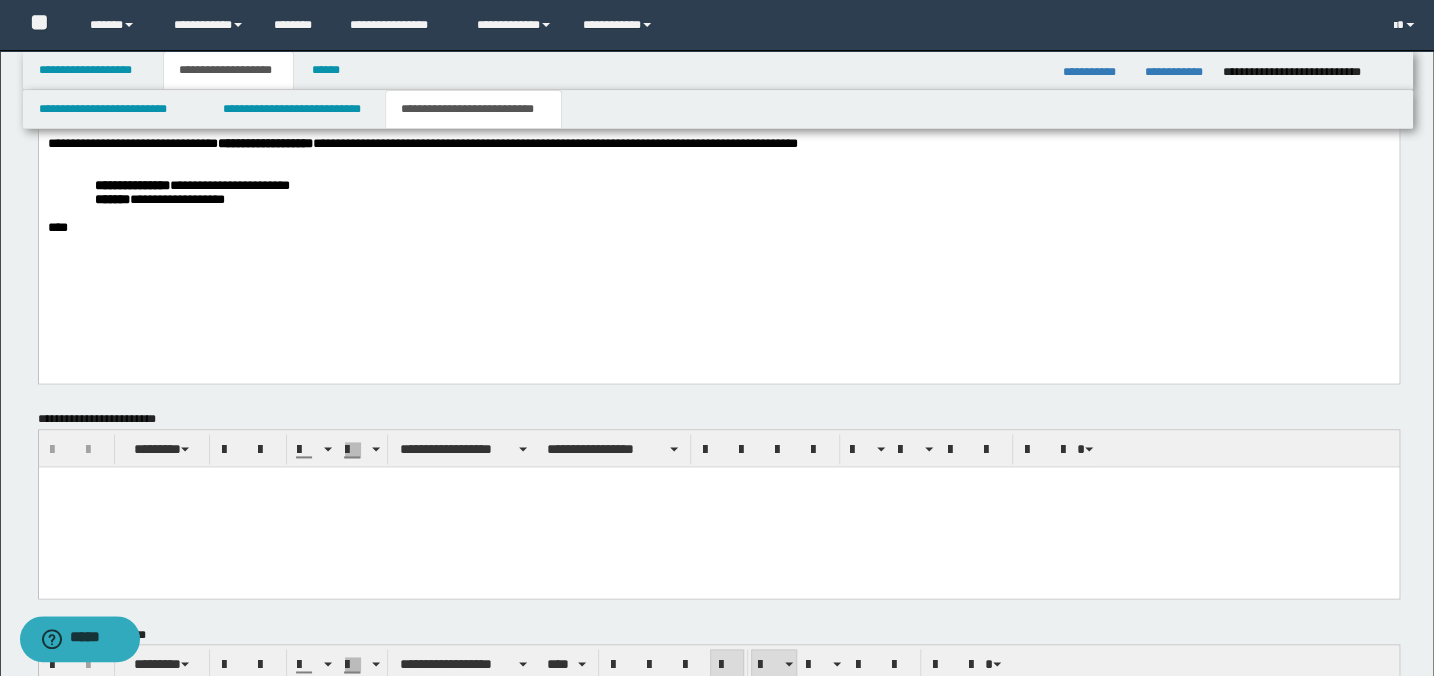 click on "**********" at bounding box center [718, 141] 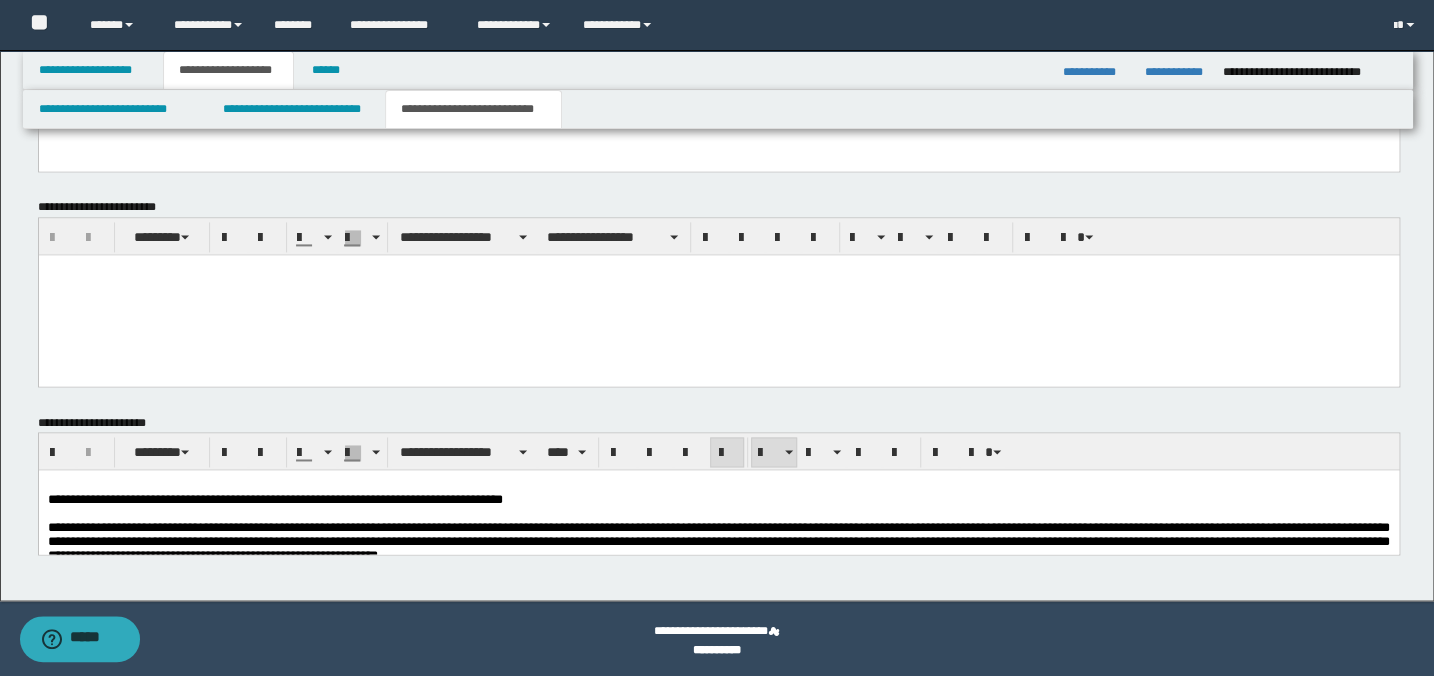 scroll, scrollTop: 1395, scrollLeft: 0, axis: vertical 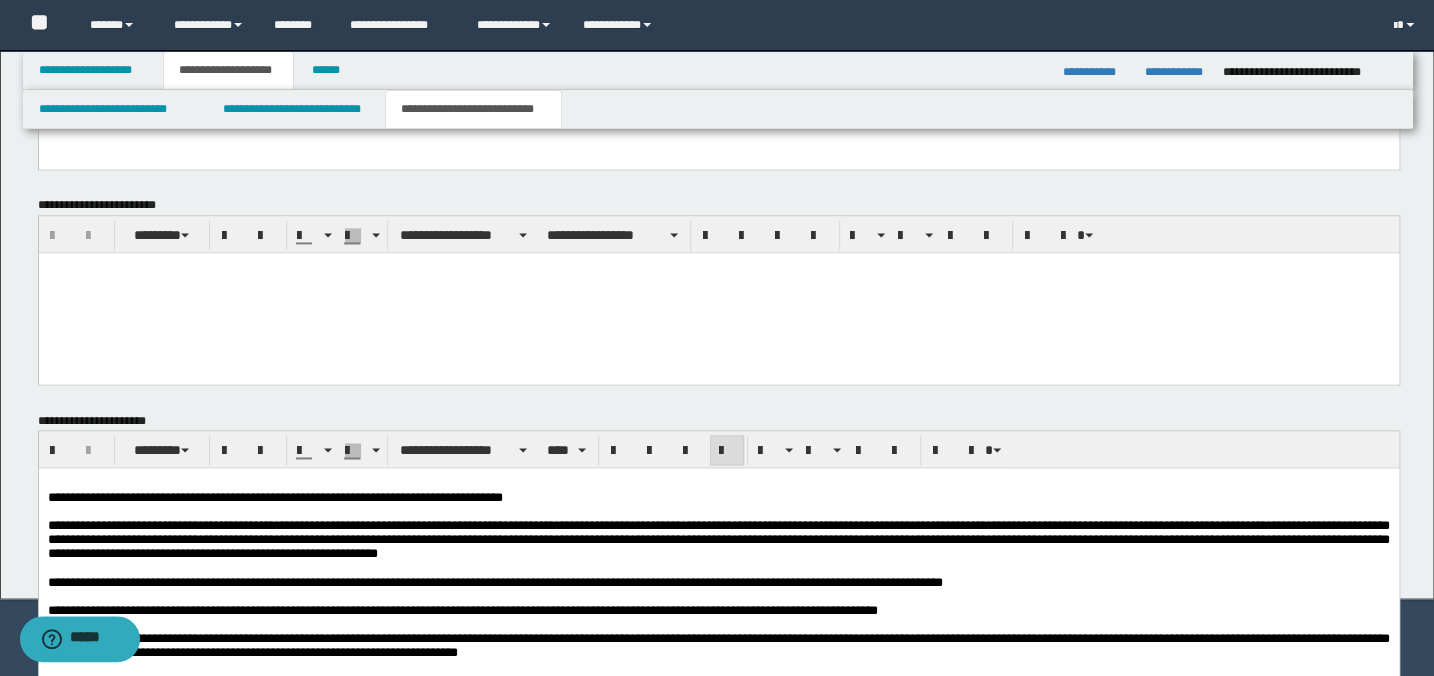 click on "**********" at bounding box center (718, 498) 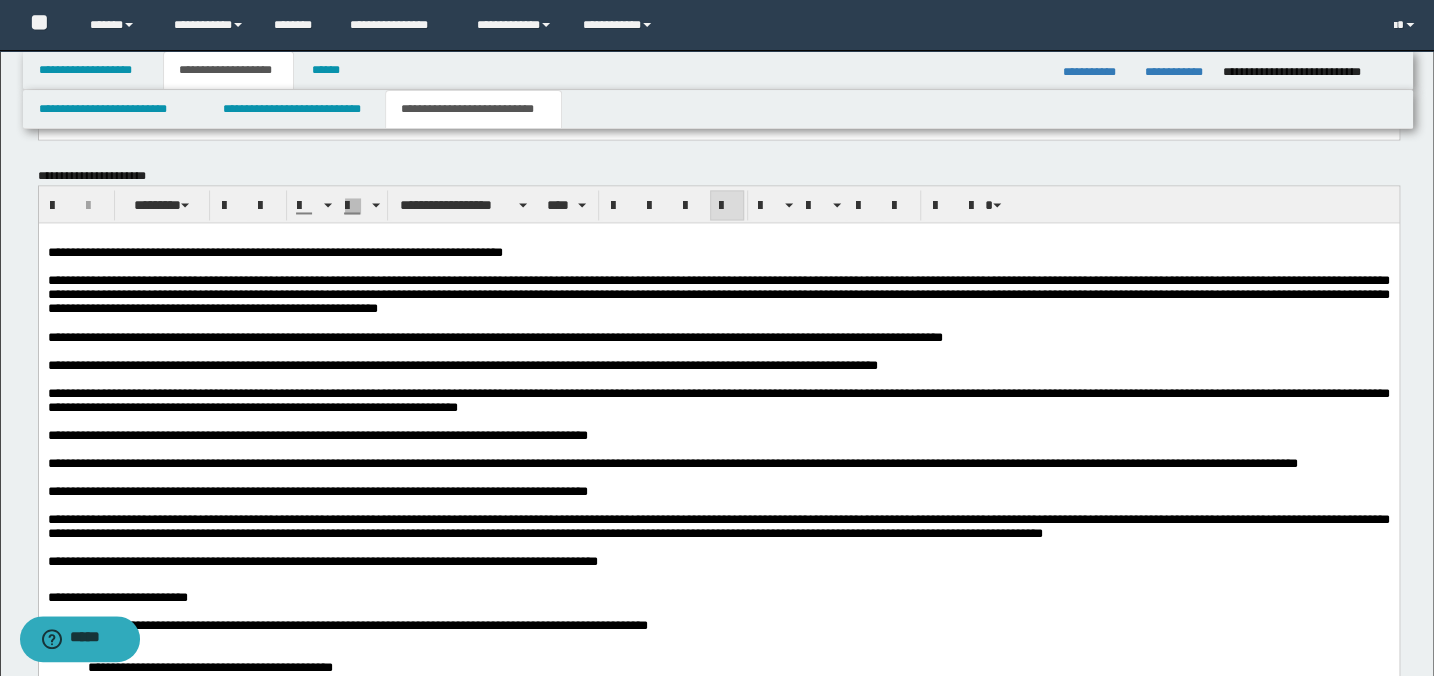 scroll, scrollTop: 2018, scrollLeft: 0, axis: vertical 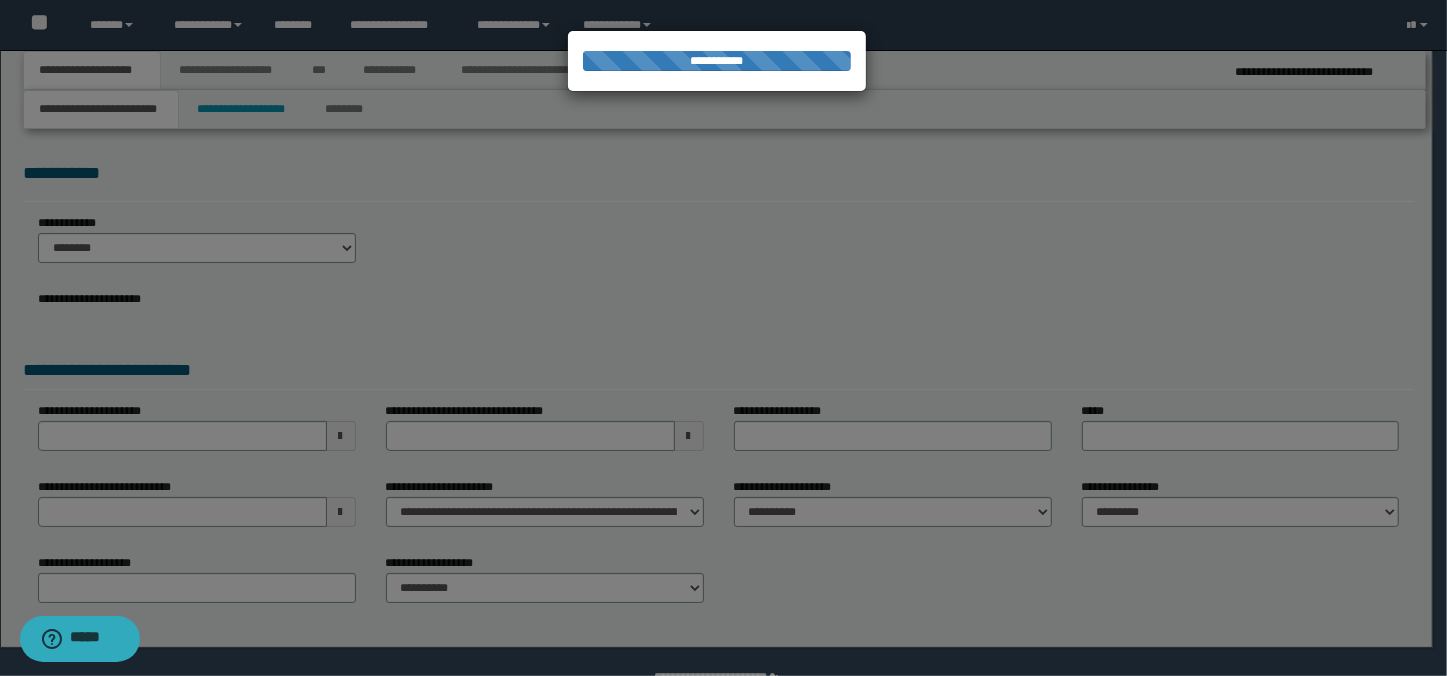 select on "*" 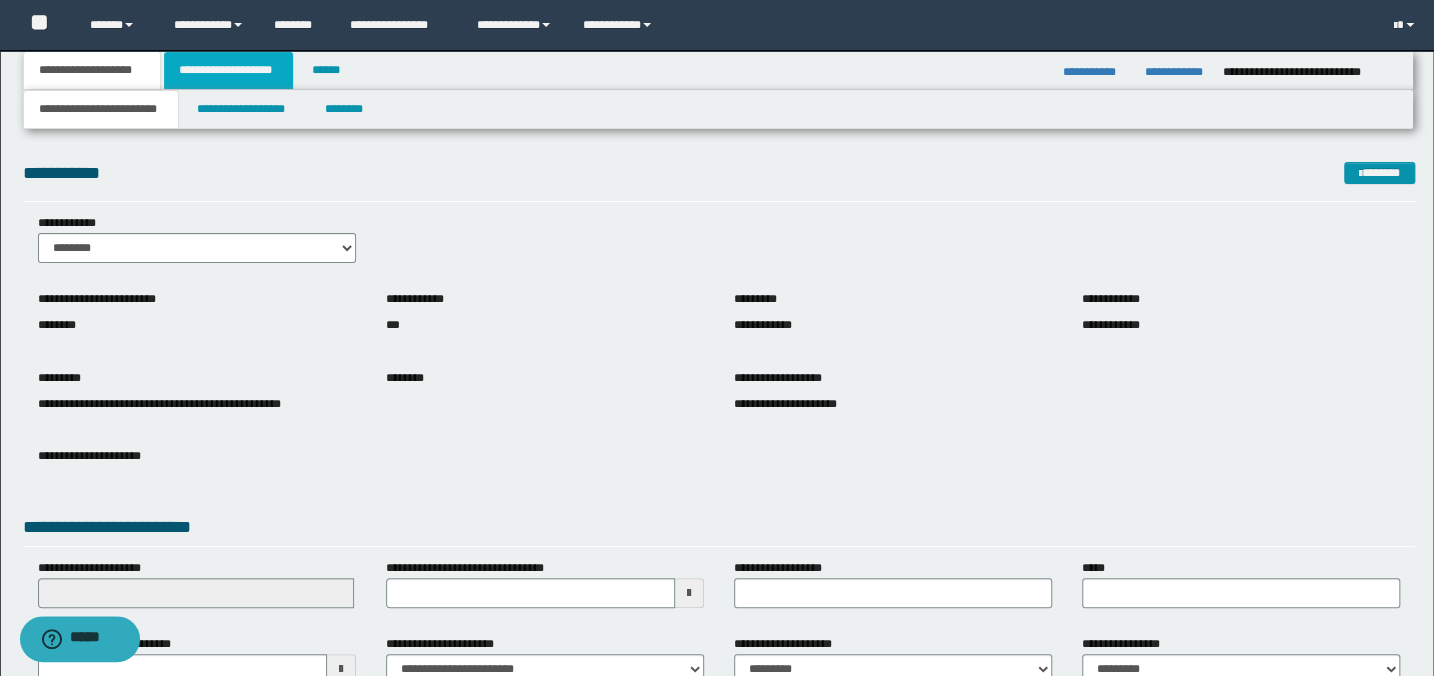 click on "**********" at bounding box center (228, 70) 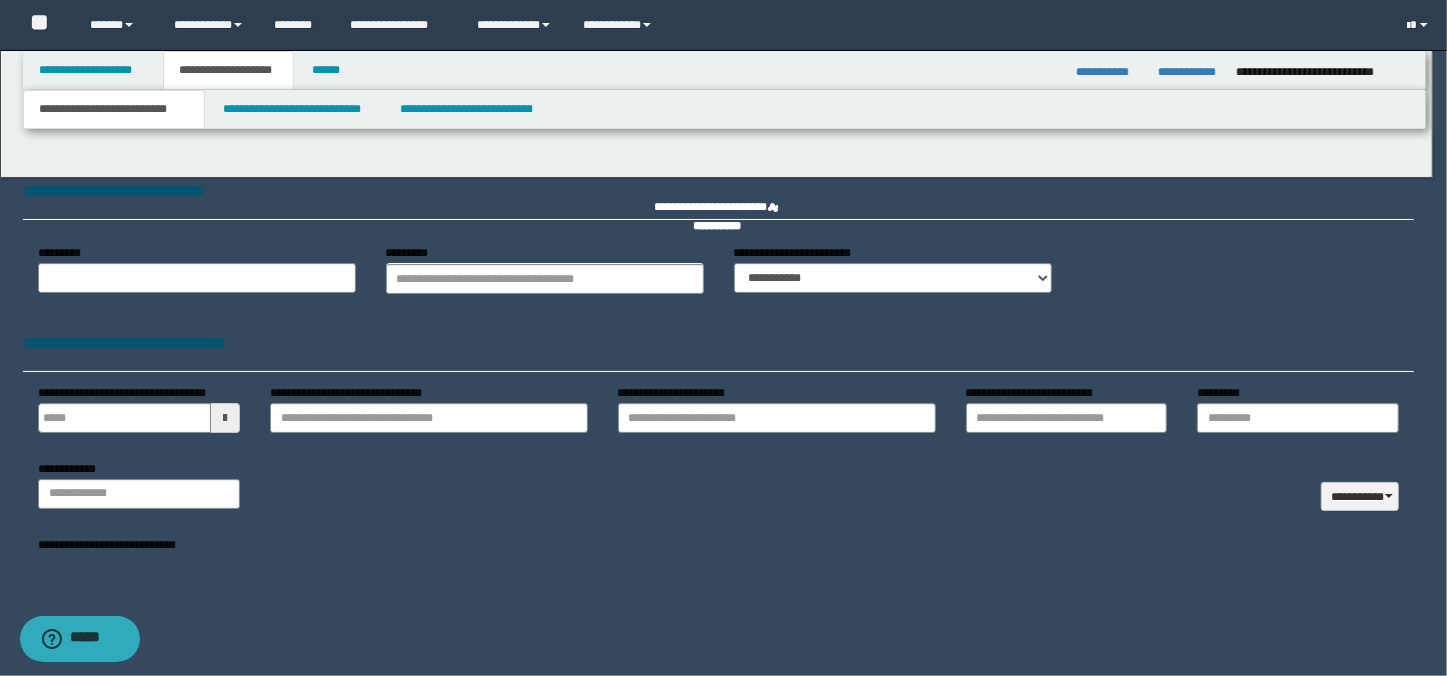 type 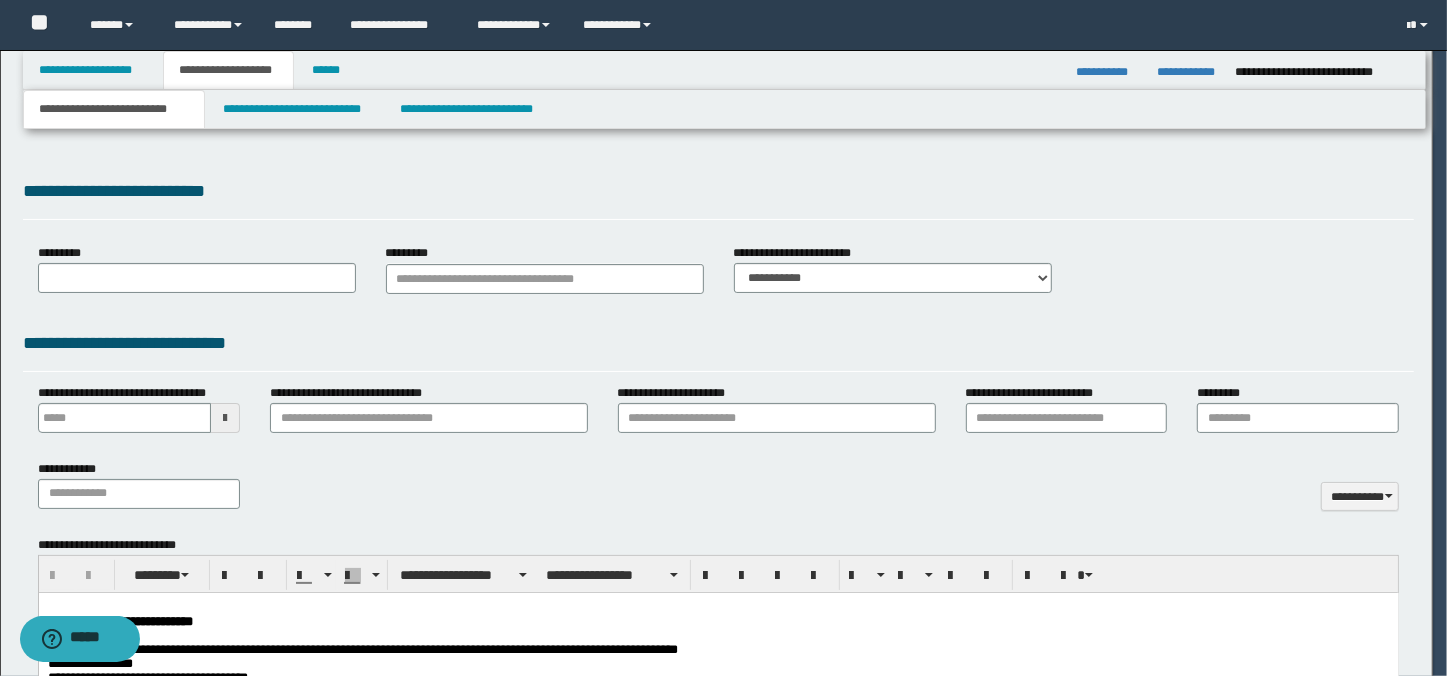 scroll, scrollTop: 0, scrollLeft: 0, axis: both 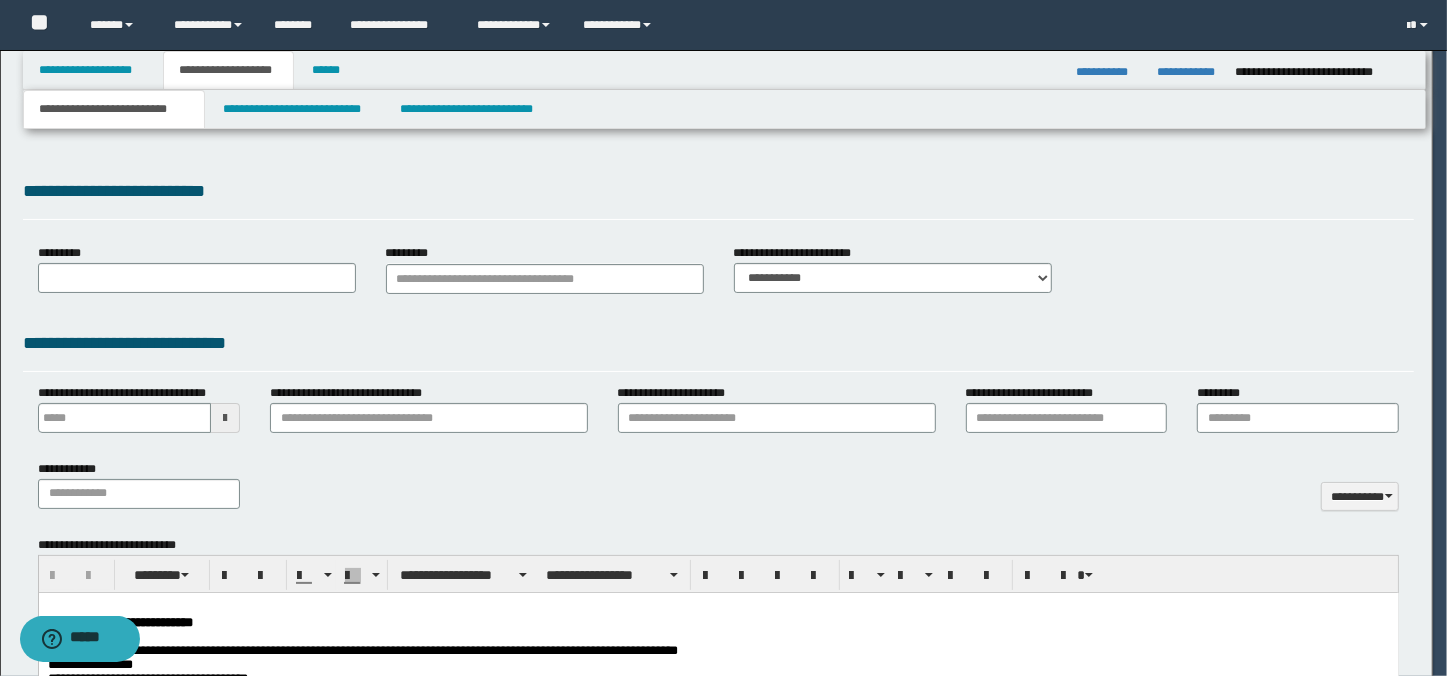 select on "*" 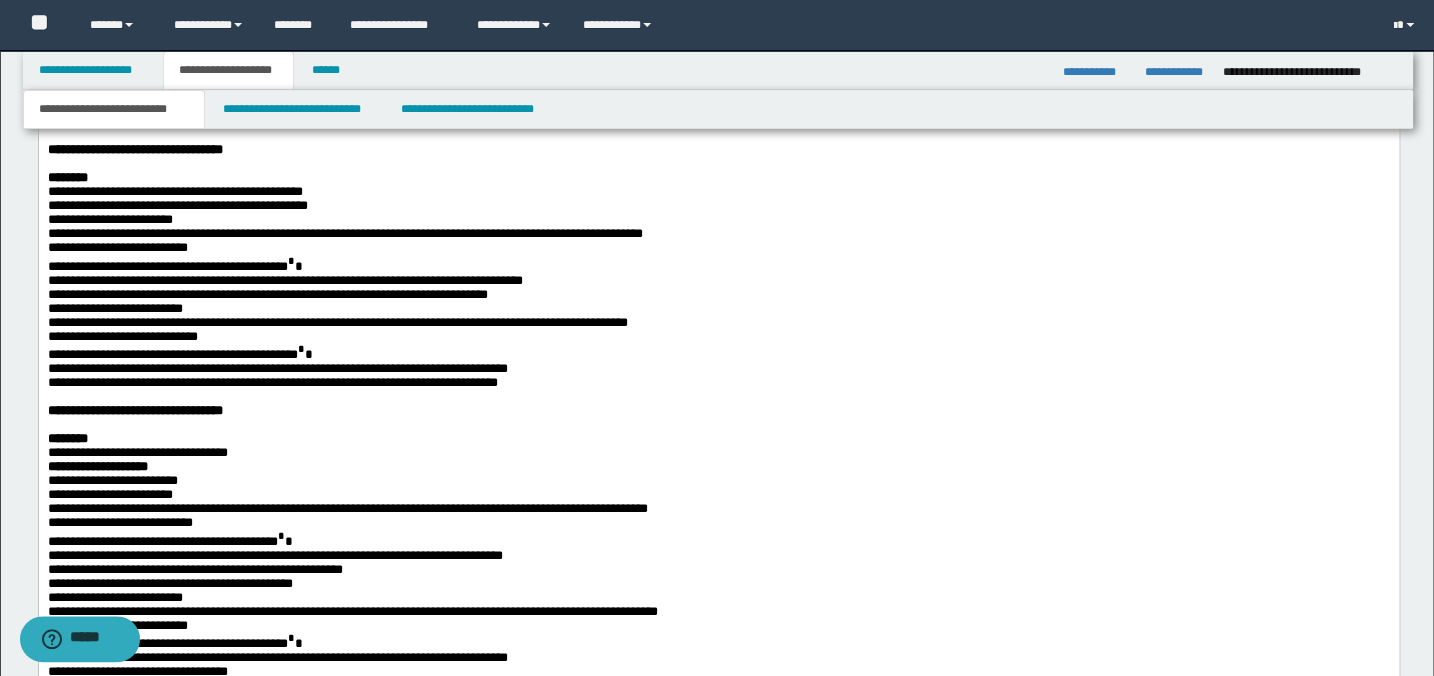 scroll, scrollTop: 2818, scrollLeft: 0, axis: vertical 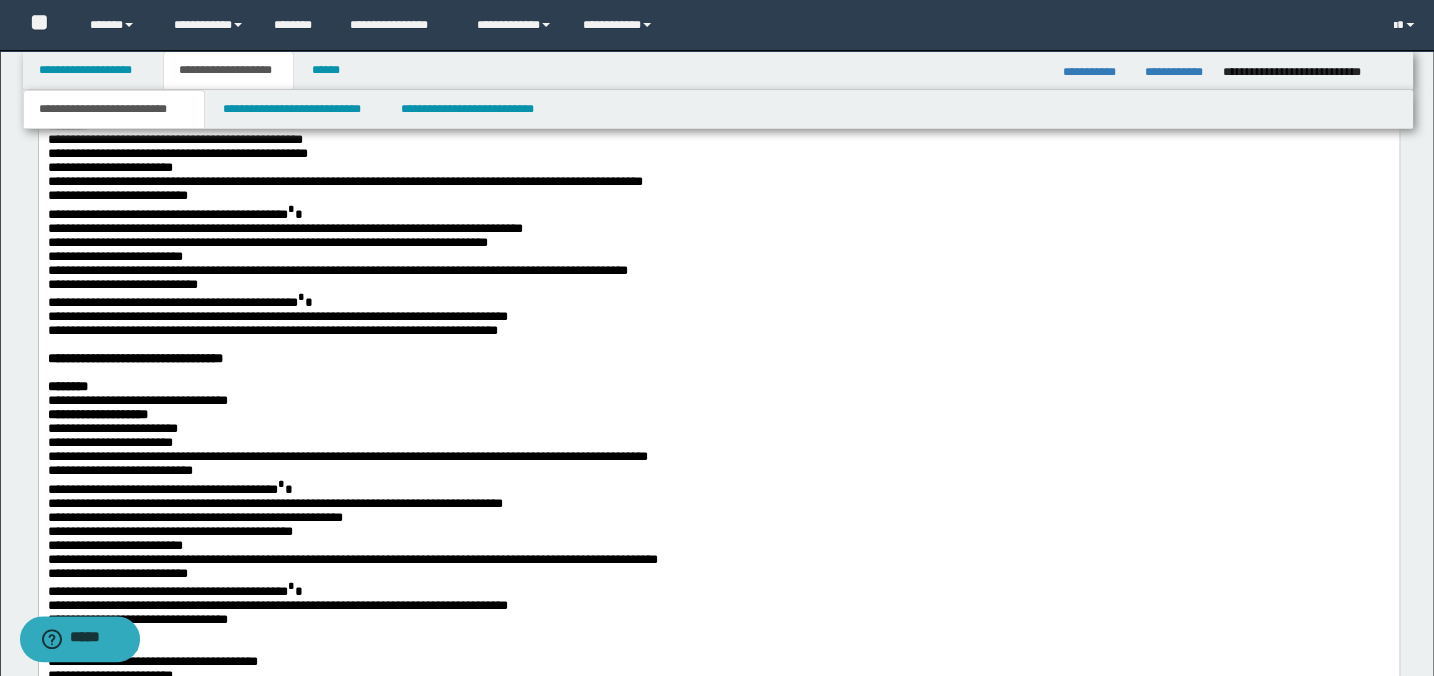 click on "**********" at bounding box center (718, 140) 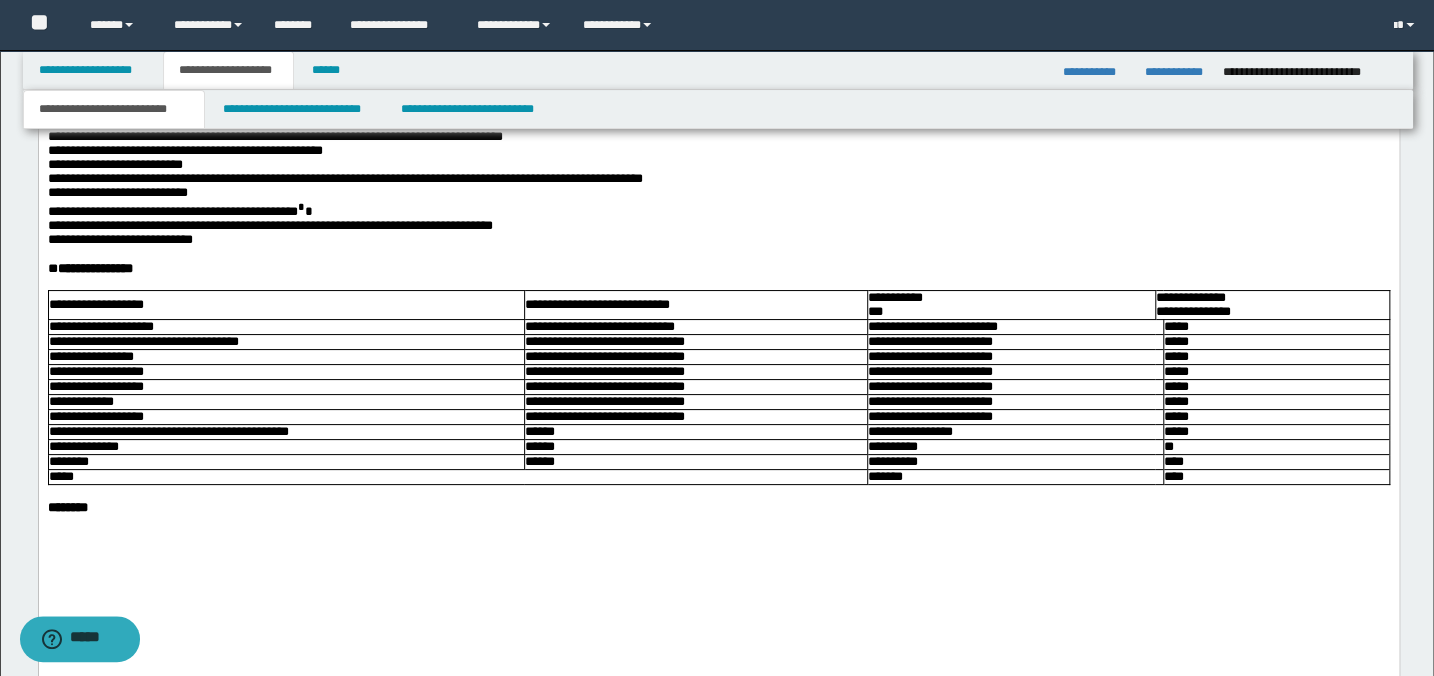 scroll, scrollTop: 4272, scrollLeft: 0, axis: vertical 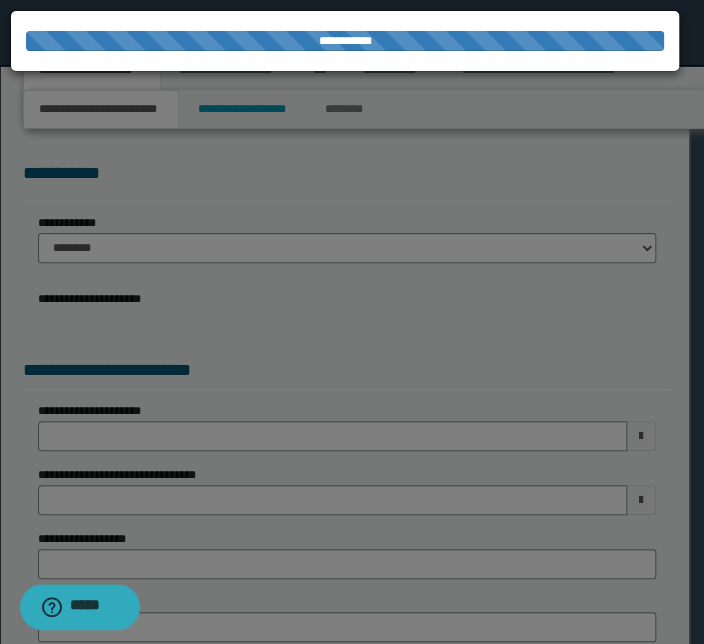 select on "*" 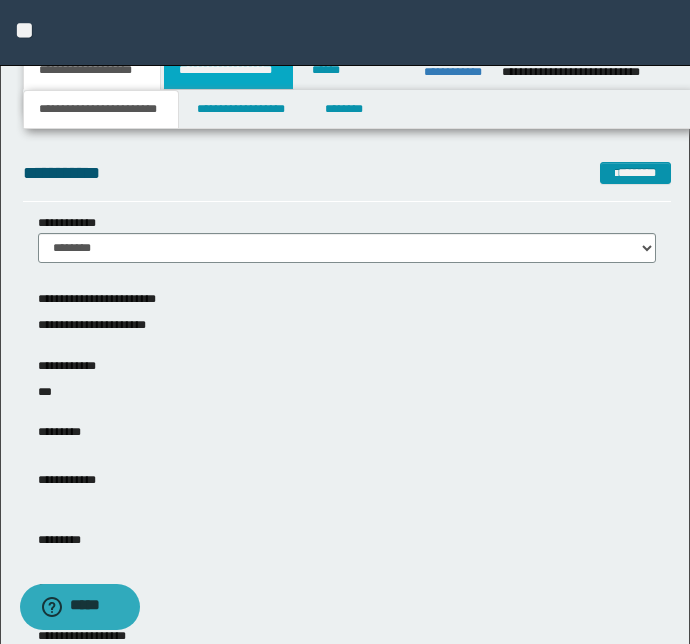 click on "**********" at bounding box center (228, 70) 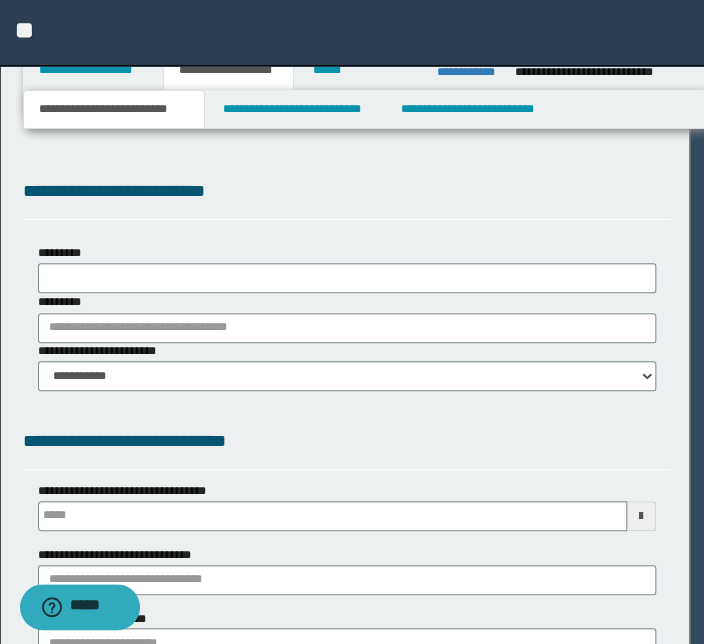 type 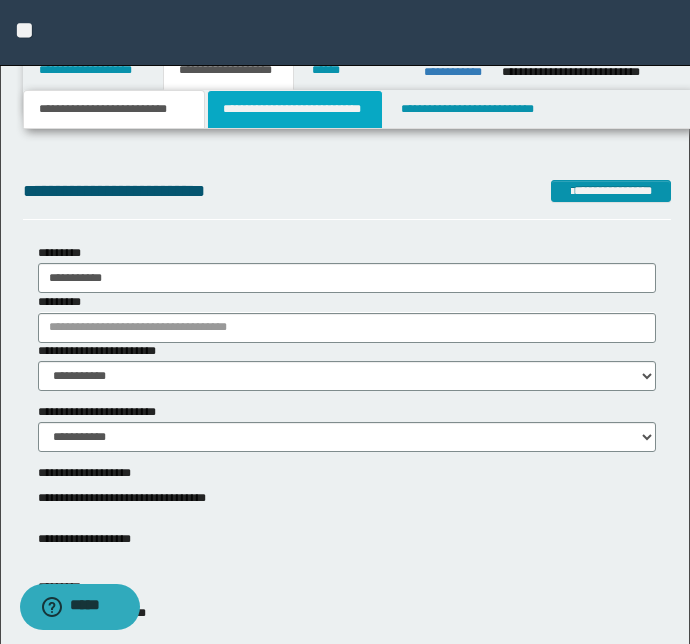 click on "**********" at bounding box center (294, 109) 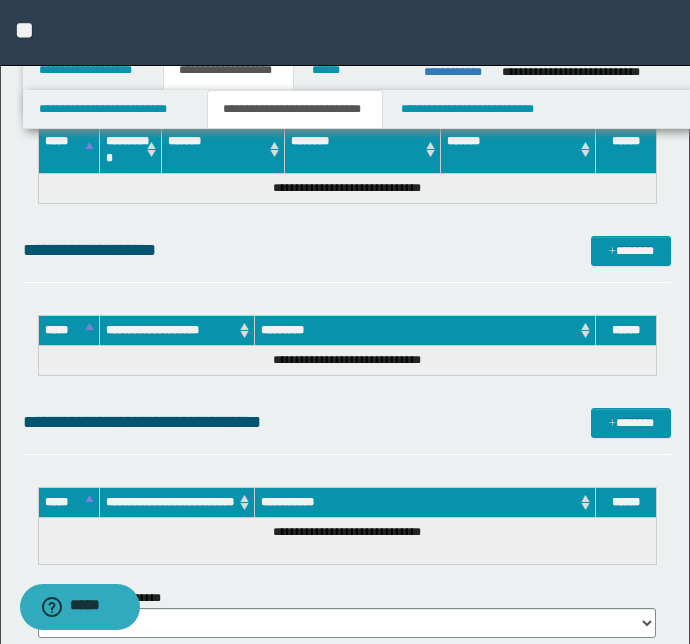 scroll, scrollTop: 636, scrollLeft: 0, axis: vertical 